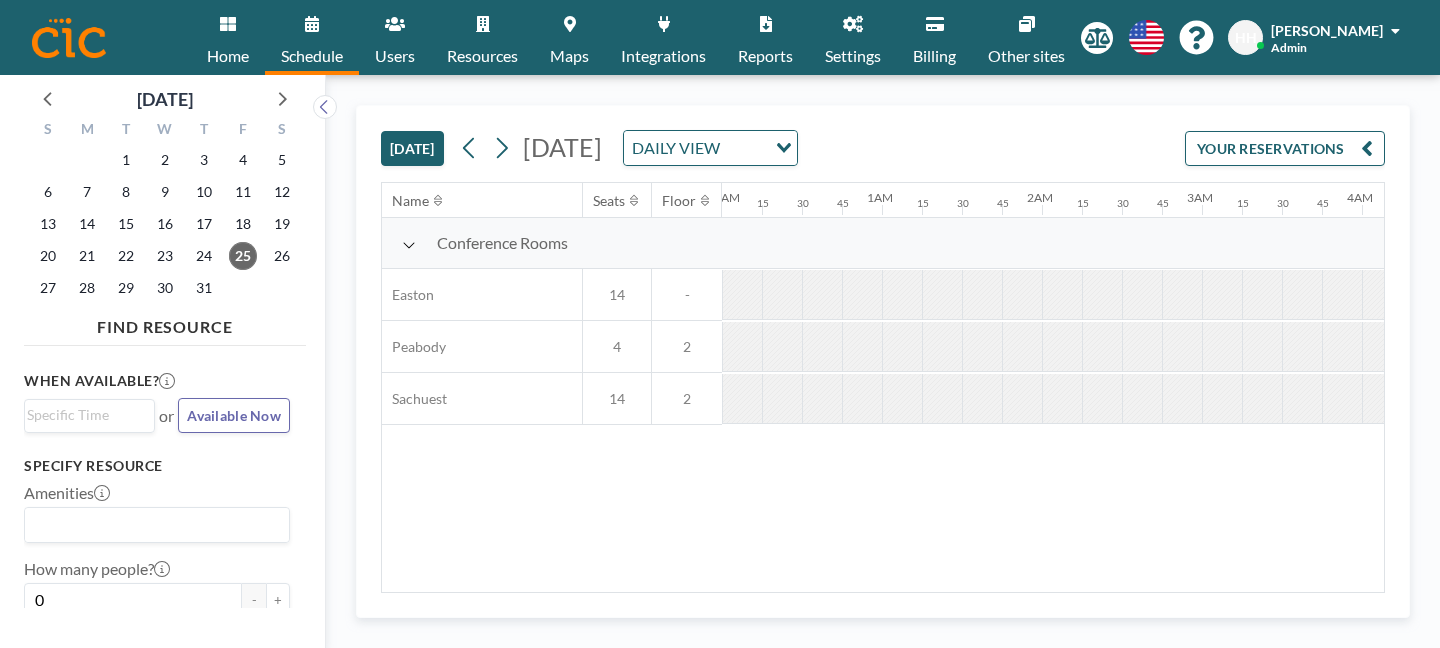scroll, scrollTop: 0, scrollLeft: 0, axis: both 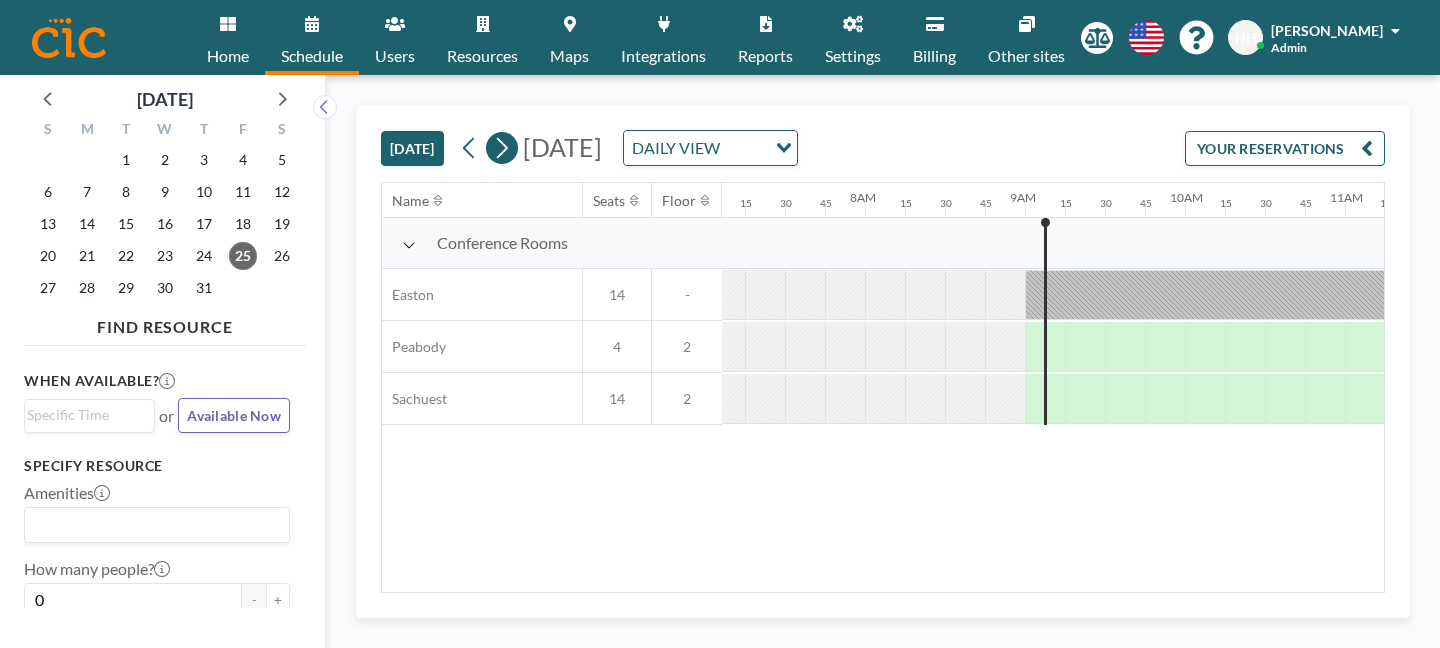 click at bounding box center [502, 148] 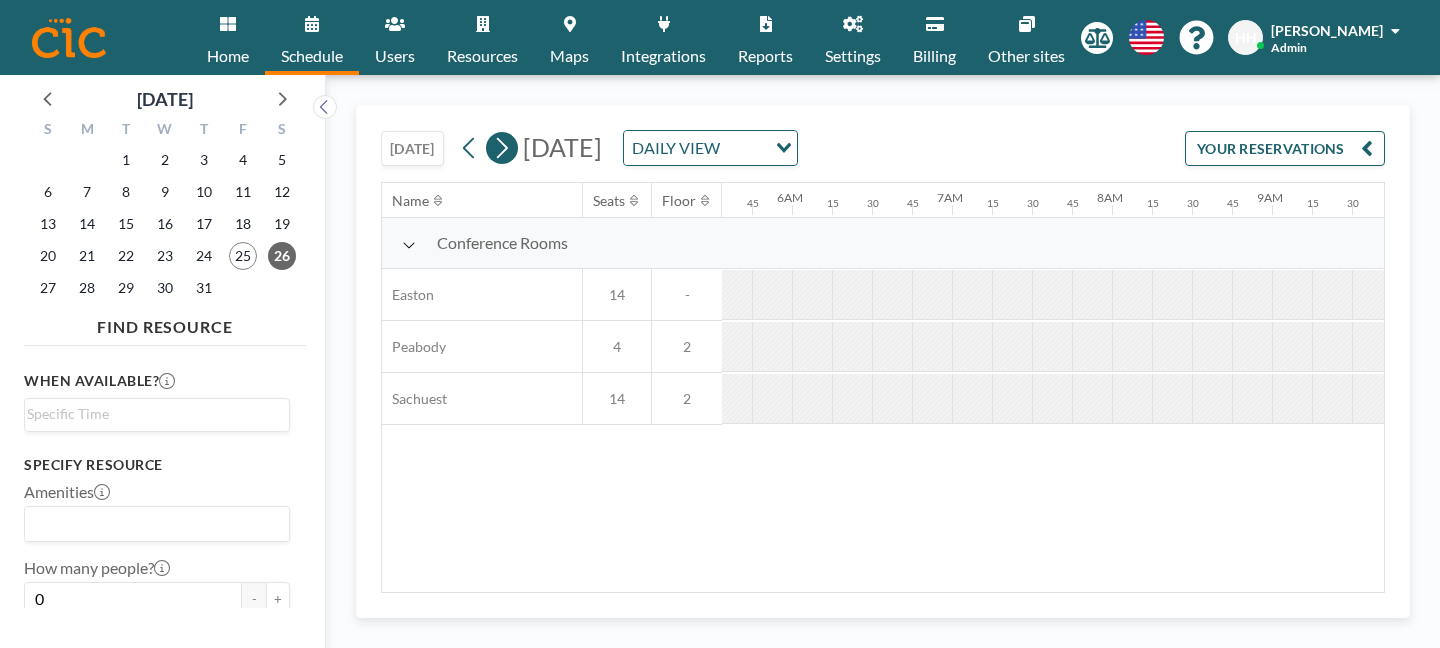scroll, scrollTop: 0, scrollLeft: 1007, axis: horizontal 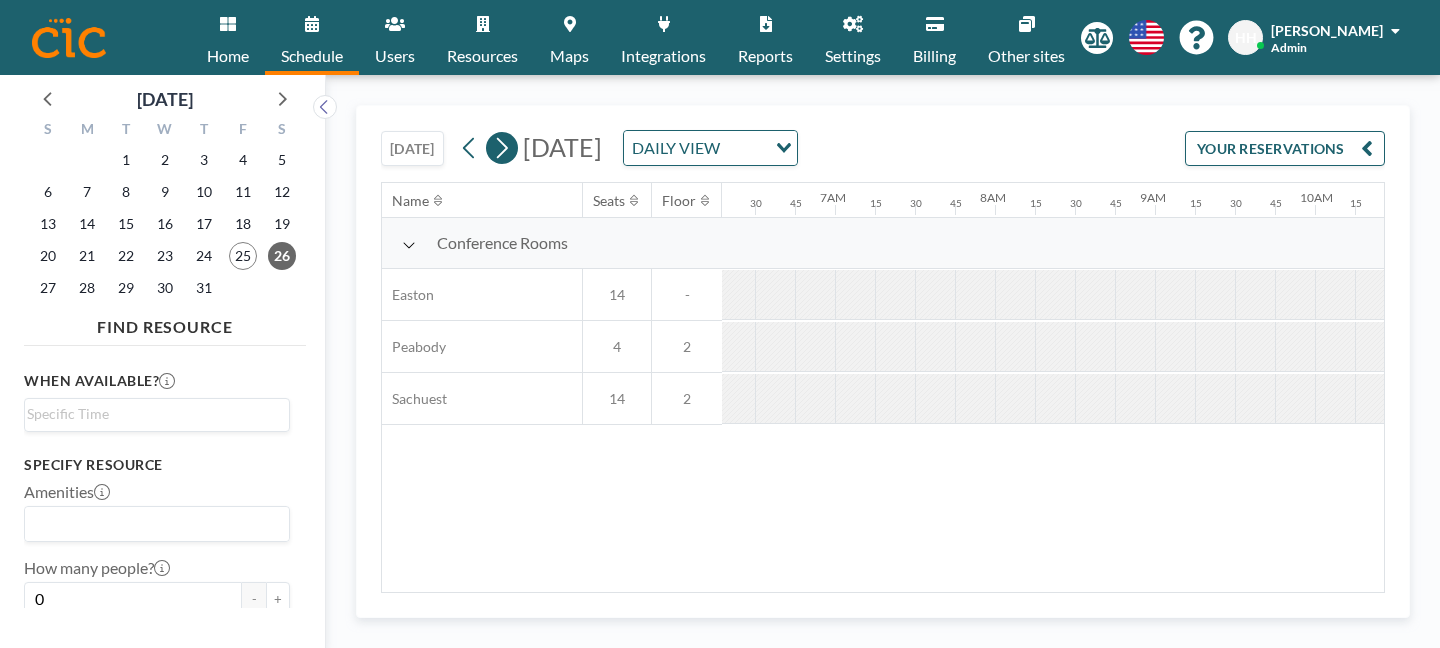 click 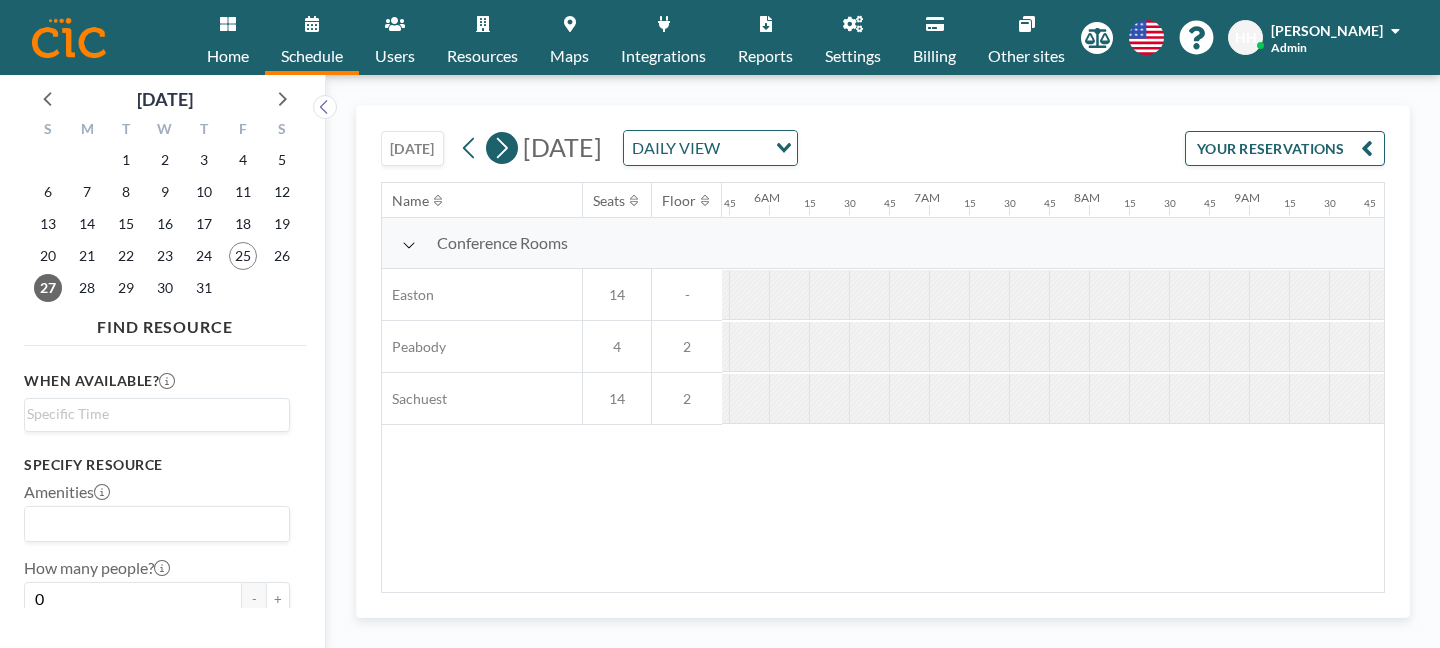 scroll, scrollTop: 0, scrollLeft: 1007, axis: horizontal 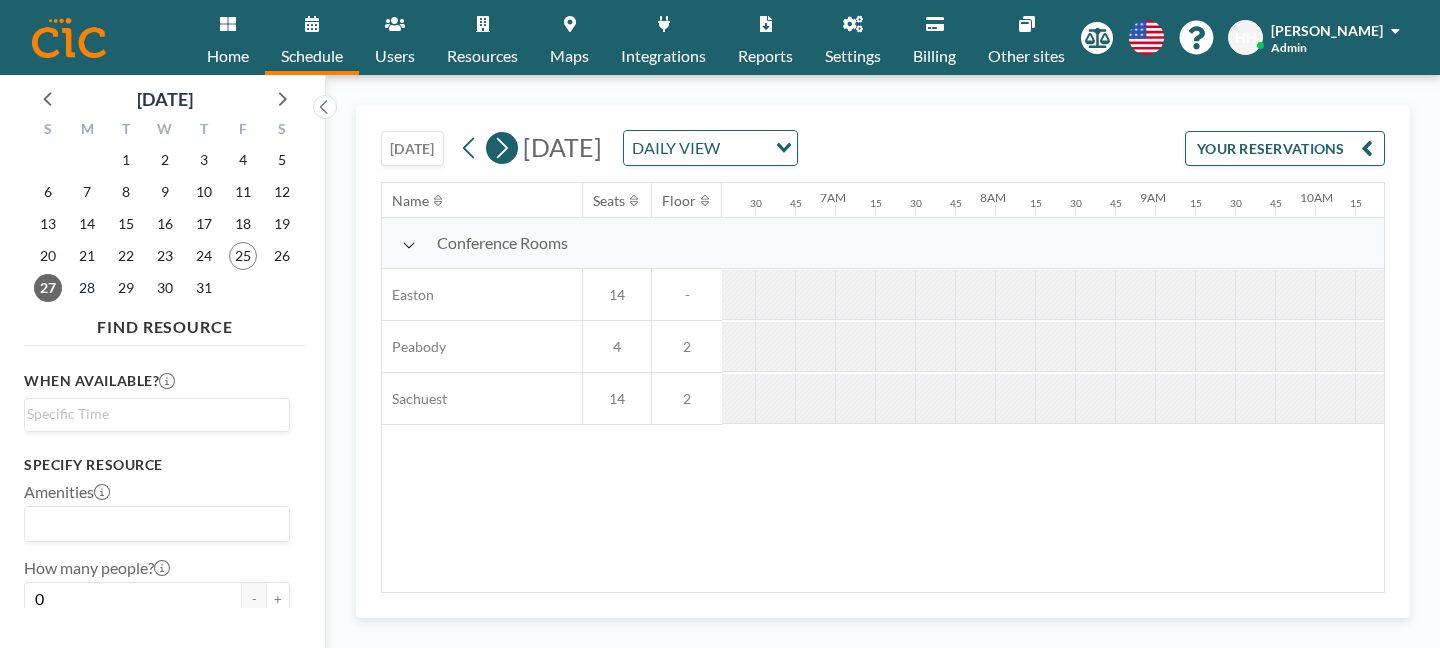 click 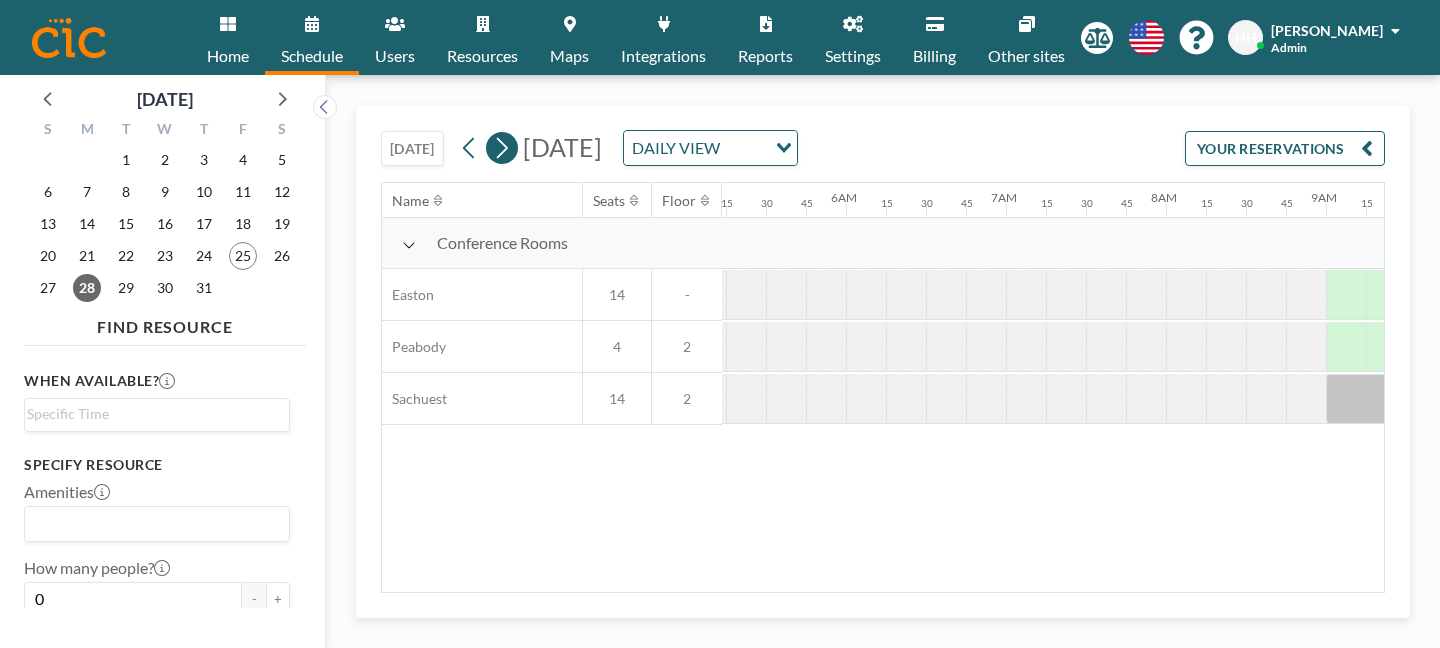 scroll, scrollTop: 0, scrollLeft: 1007, axis: horizontal 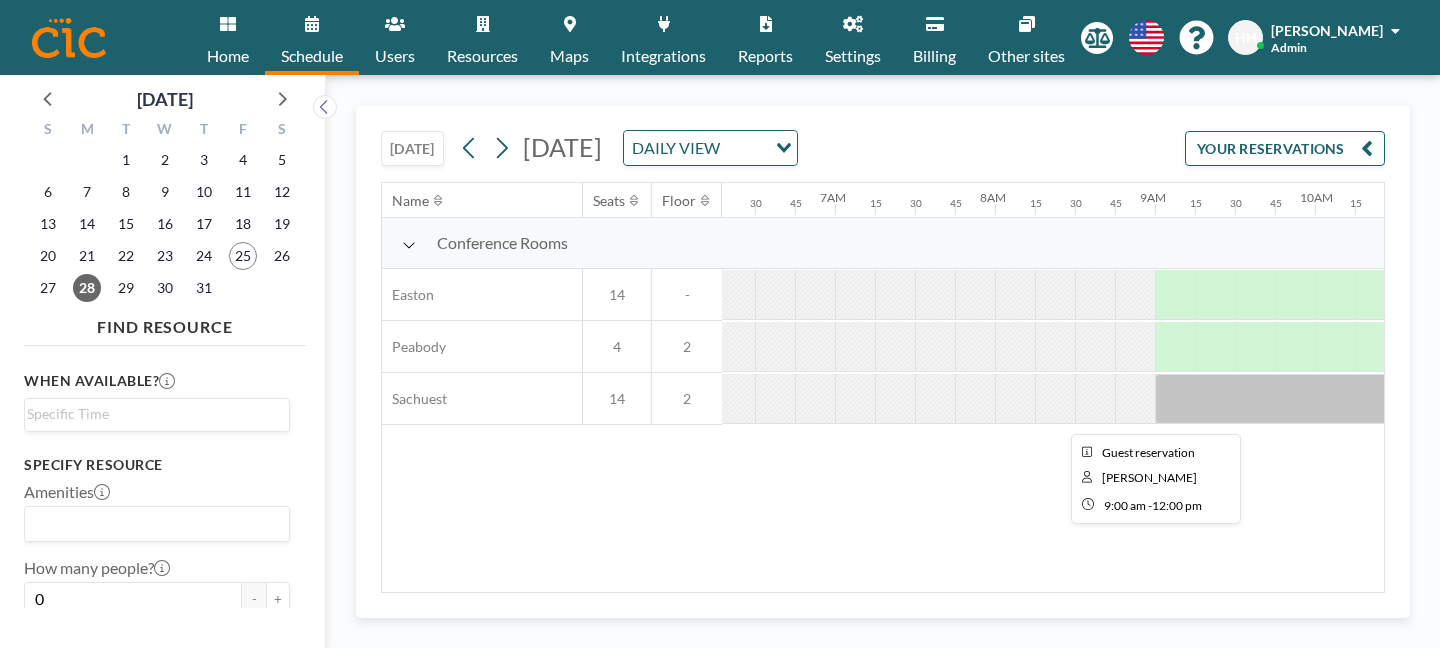 click at bounding box center (1395, 399) 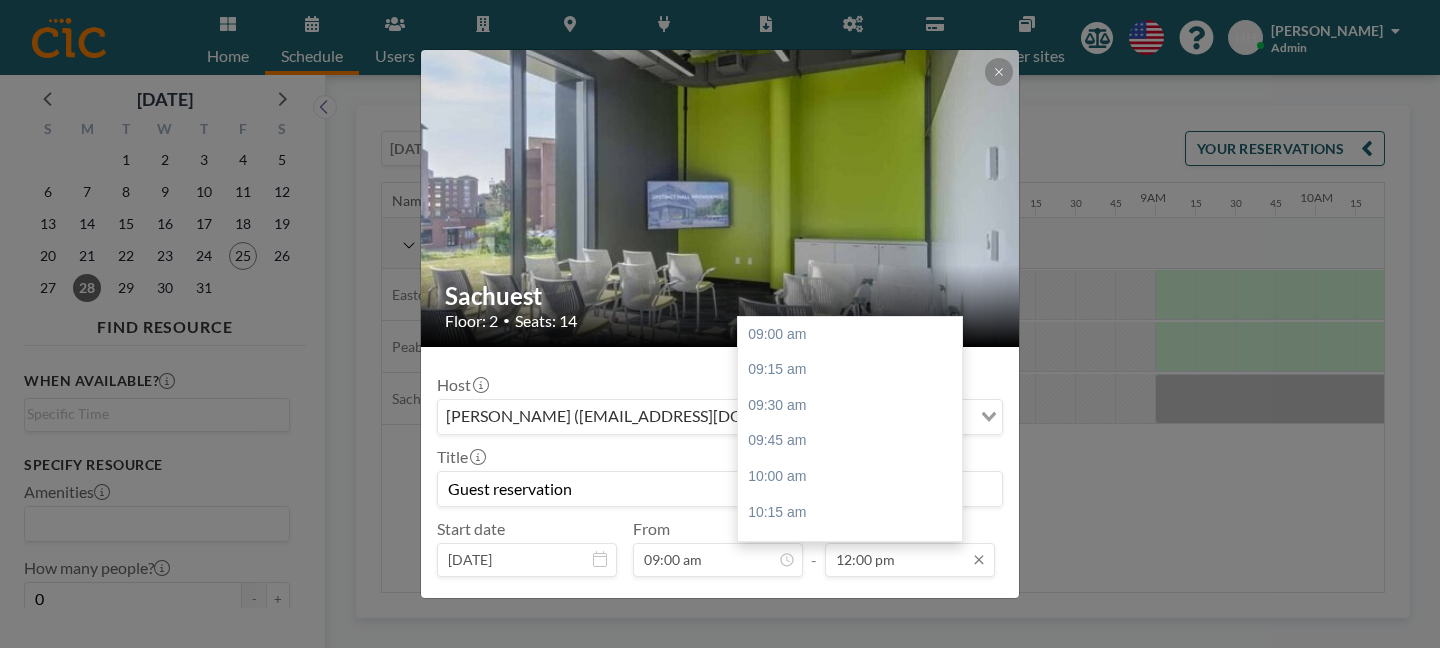 click on "12:00 pm" at bounding box center (910, 560) 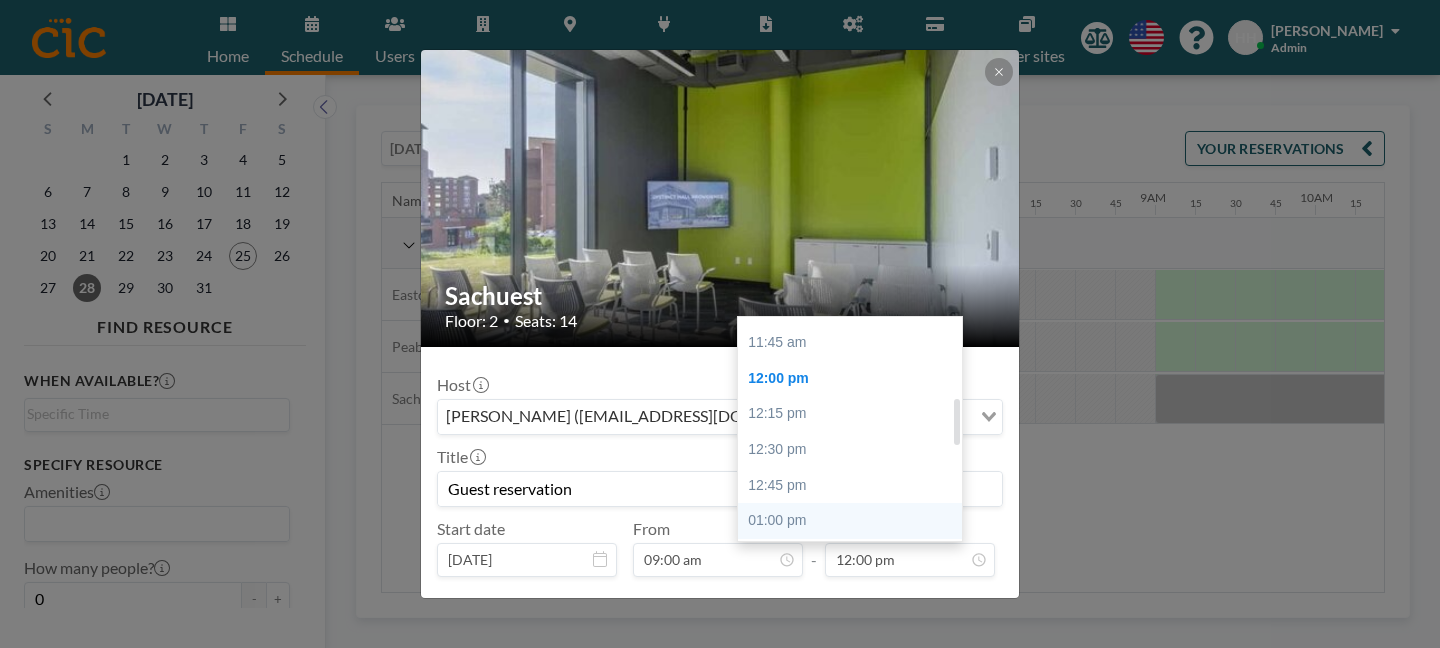 click on "01:00 pm" at bounding box center [855, 521] 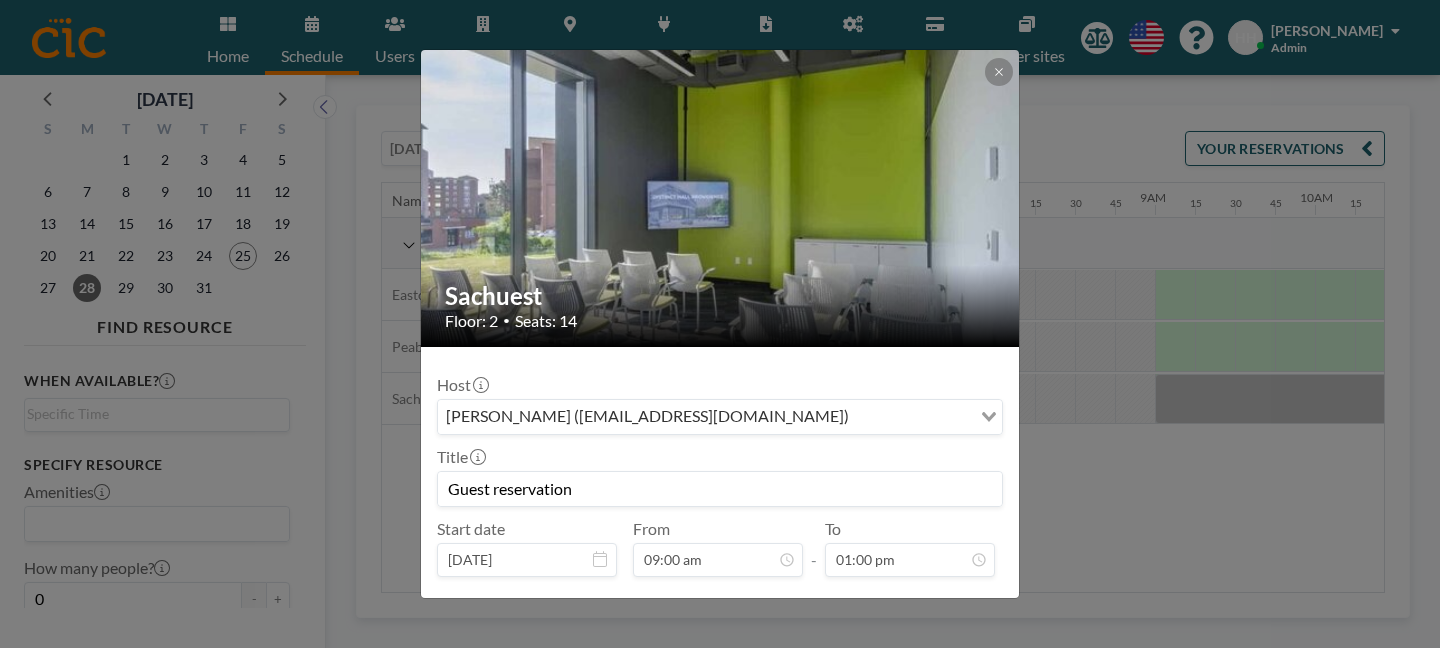 scroll, scrollTop: 511, scrollLeft: 0, axis: vertical 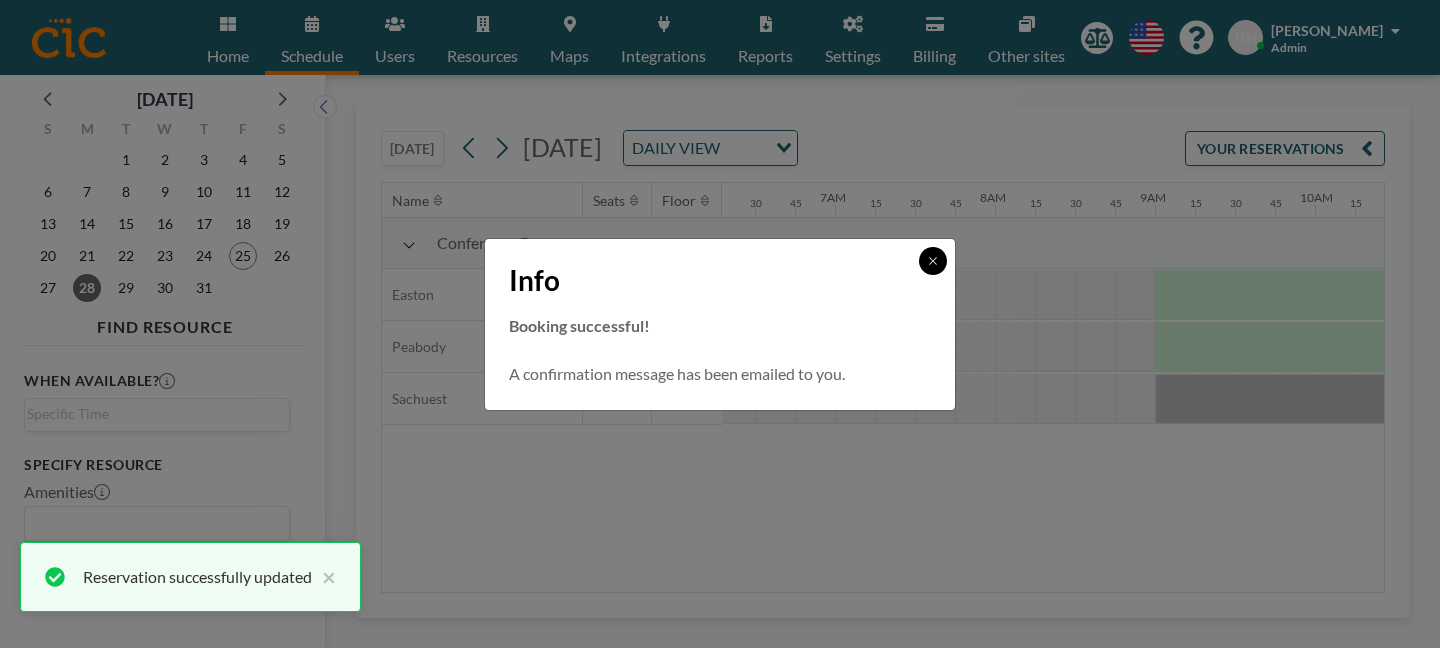 click 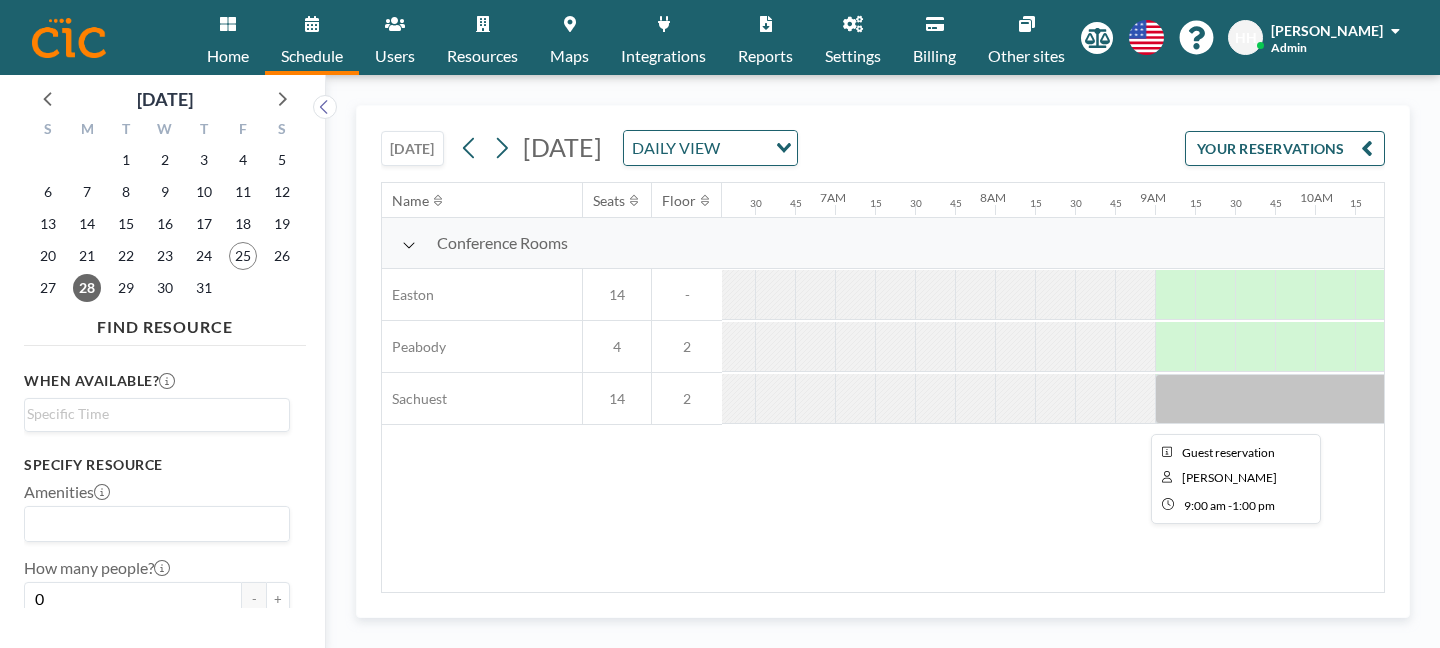 click at bounding box center [1475, 399] 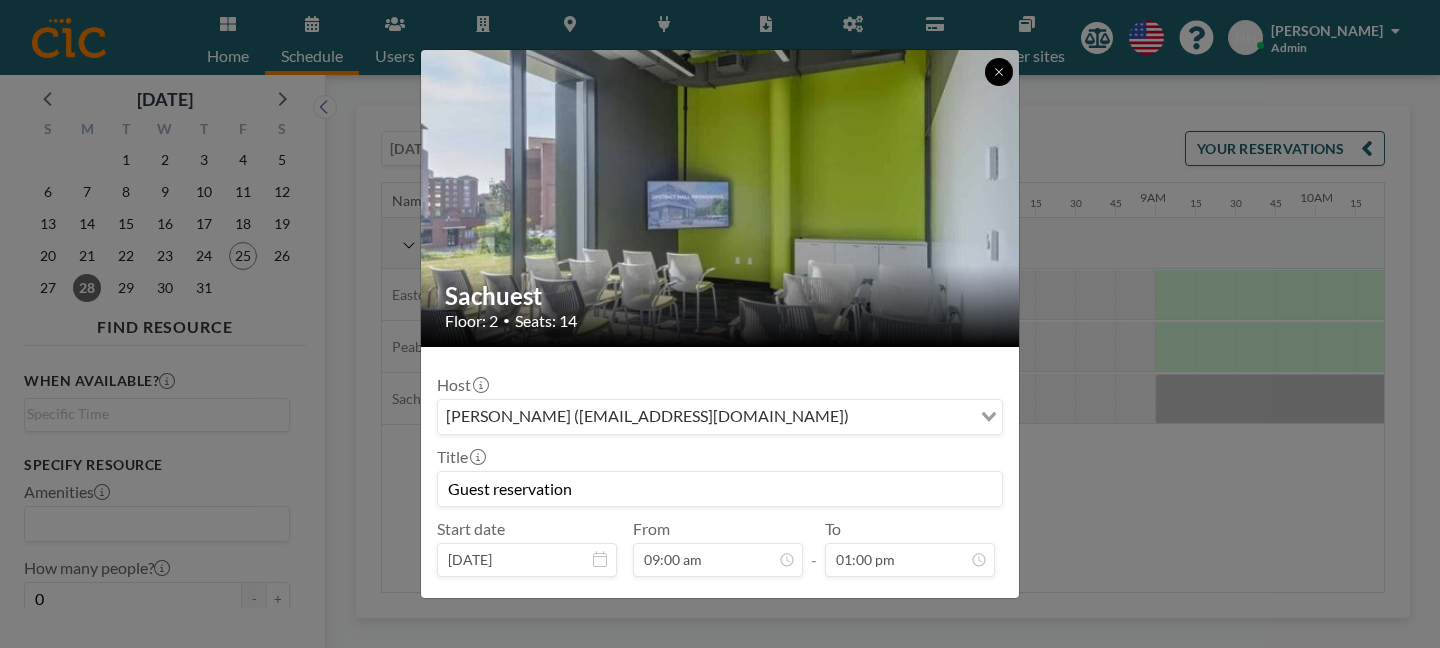 click at bounding box center (999, 72) 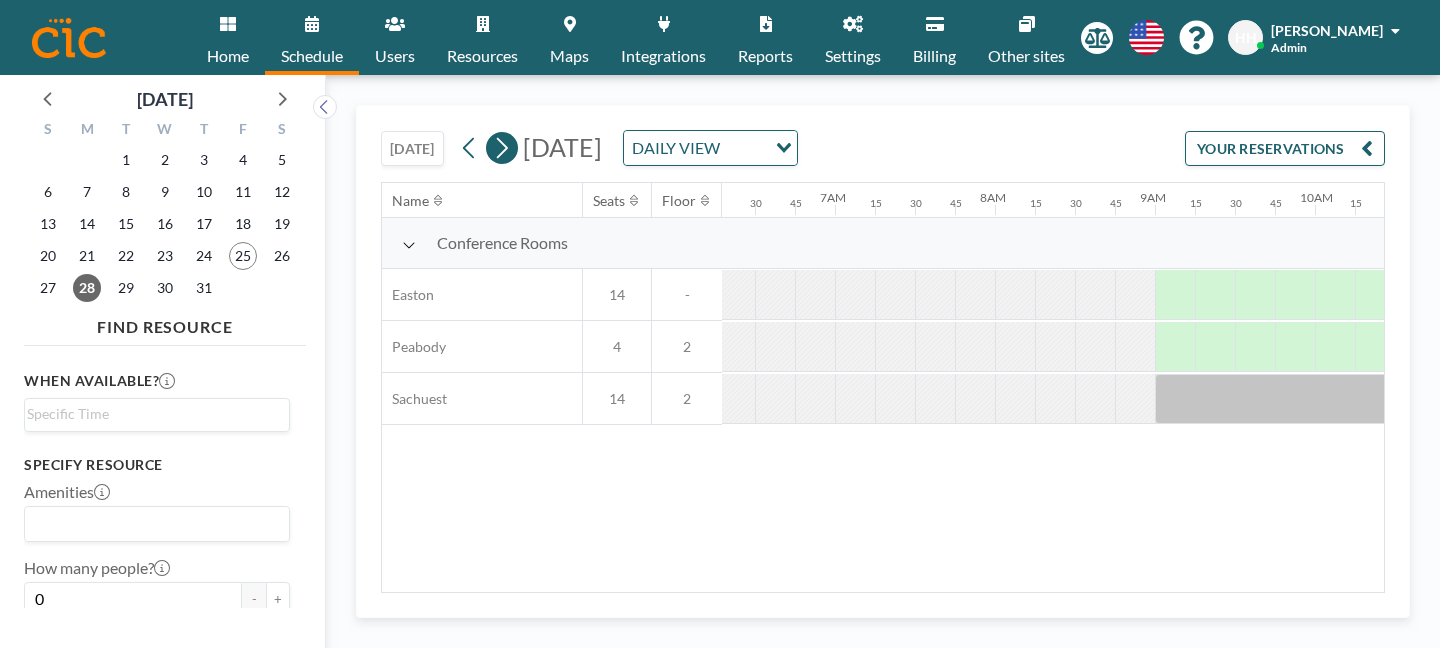 click at bounding box center (502, 148) 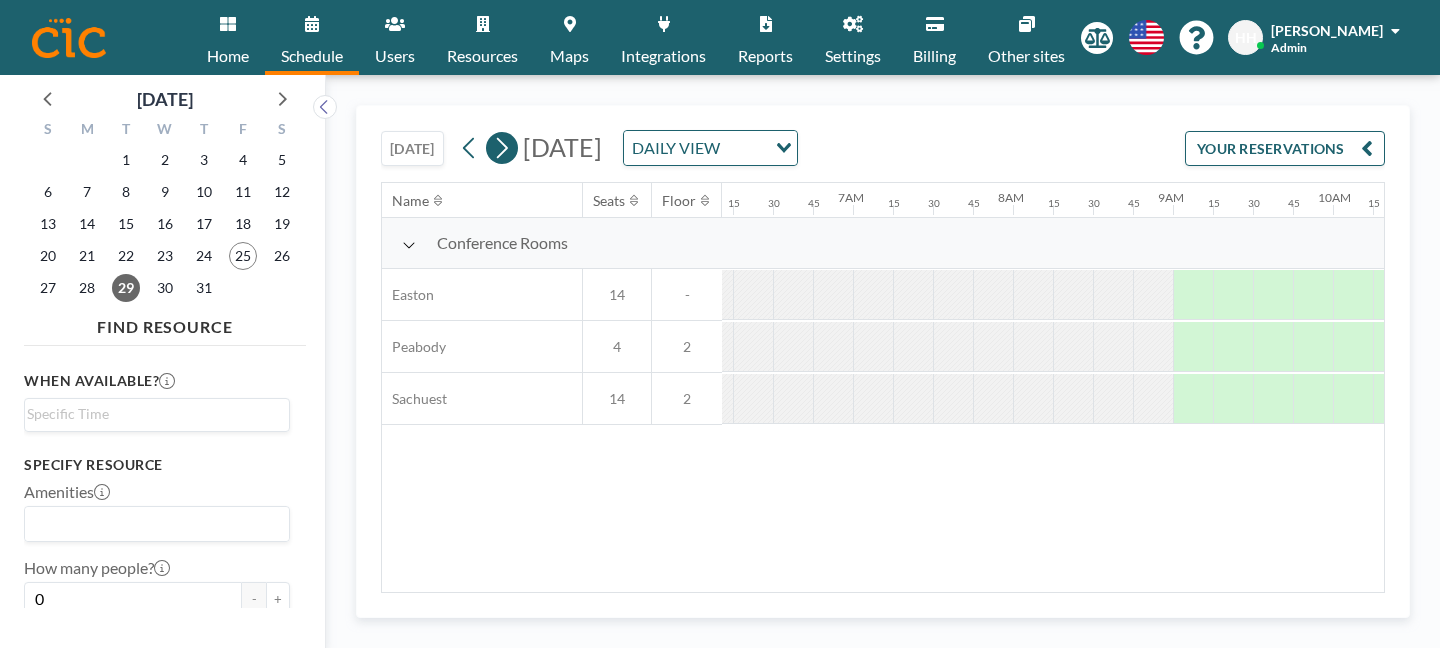 scroll, scrollTop: 0, scrollLeft: 1007, axis: horizontal 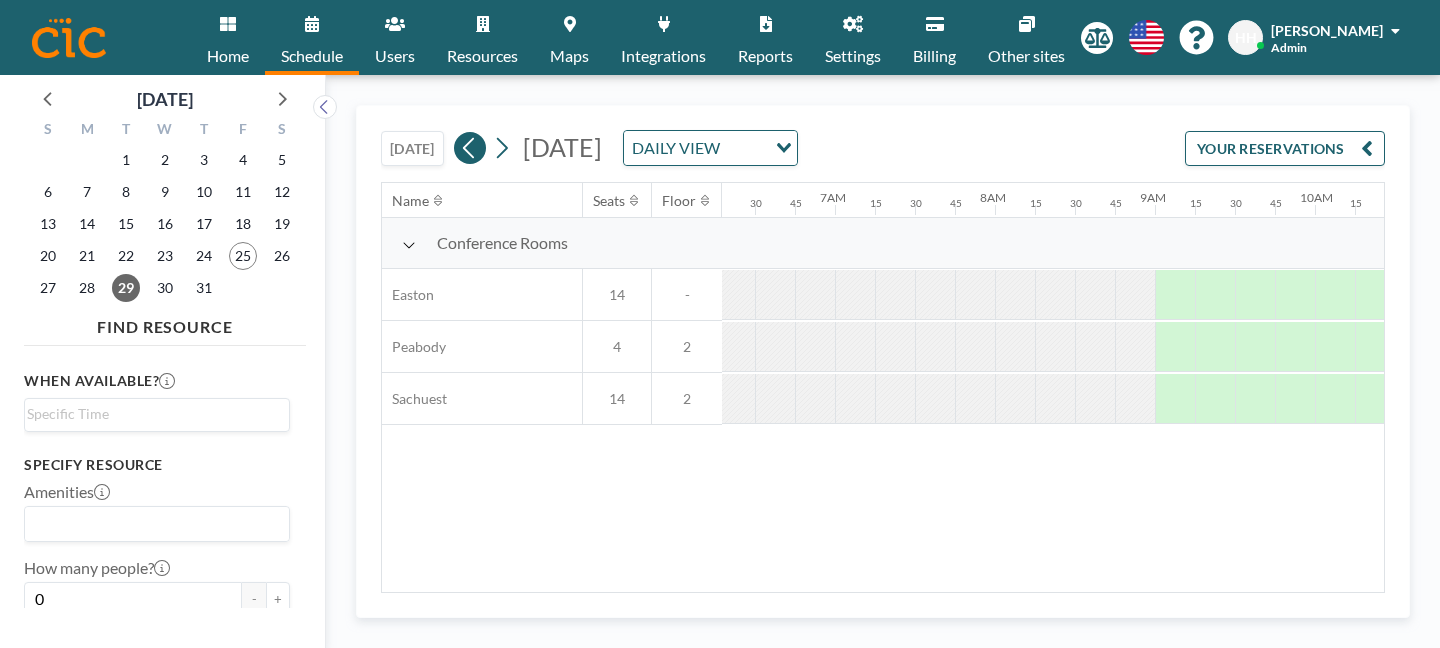 click 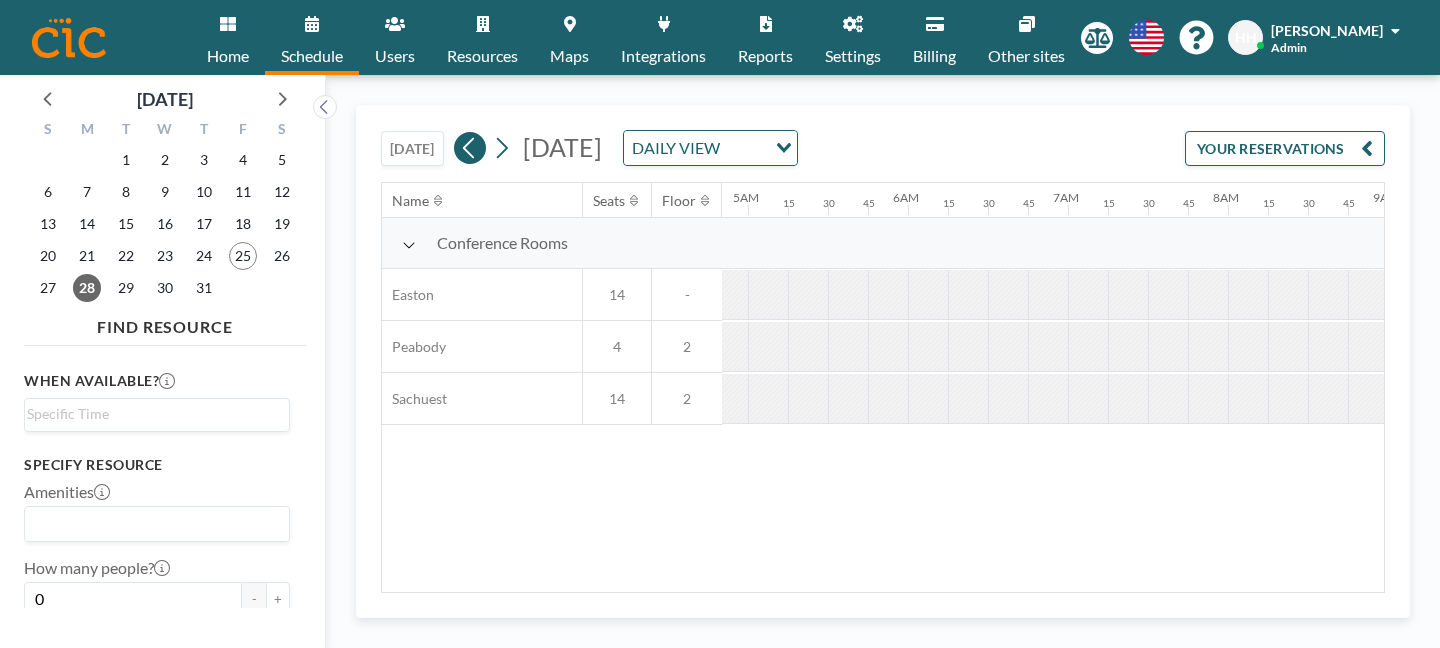 scroll, scrollTop: 0, scrollLeft: 1007, axis: horizontal 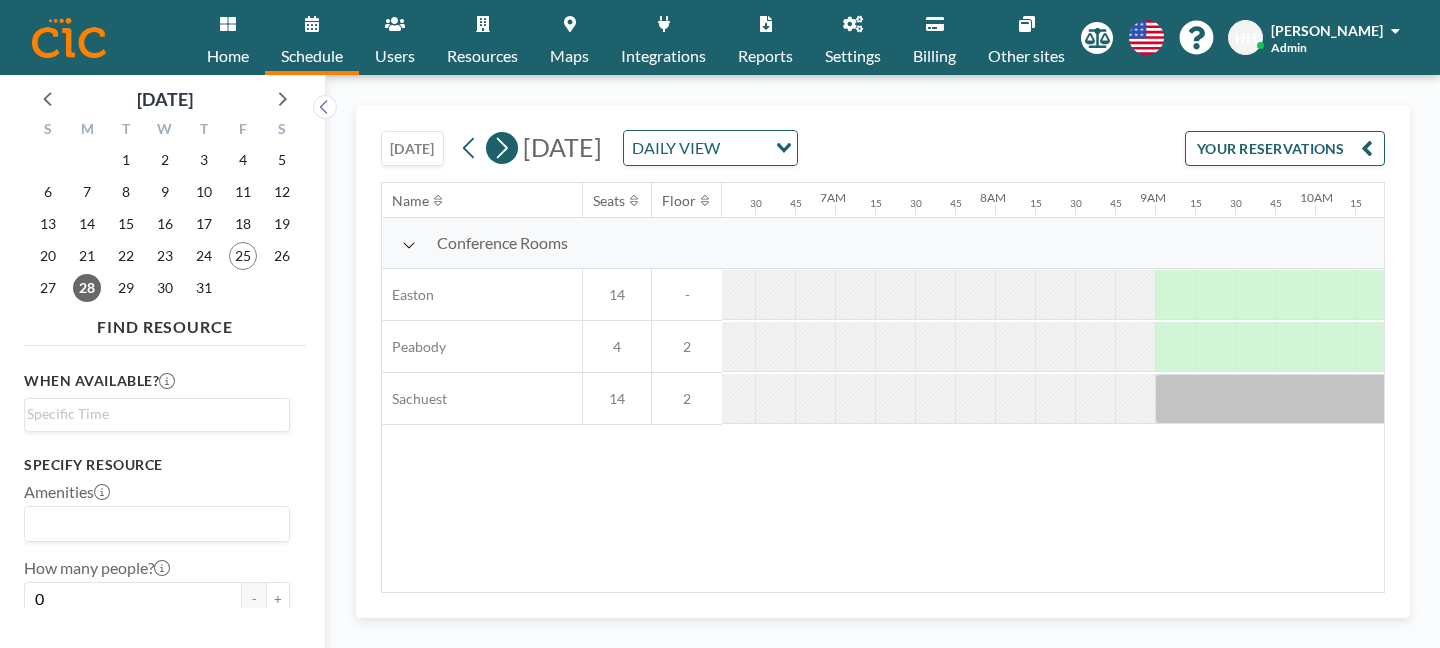 click 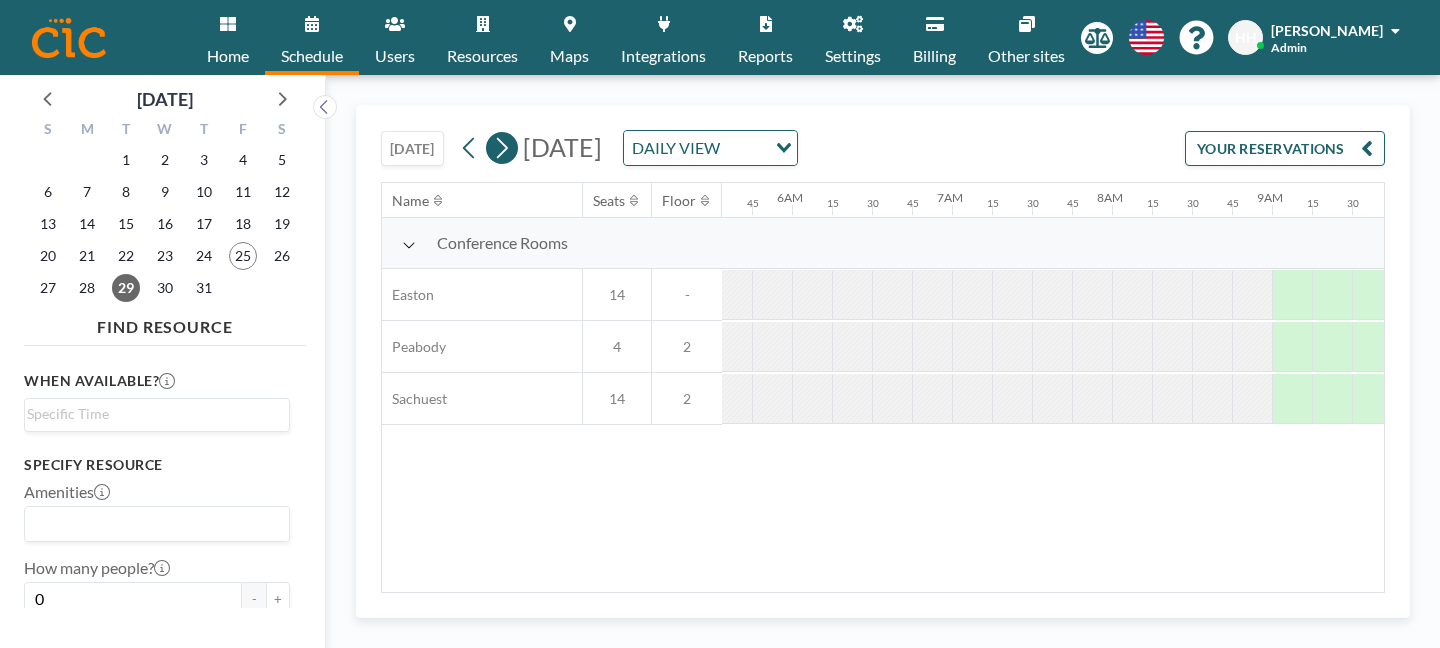 scroll, scrollTop: 0, scrollLeft: 1007, axis: horizontal 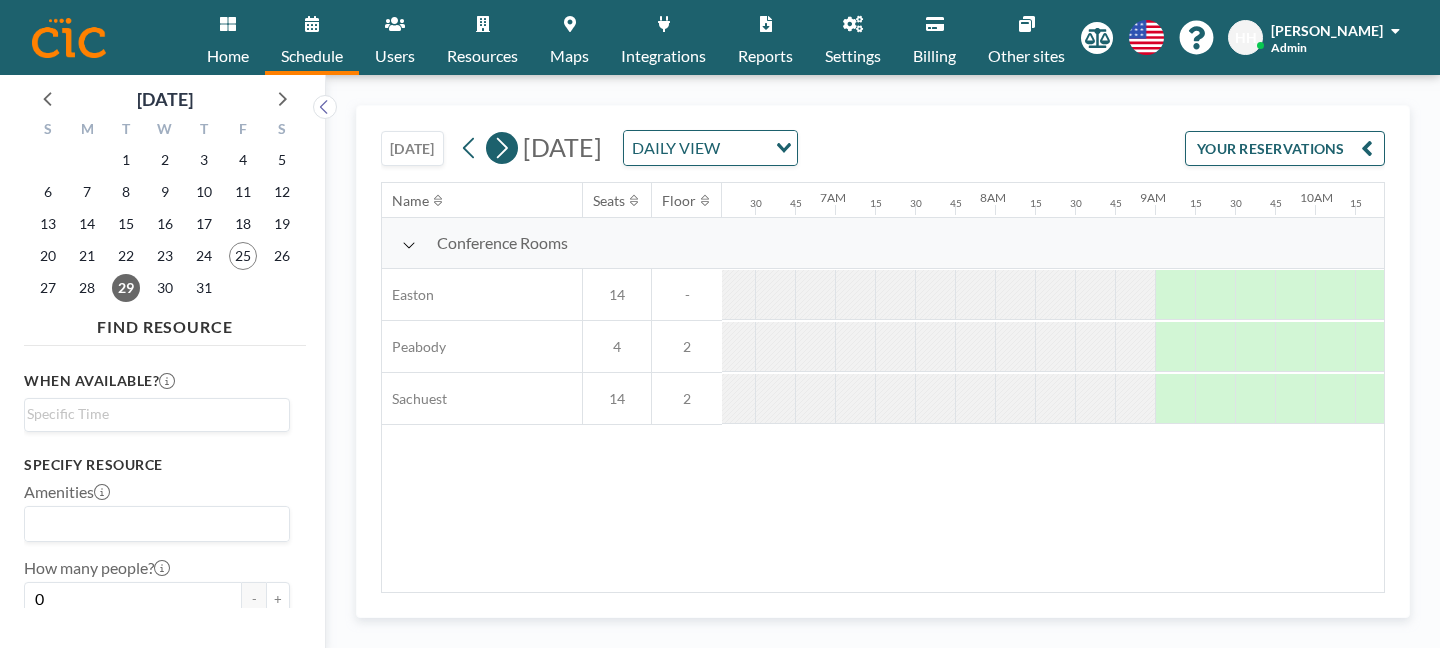 click 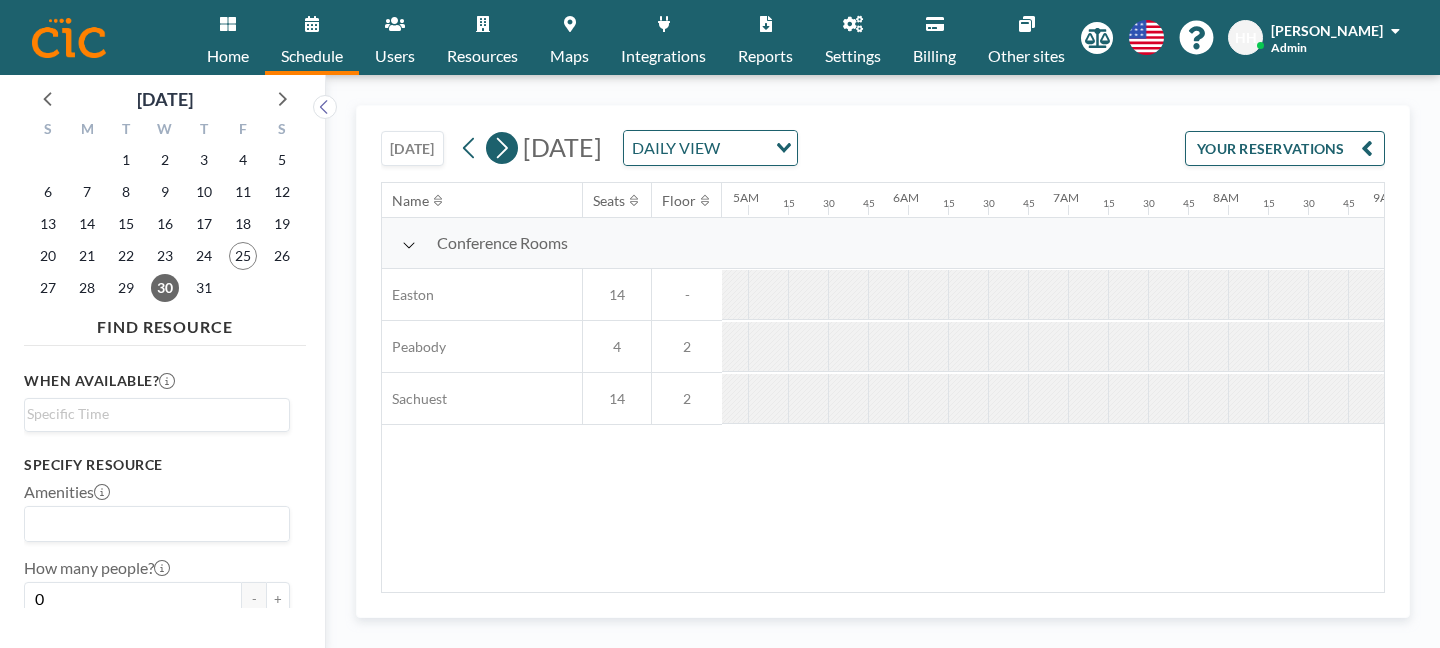 scroll, scrollTop: 0, scrollLeft: 1007, axis: horizontal 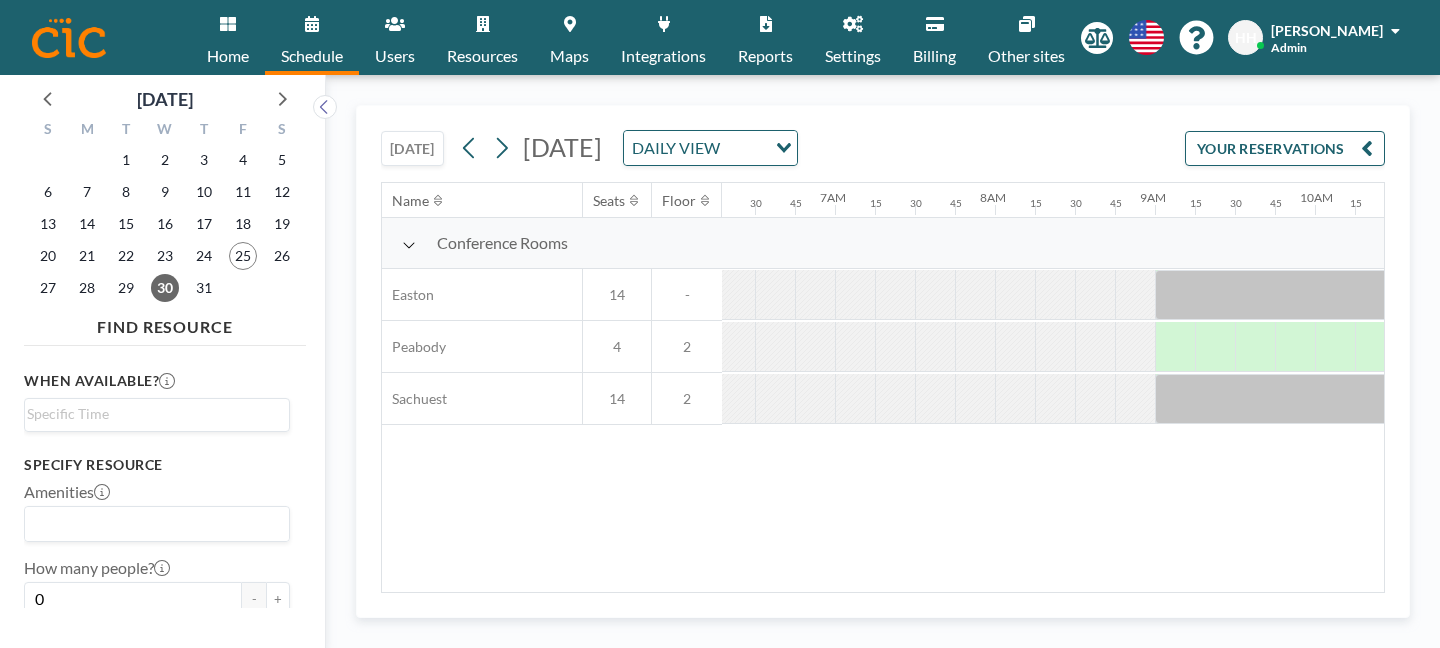 click on "[DATE]" at bounding box center (412, 148) 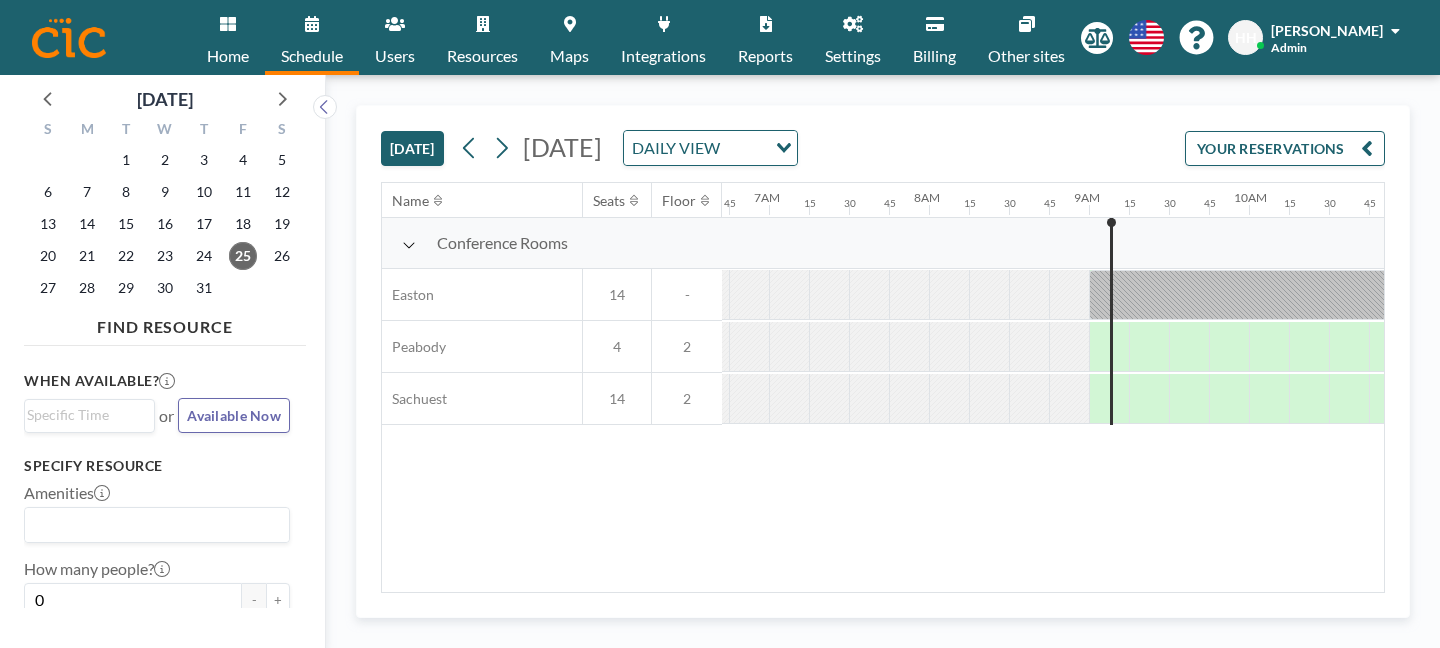 scroll, scrollTop: 0, scrollLeft: 1137, axis: horizontal 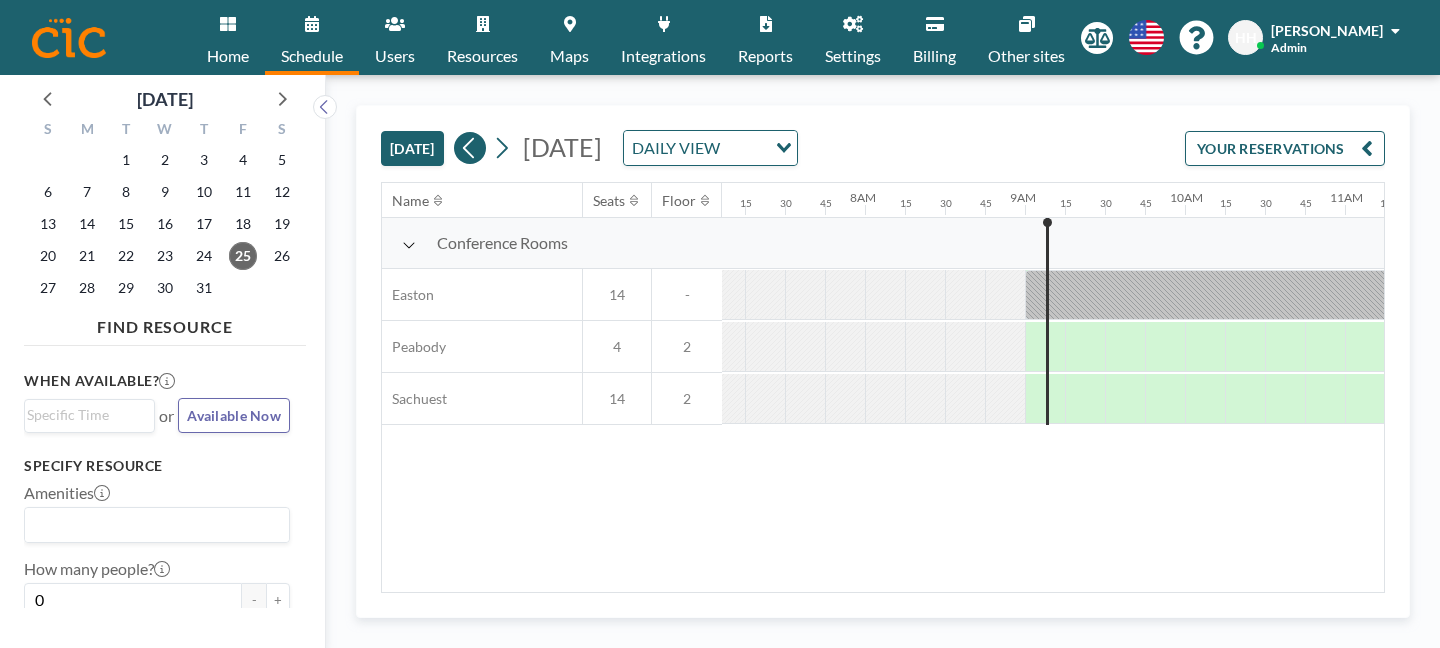 click 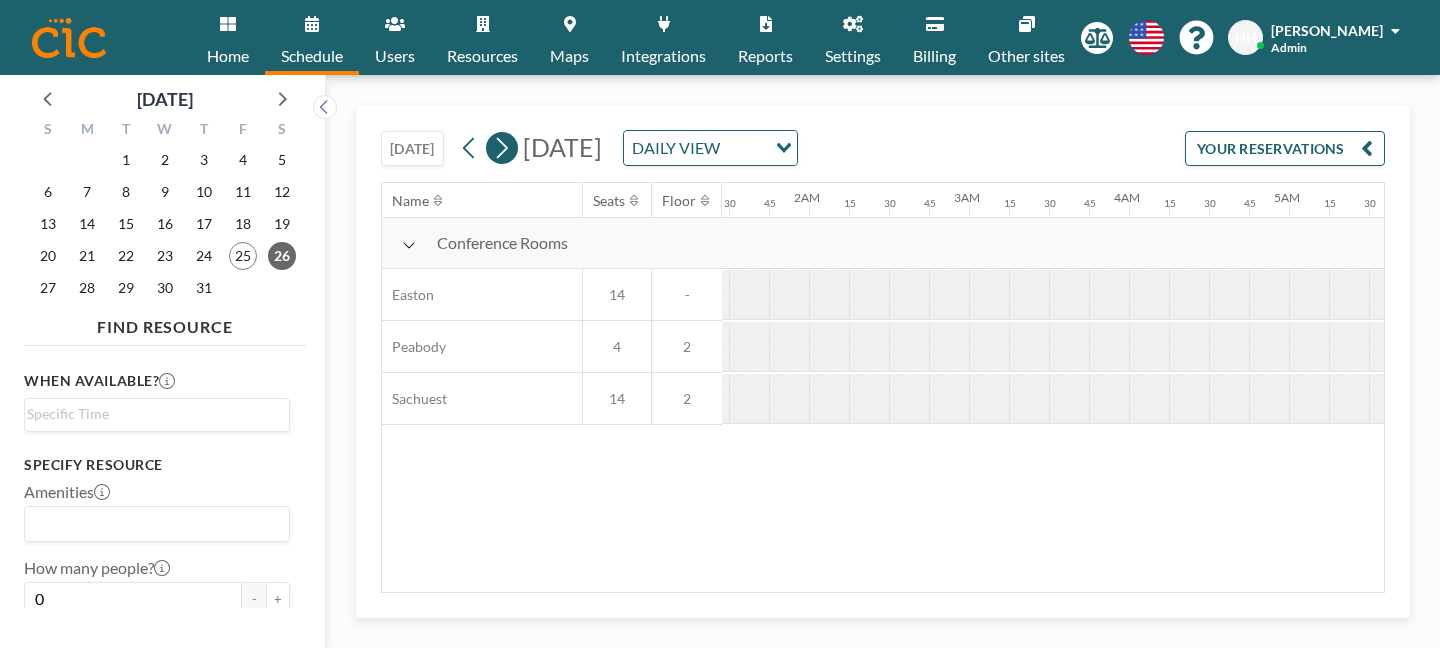 scroll, scrollTop: 0, scrollLeft: 665, axis: horizontal 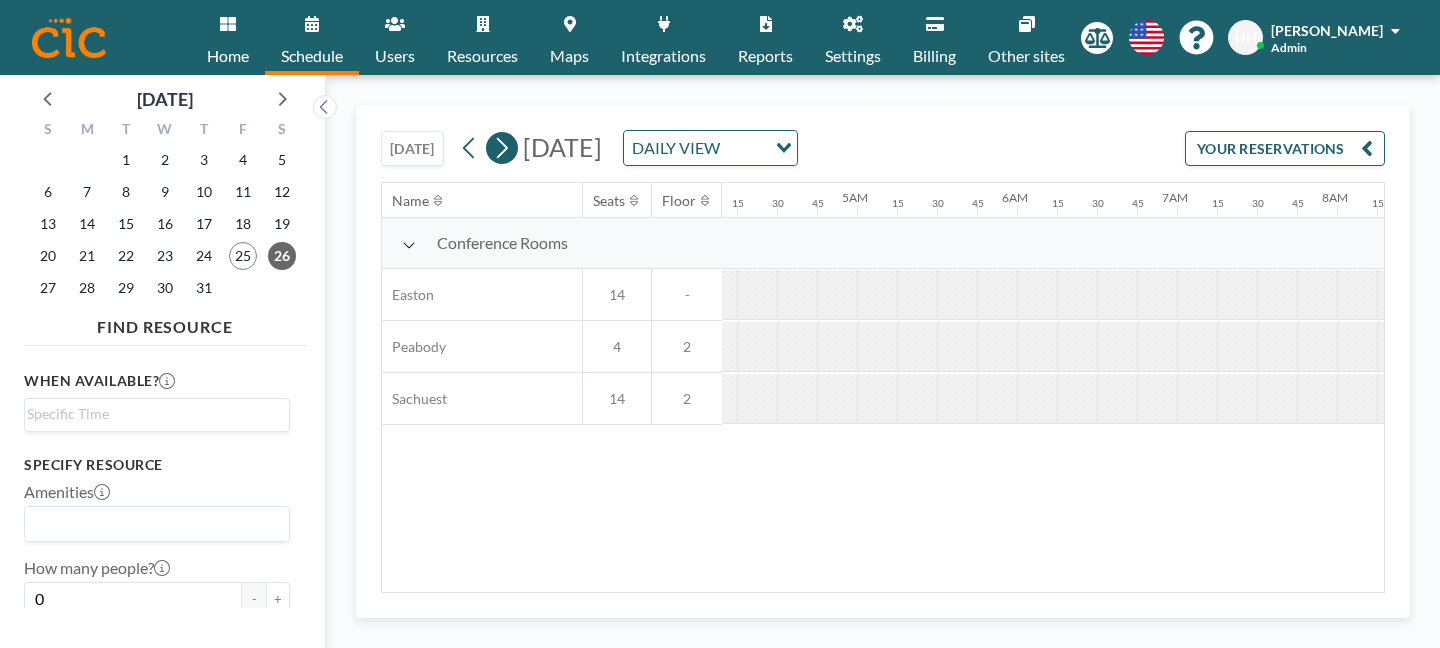 click 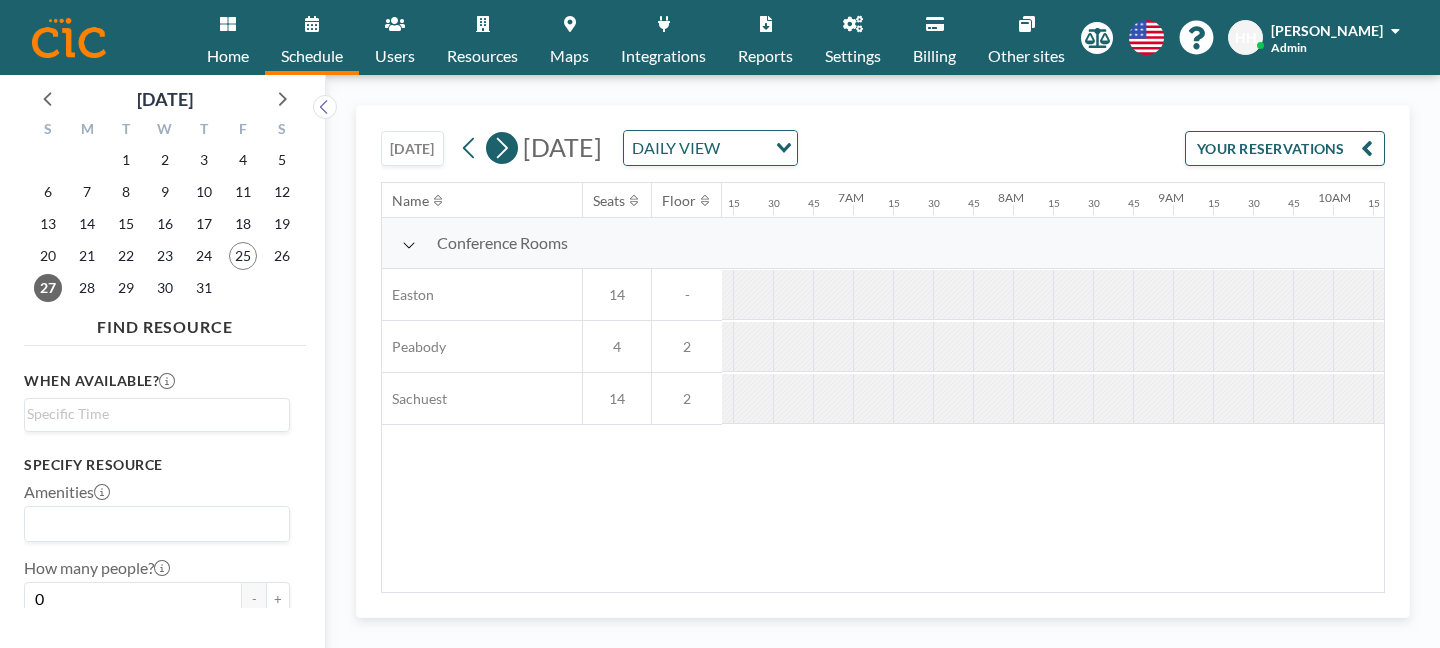 click 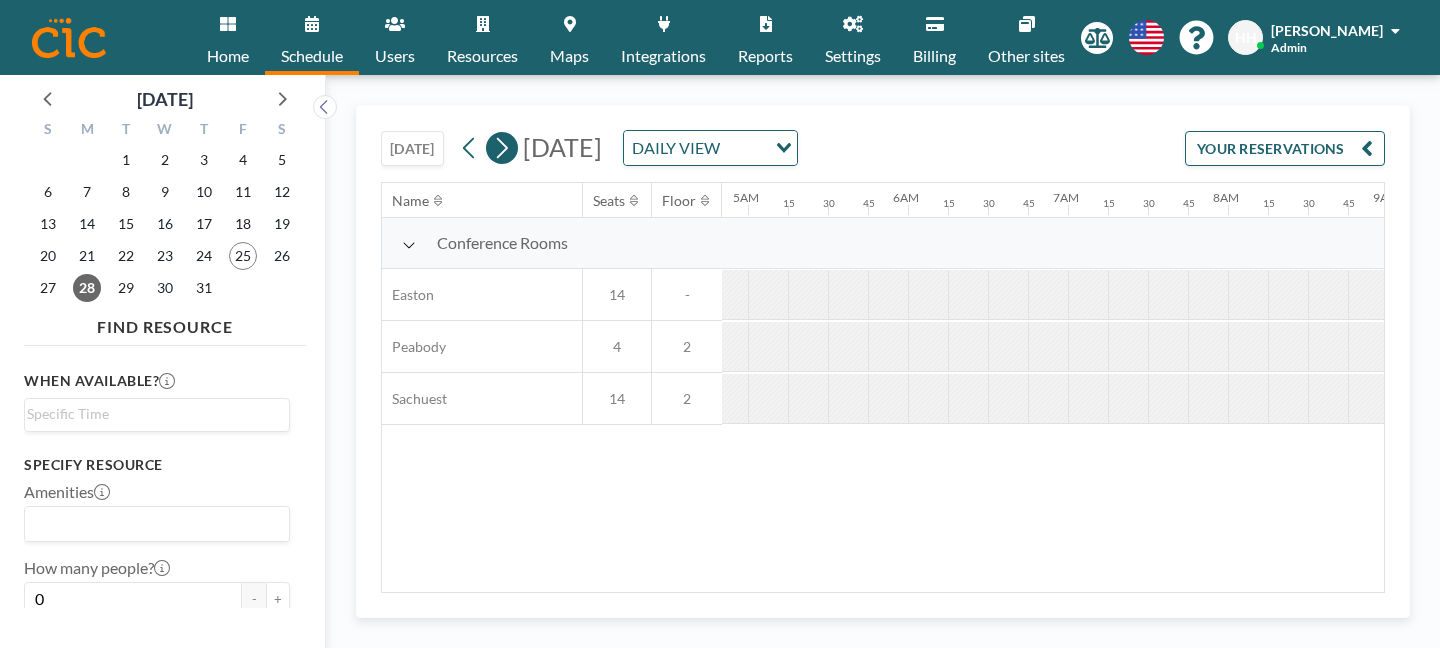 scroll, scrollTop: 0, scrollLeft: 1007, axis: horizontal 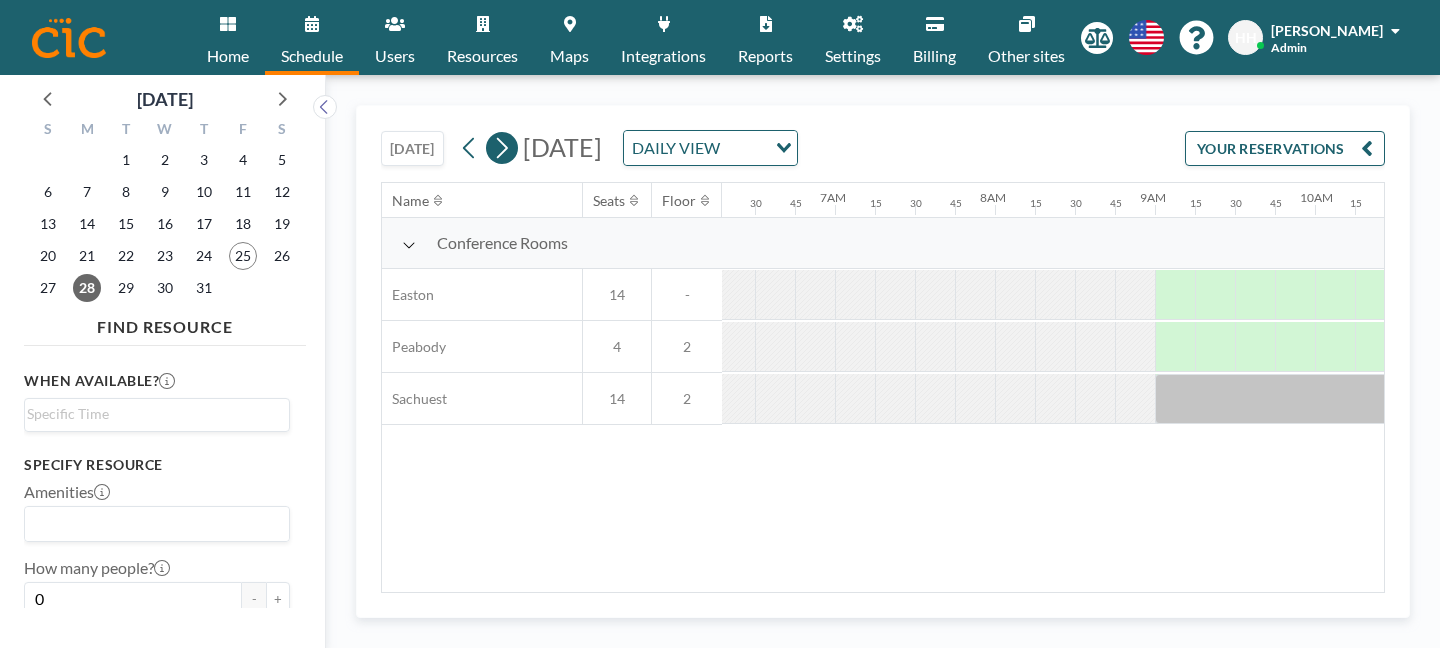 click 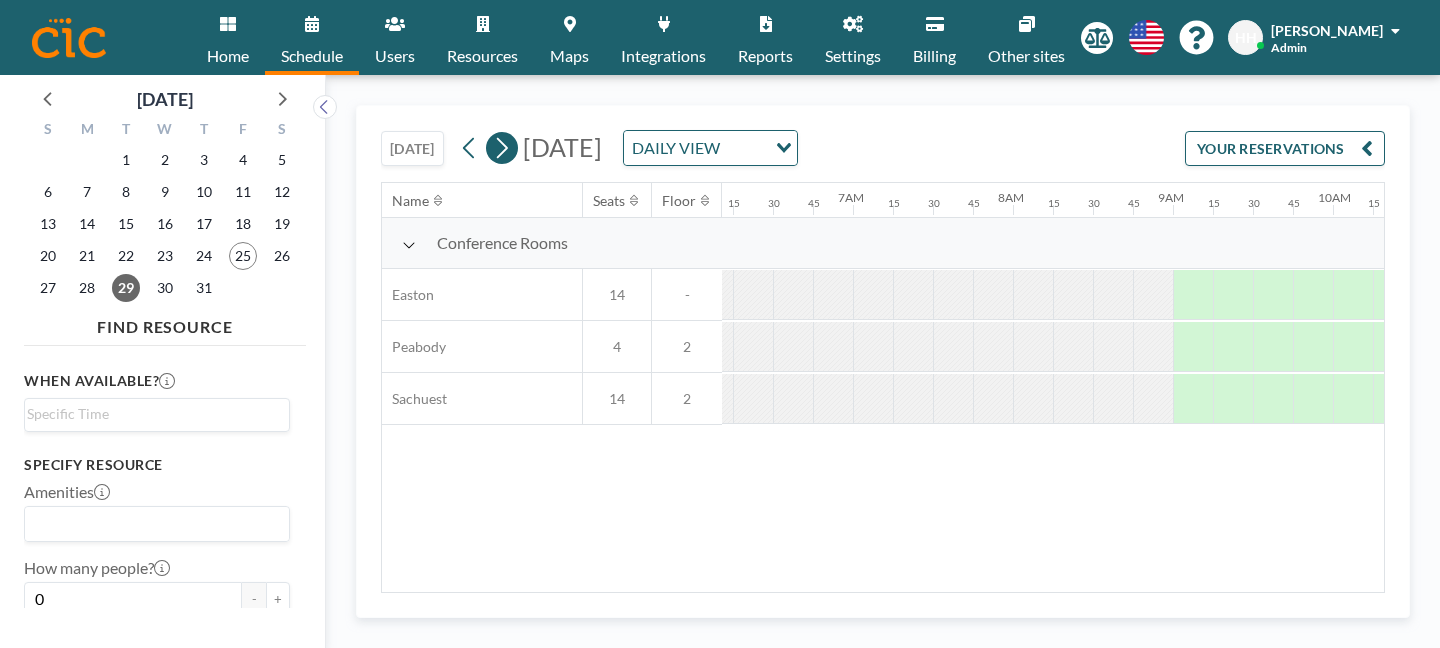 scroll, scrollTop: 0, scrollLeft: 1007, axis: horizontal 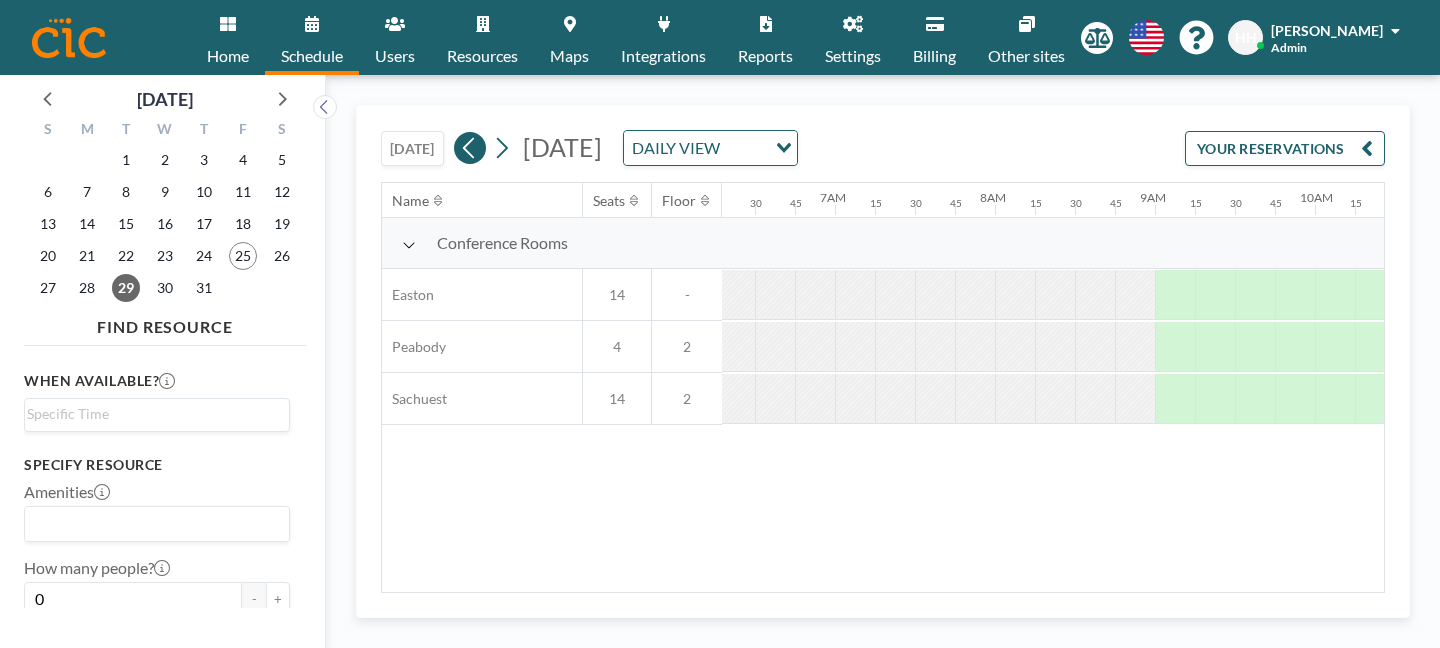 click 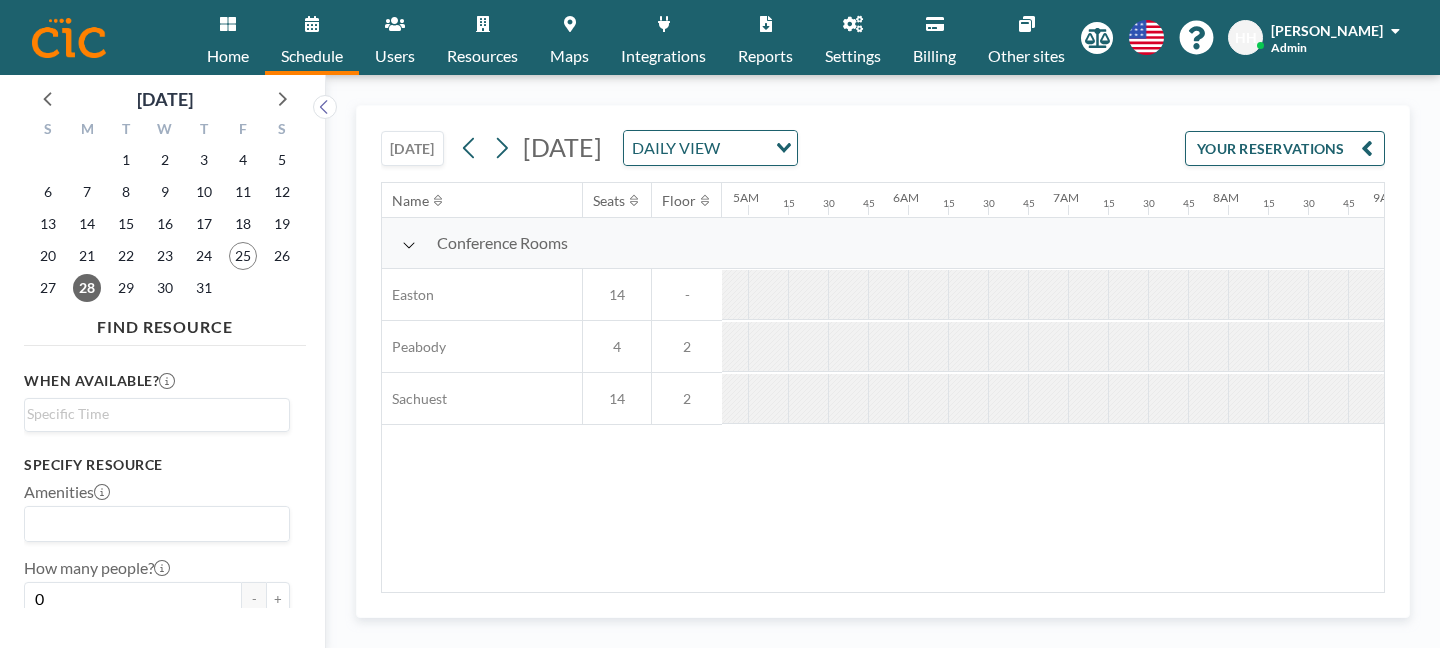 scroll, scrollTop: 0, scrollLeft: 1007, axis: horizontal 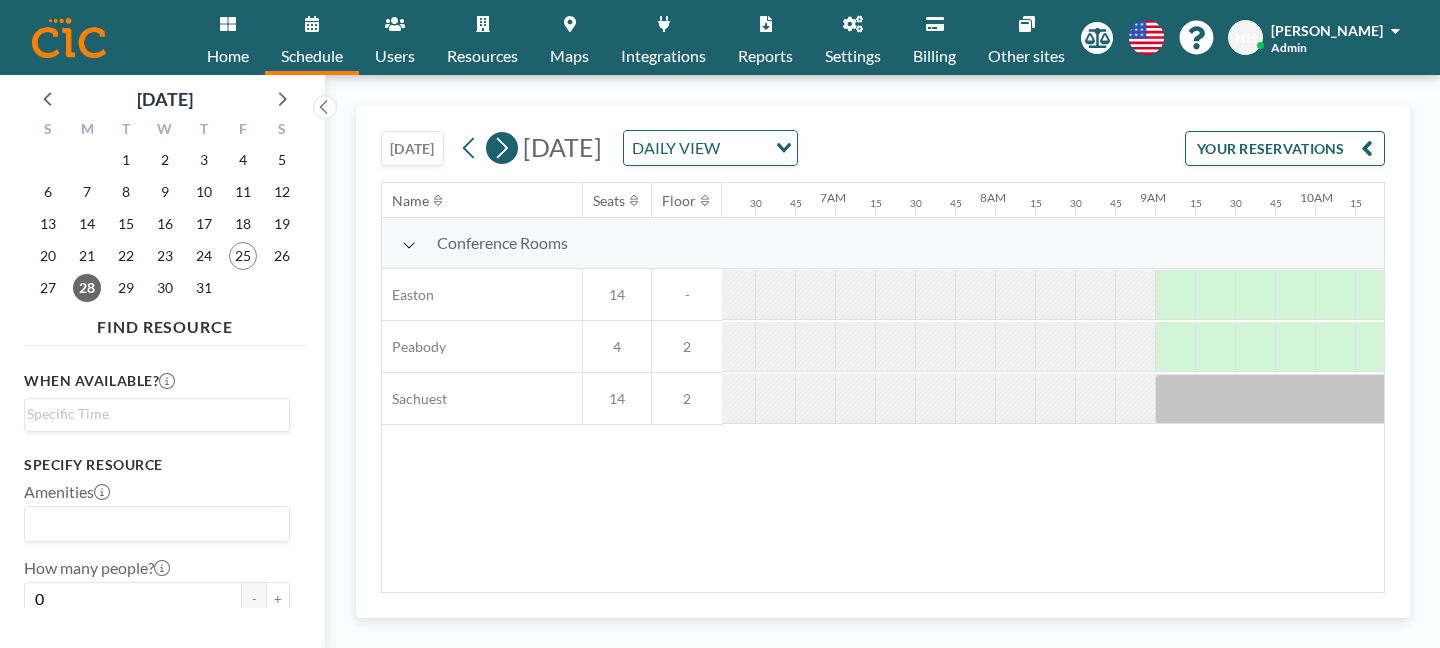 click 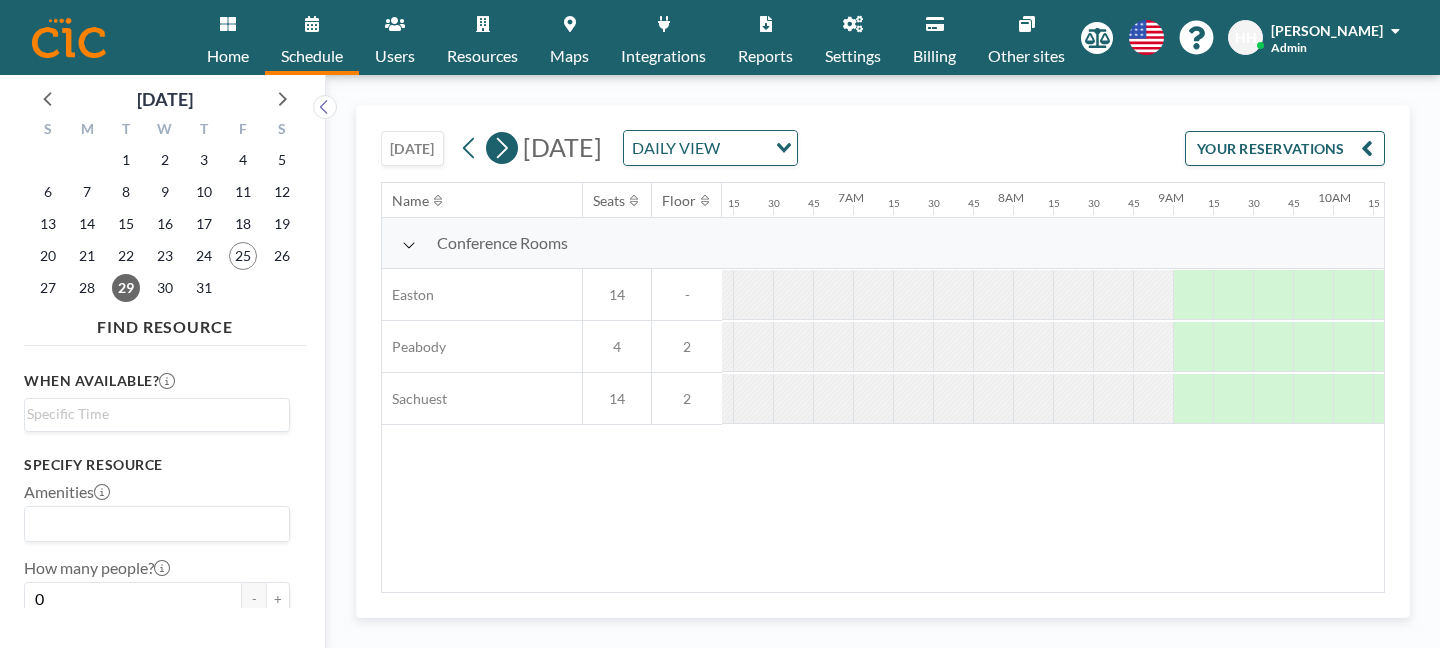 scroll, scrollTop: 0, scrollLeft: 1007, axis: horizontal 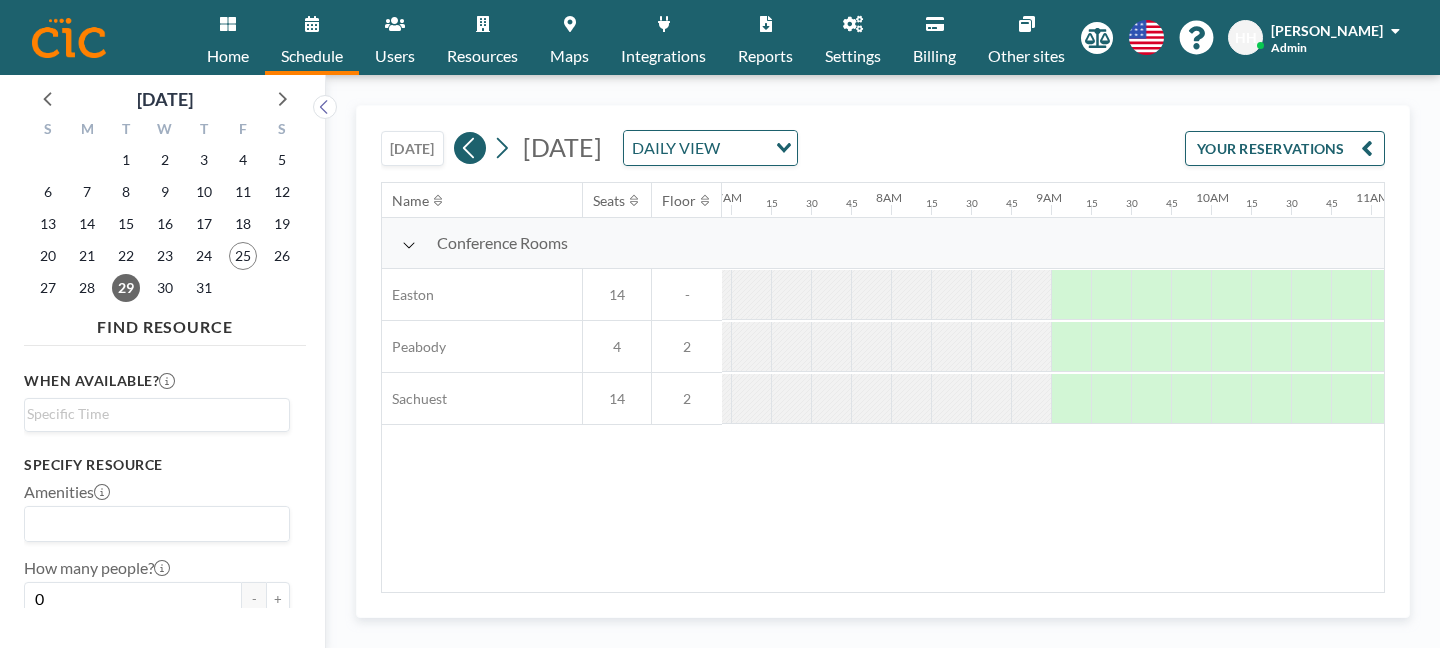 click 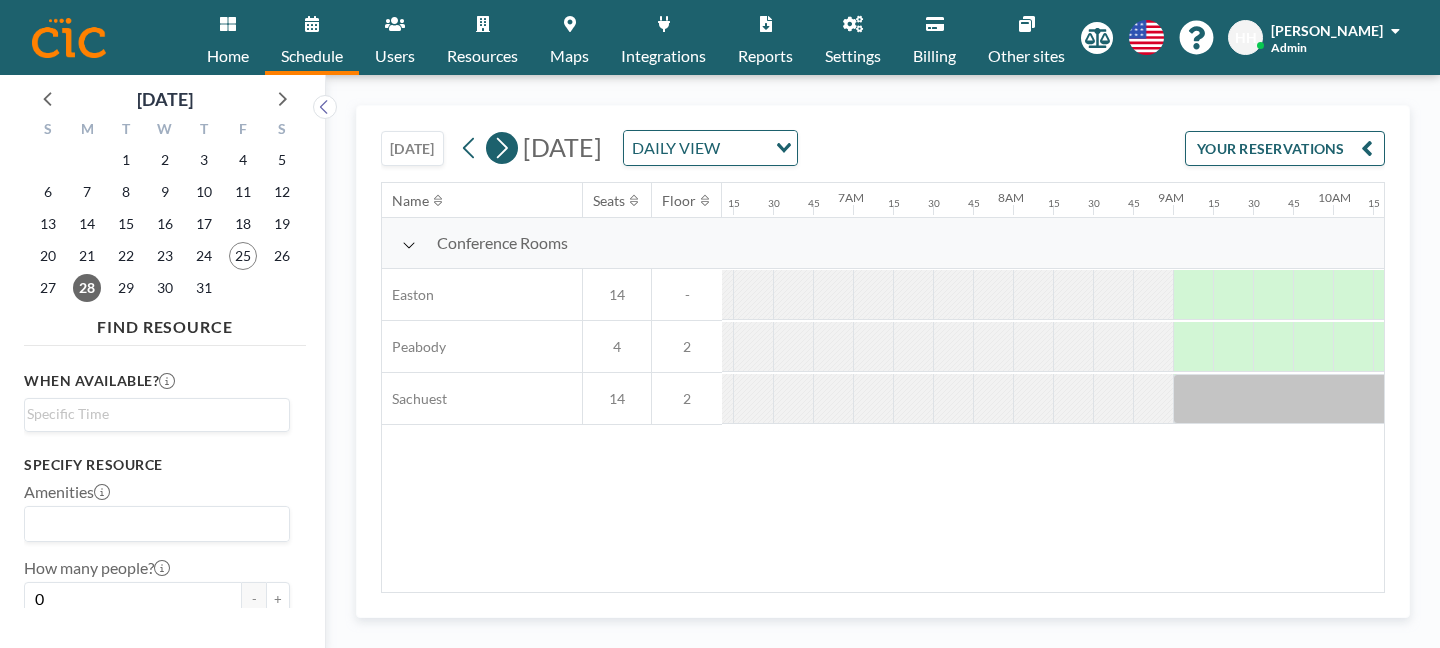 scroll, scrollTop: 0, scrollLeft: 1007, axis: horizontal 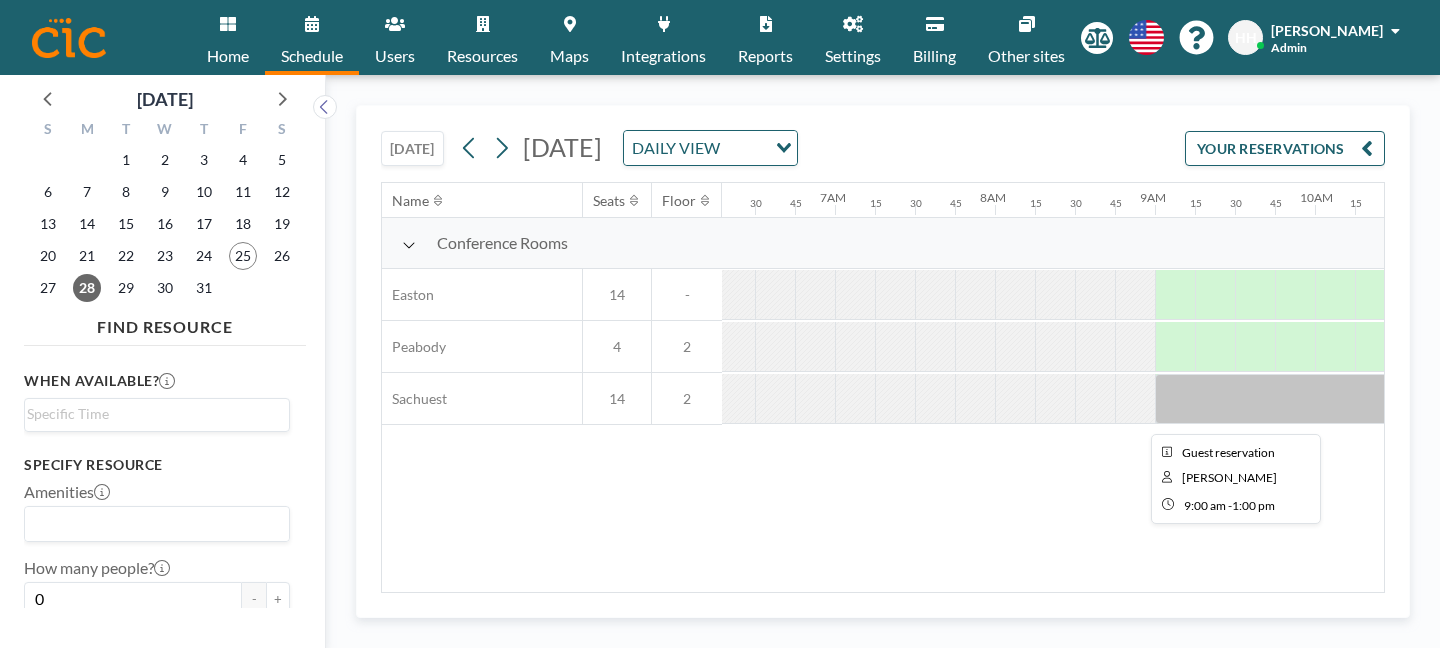 click at bounding box center (1475, 399) 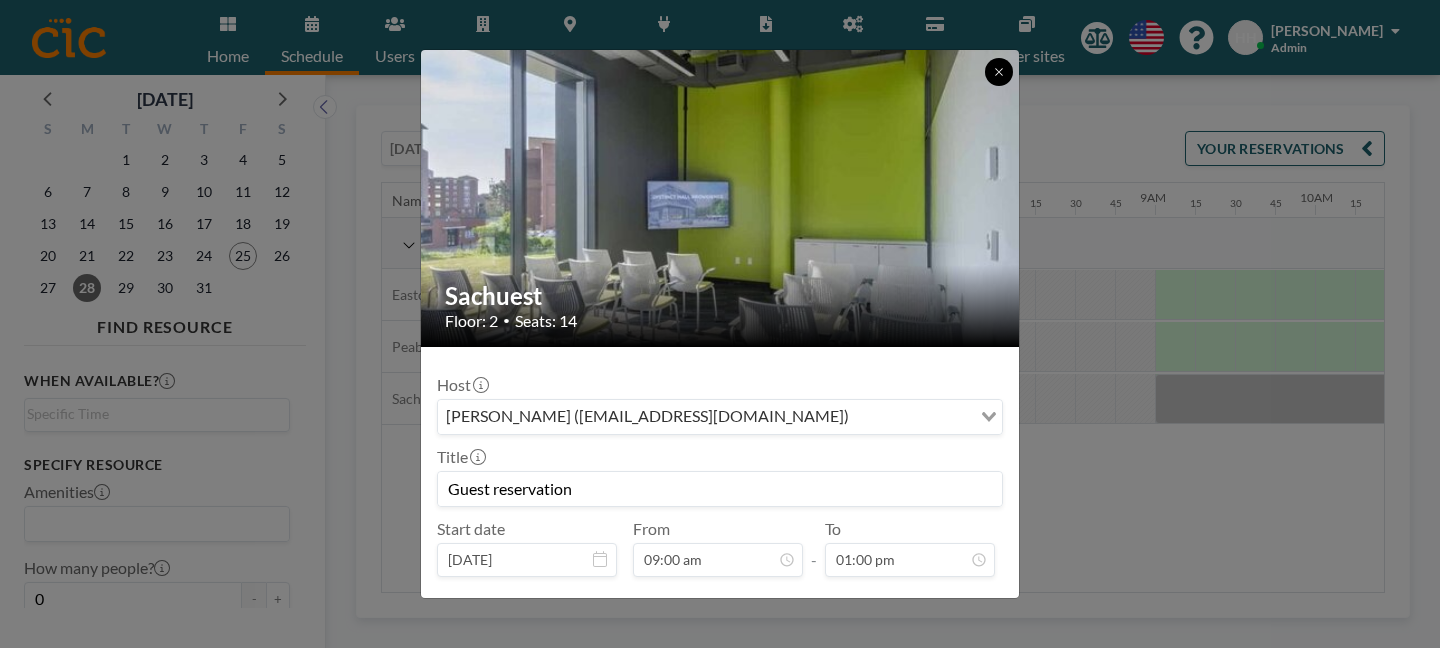 click at bounding box center [999, 72] 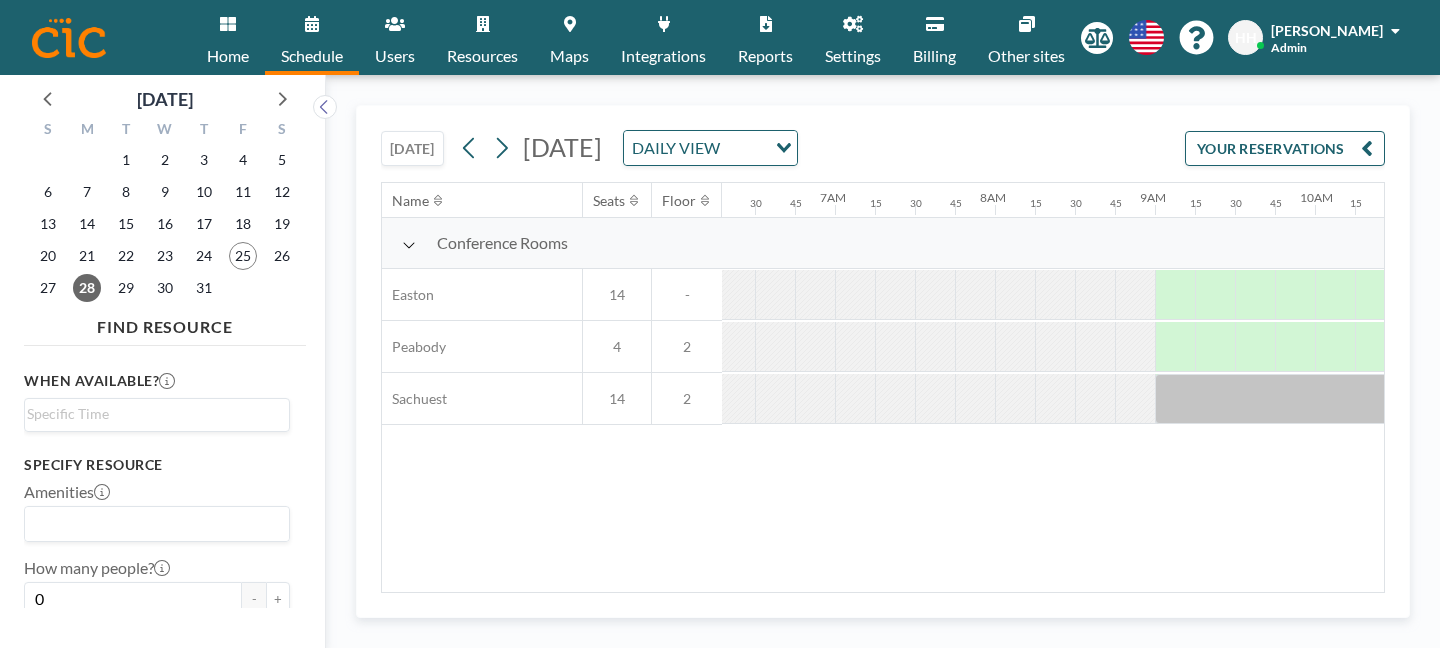 click on "Name Seats Floor  12AM   15   30   45   1AM   15   30   45   2AM   15   30   45   3AM   15   30   45   4AM   15   30   45   5AM   15   30   45   6AM   15   30   45   7AM   15   30   45   8AM   15   30   45   9AM   15   30   45   10AM   15   30   45   11AM   15   30   45   12PM   15   30   45   1PM   15   30   45   2PM   15   30   45   3PM   15   30   45   4PM   15   30   45   5PM   15   30   45   6PM   15   30   45   7PM   15   30   45   8PM   15   30   45   9PM   15   30   45   10PM   15   30   45   11PM   15   30   45   Conference Rooms  [GEOGRAPHIC_DATA]  14   -  [GEOGRAPHIC_DATA]  4   2  Sachuest  14   2" at bounding box center [883, 387] 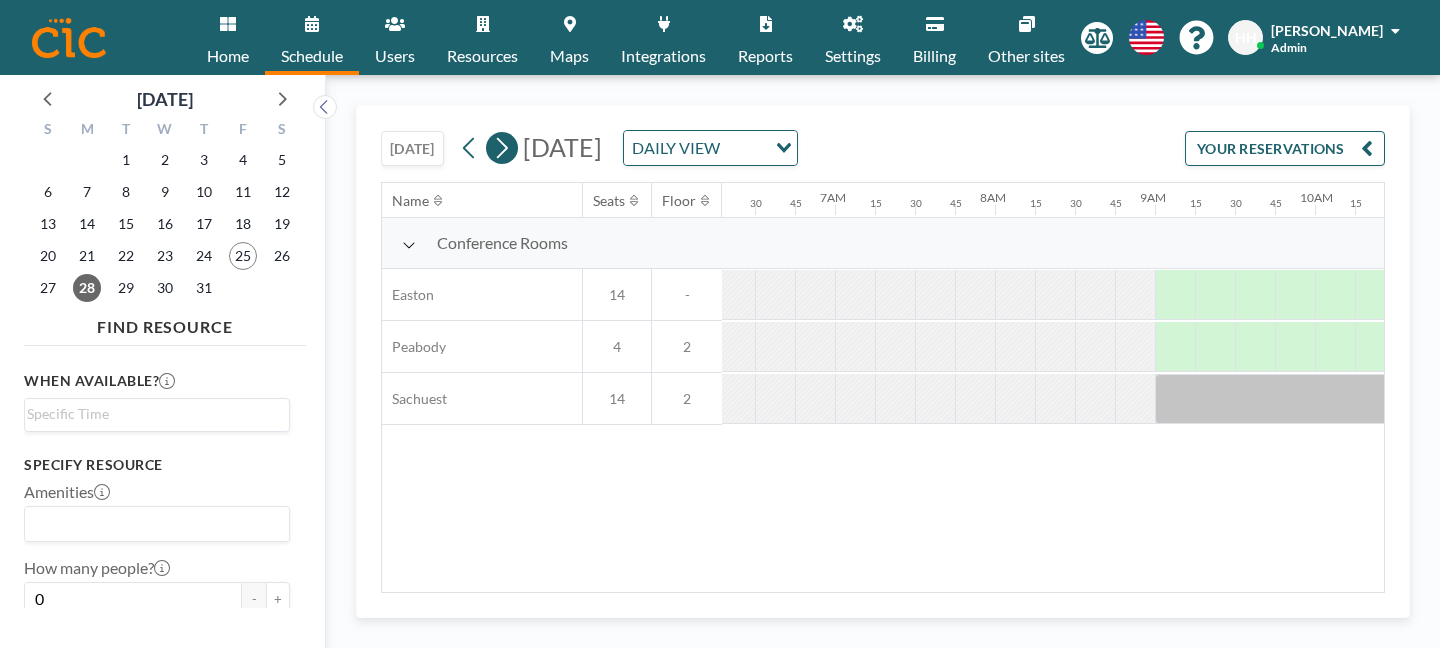 click 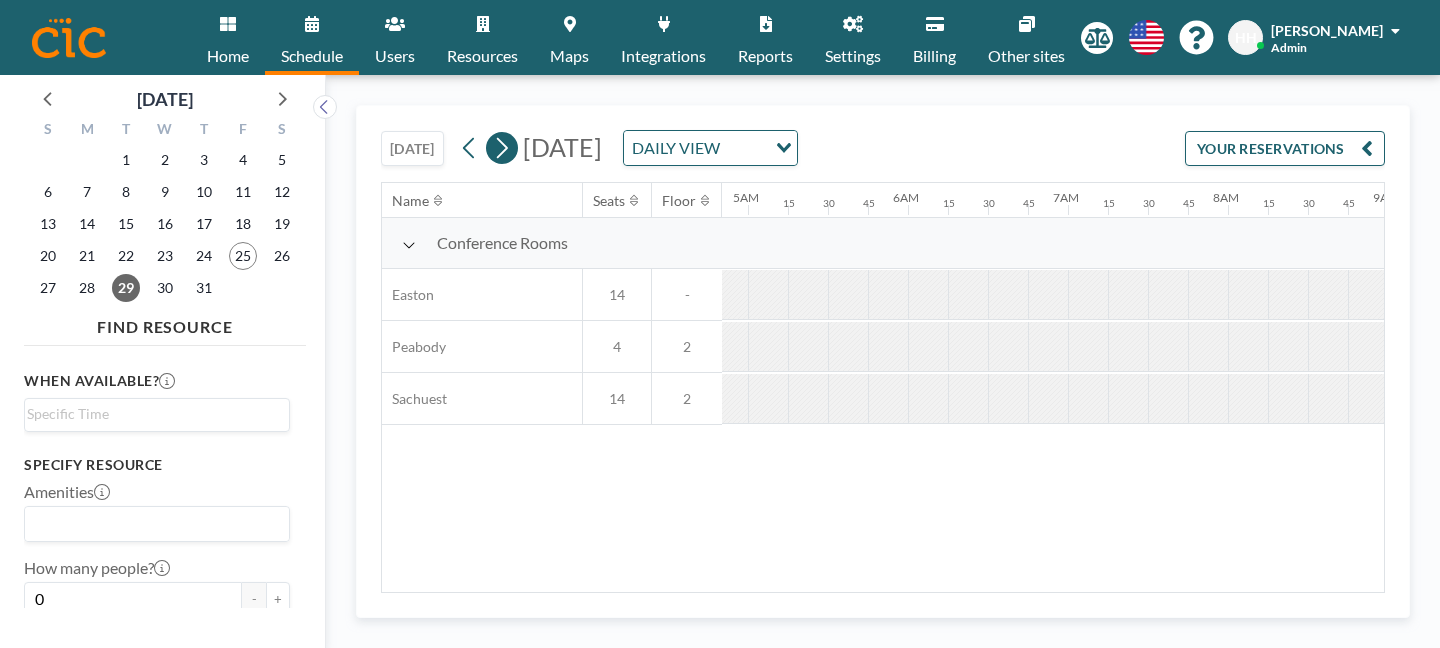 scroll, scrollTop: 0, scrollLeft: 1007, axis: horizontal 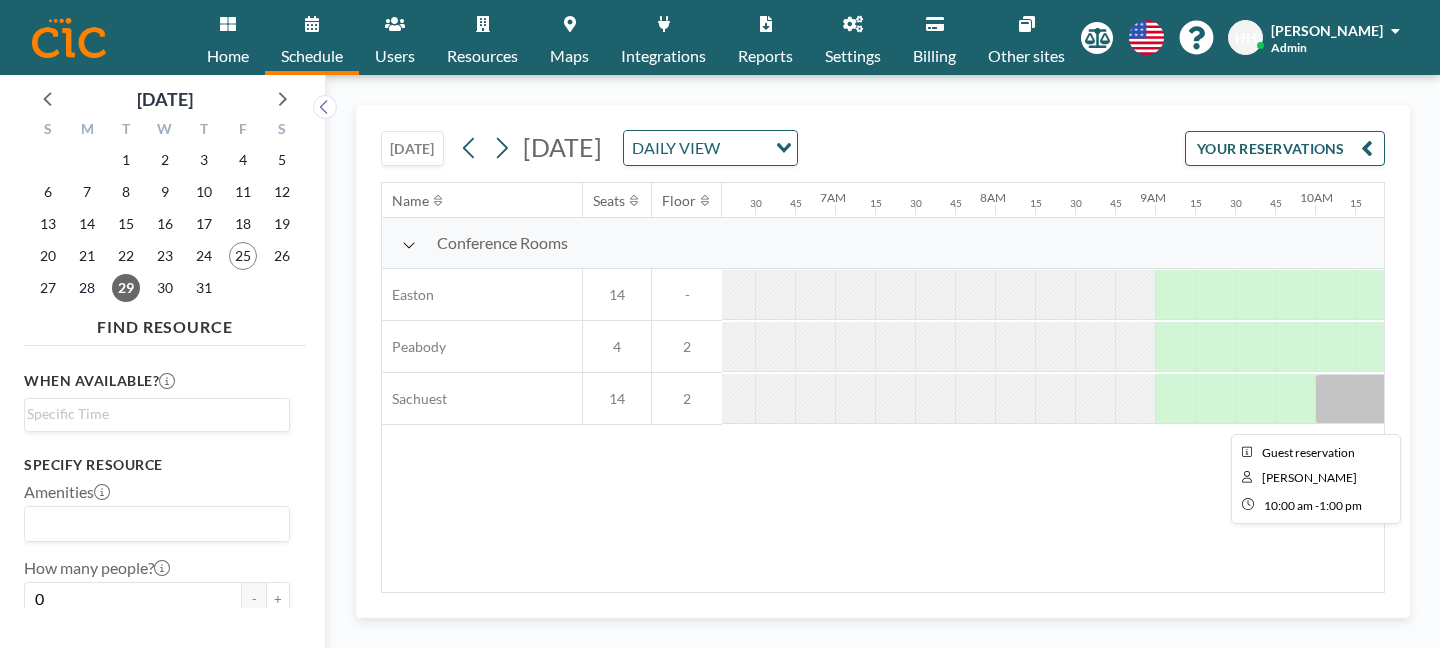 click at bounding box center (1555, 399) 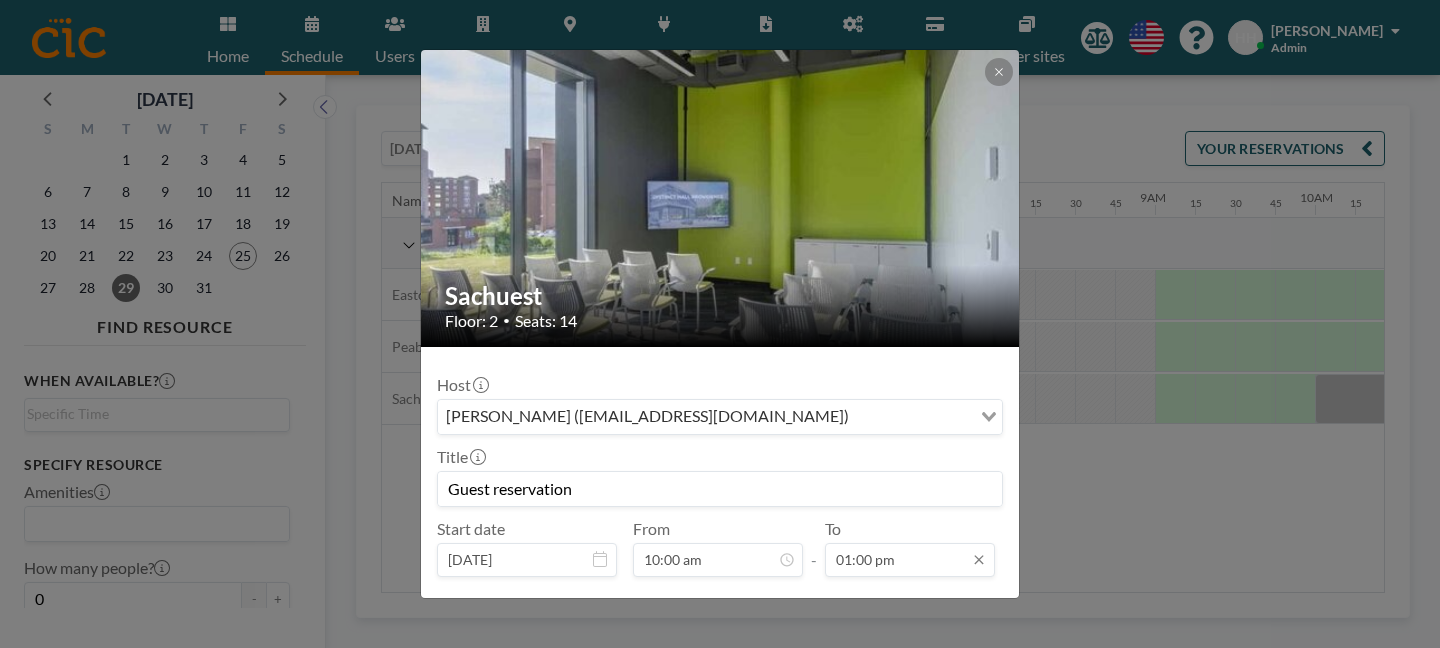 scroll, scrollTop: 511, scrollLeft: 0, axis: vertical 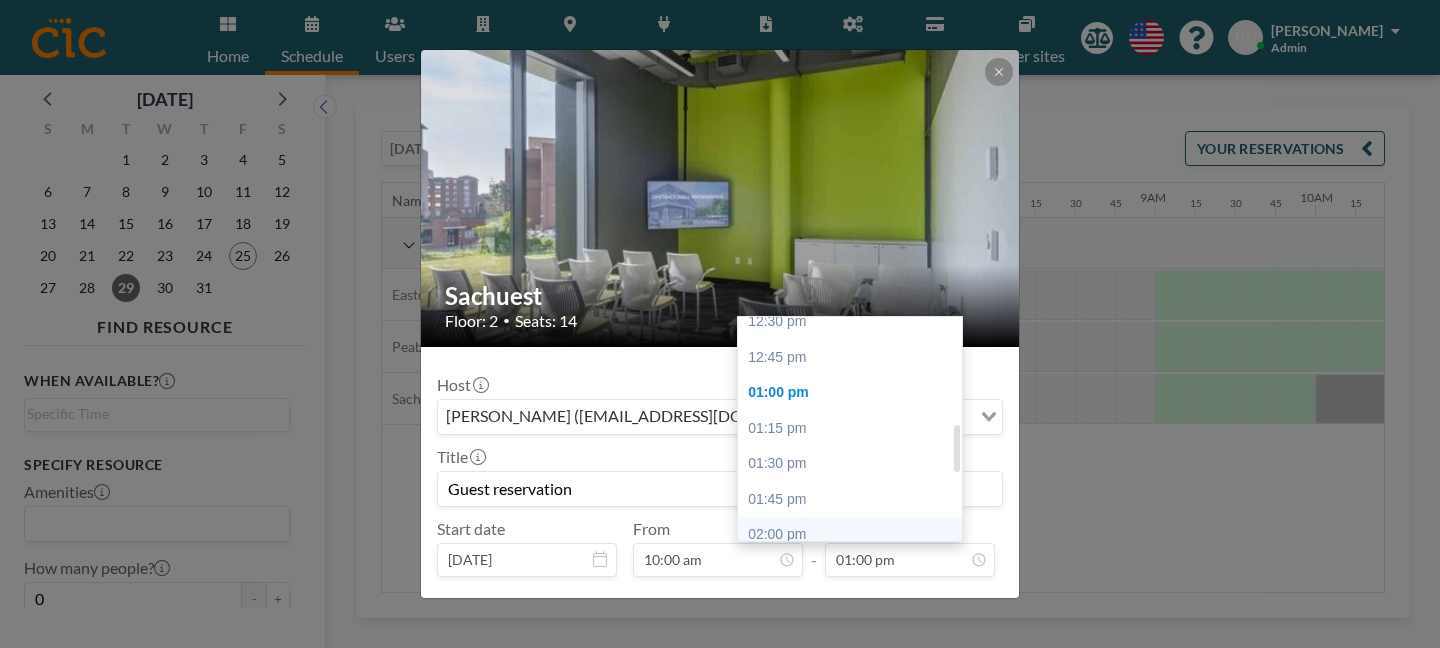 click on "02:00 pm" at bounding box center (855, 535) 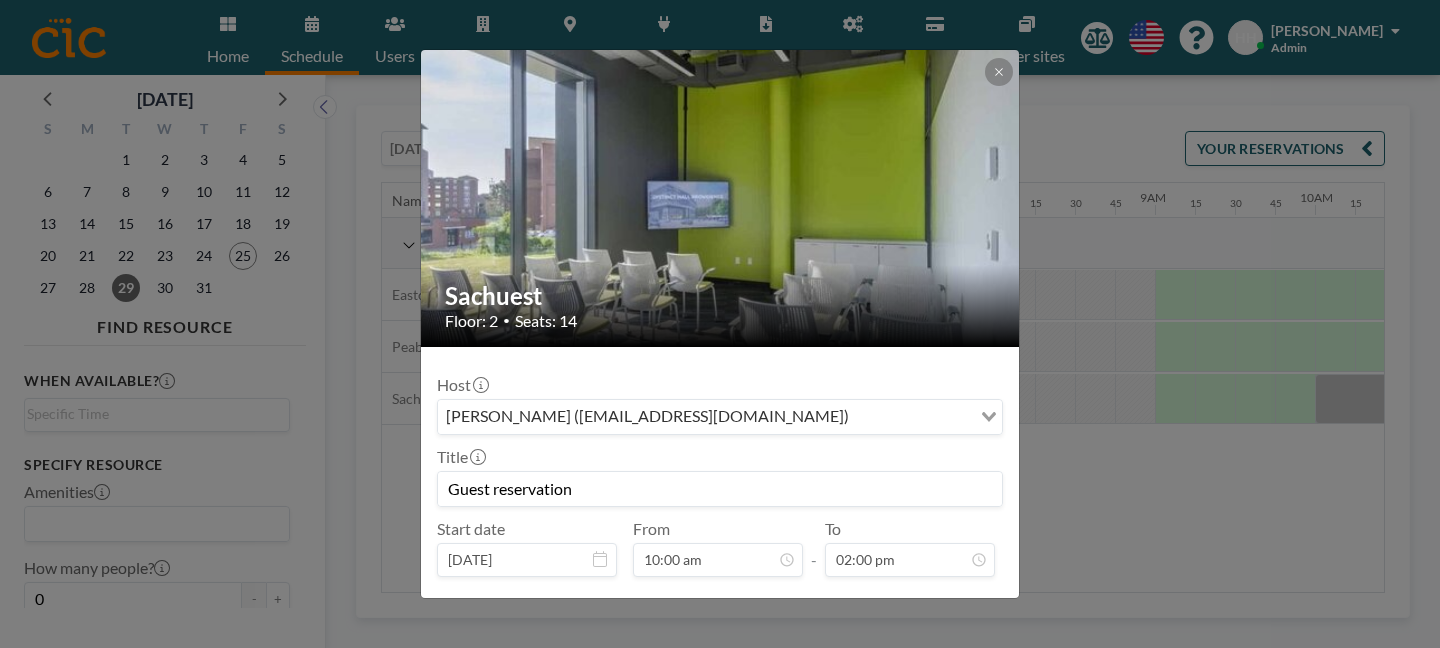 scroll, scrollTop: 638, scrollLeft: 0, axis: vertical 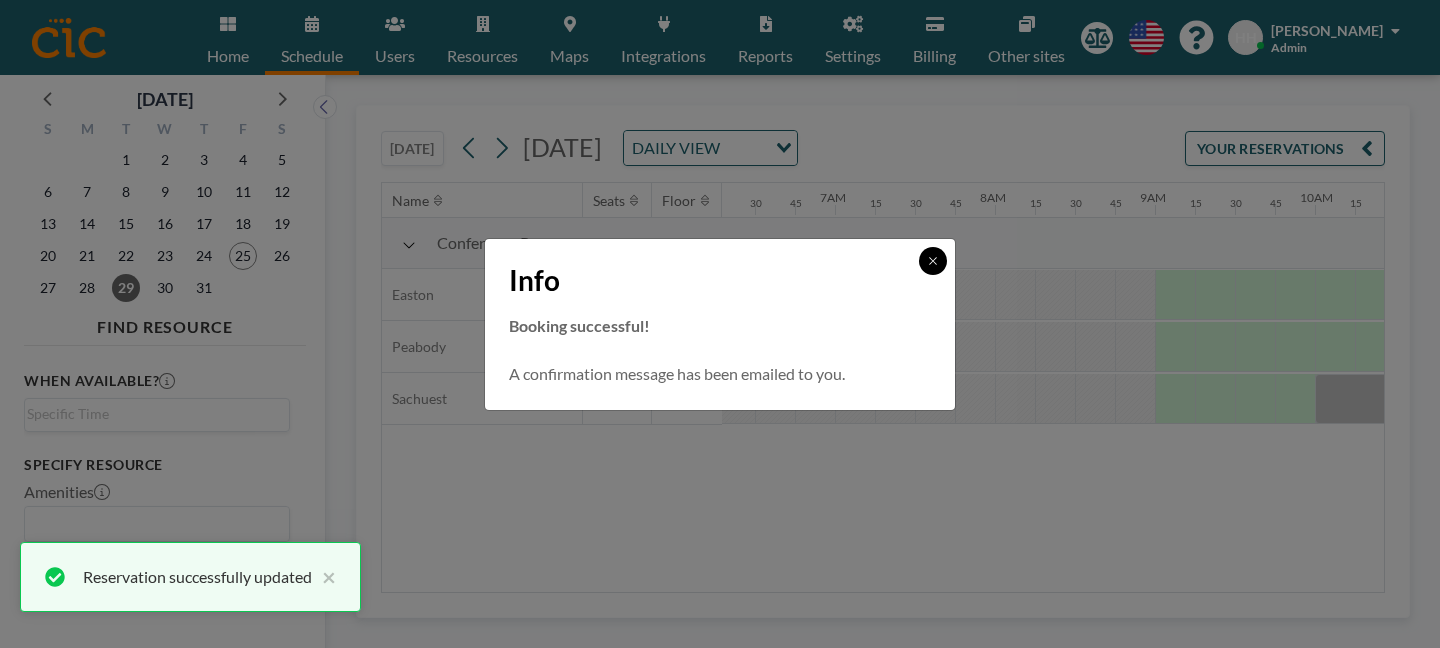 click at bounding box center (933, 261) 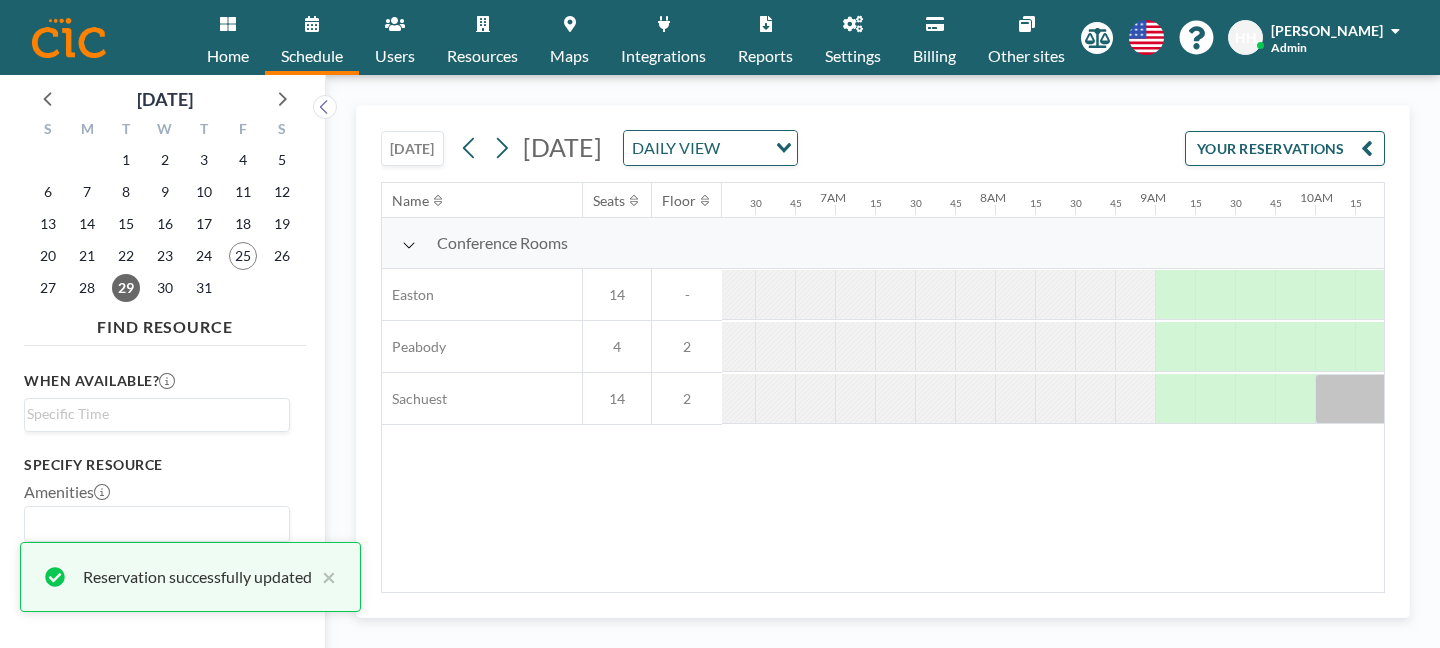 click on "[DATE]
DAILY VIEW
Loading..." at bounding box center [626, 148] 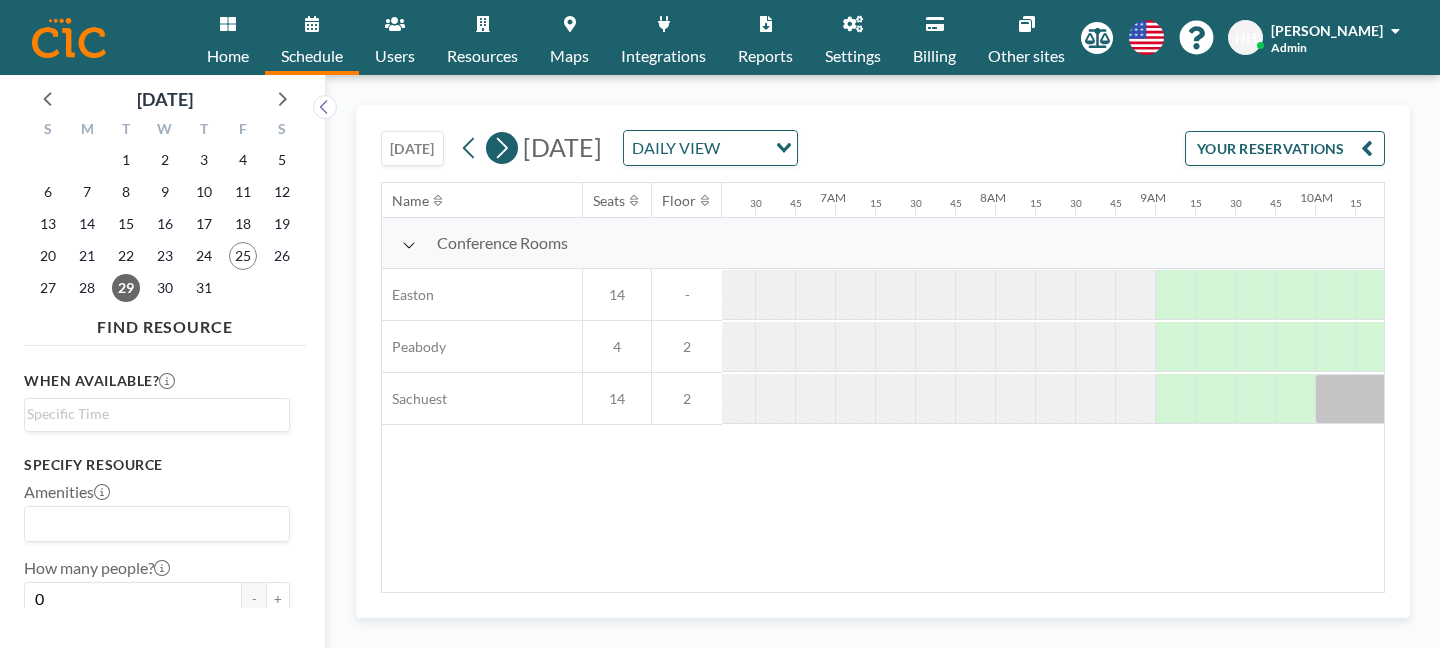 click 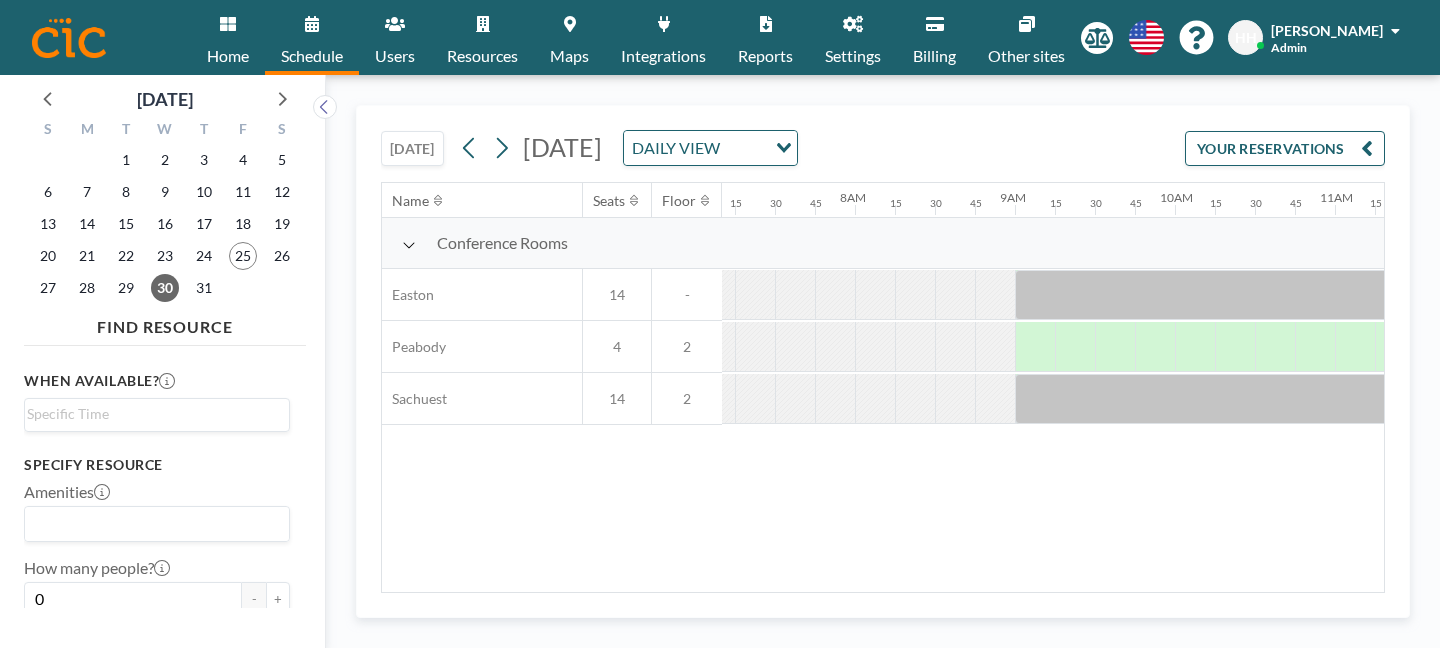 scroll, scrollTop: 0, scrollLeft: 1139, axis: horizontal 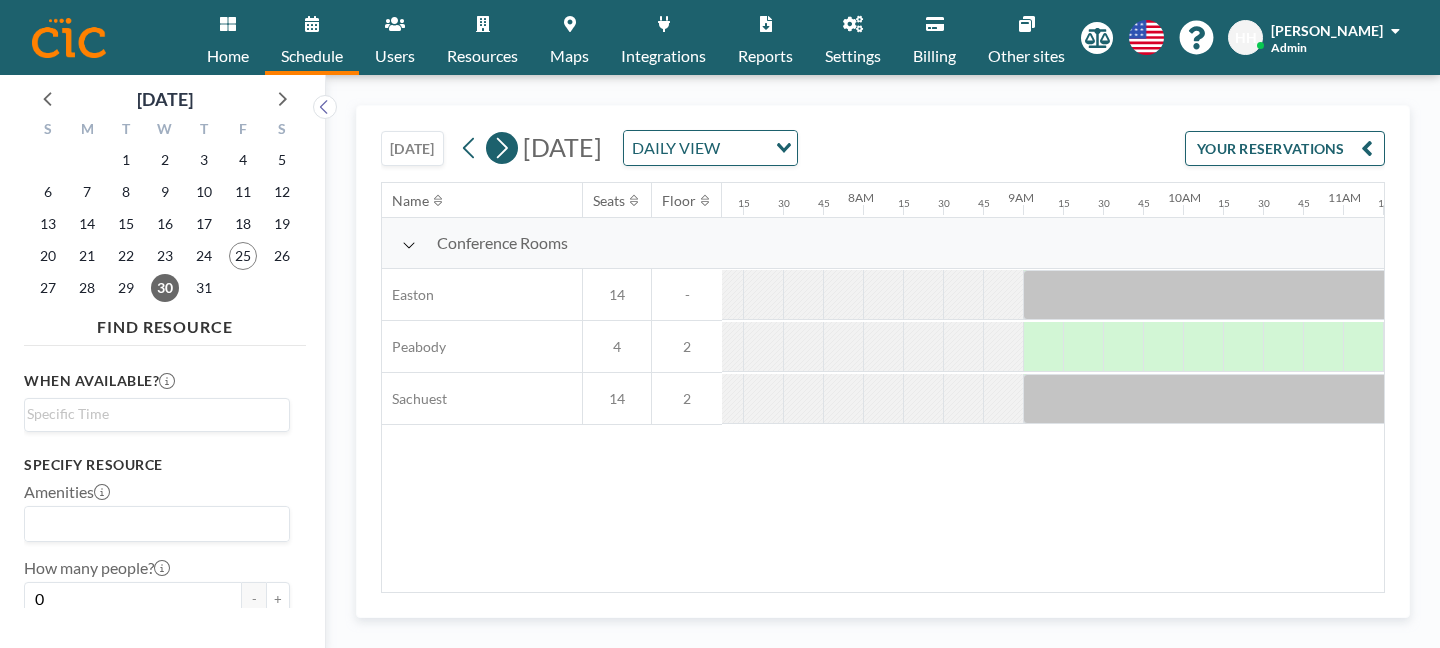 click 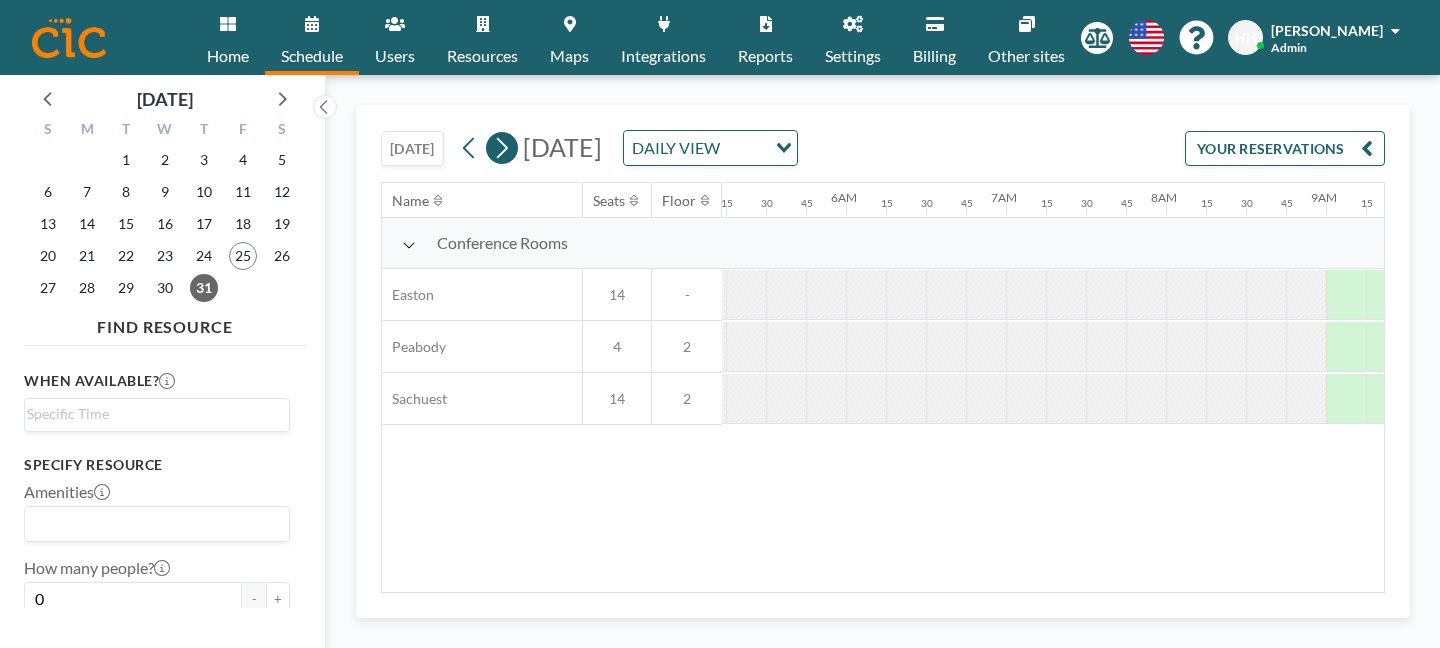 scroll, scrollTop: 0, scrollLeft: 1007, axis: horizontal 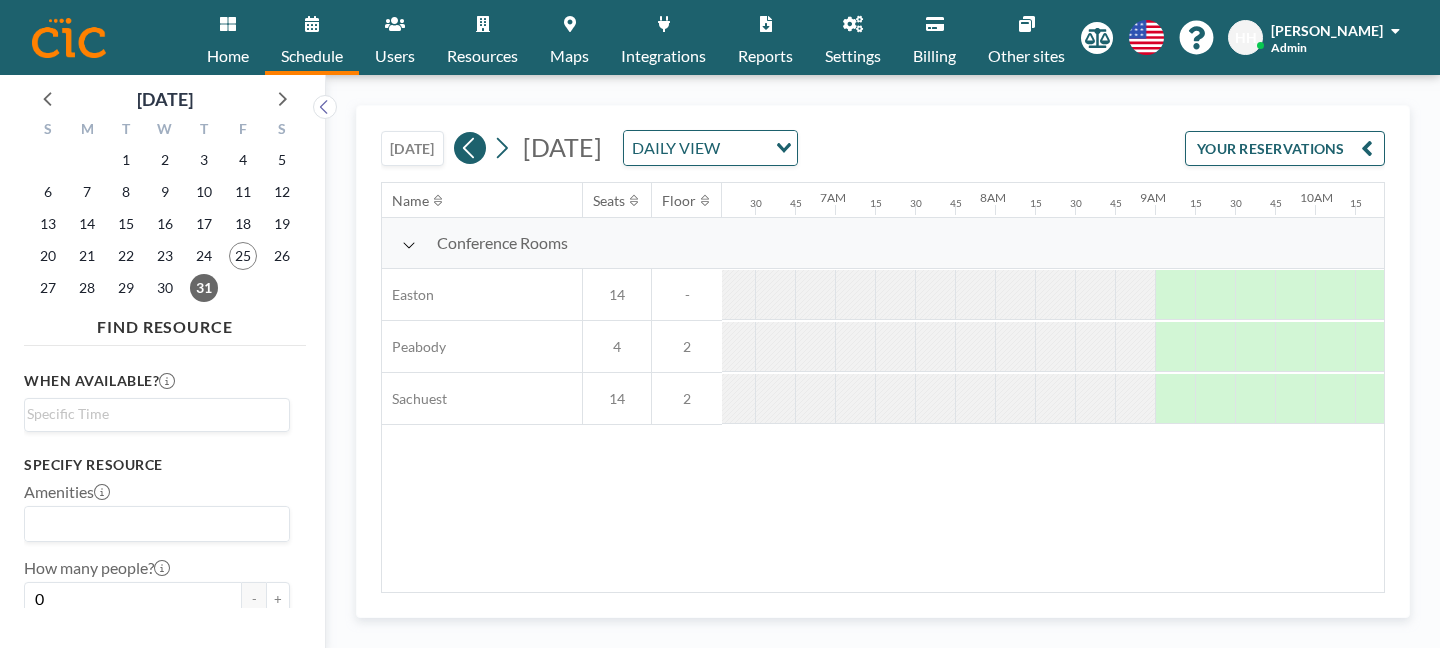 click 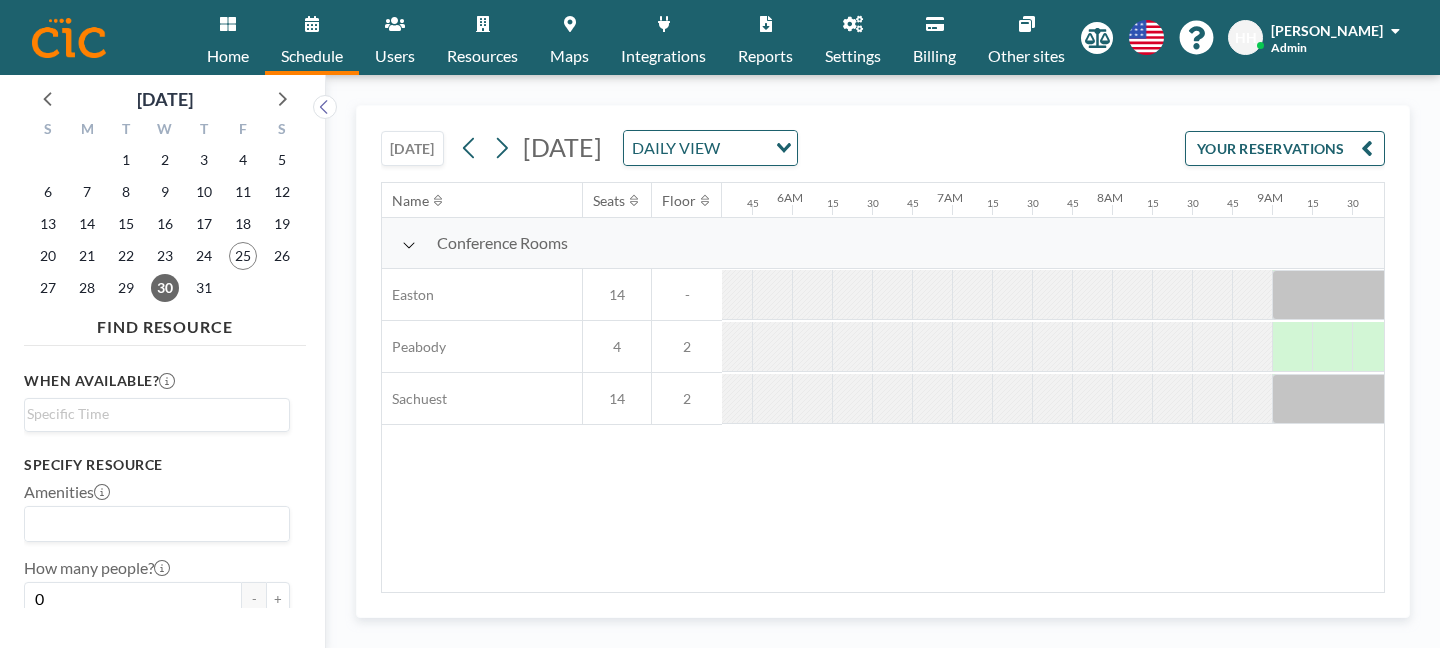 scroll, scrollTop: 0, scrollLeft: 1007, axis: horizontal 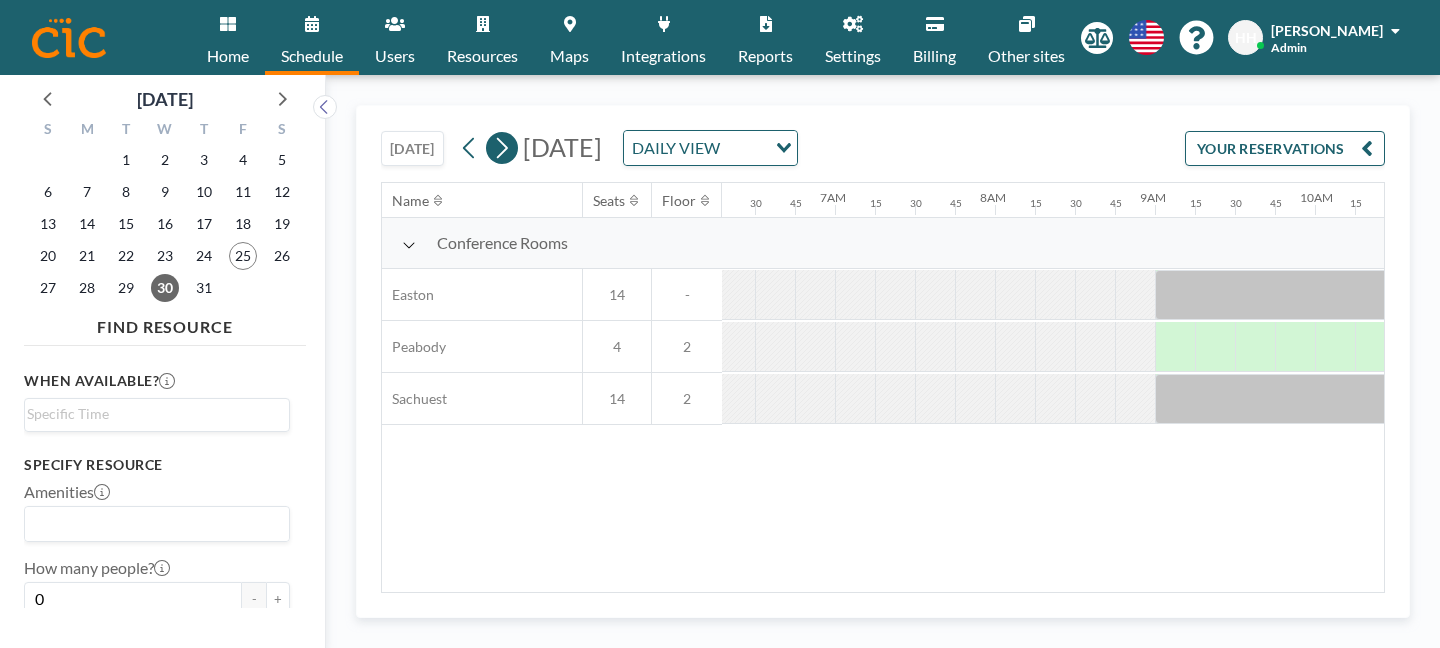 click at bounding box center (502, 148) 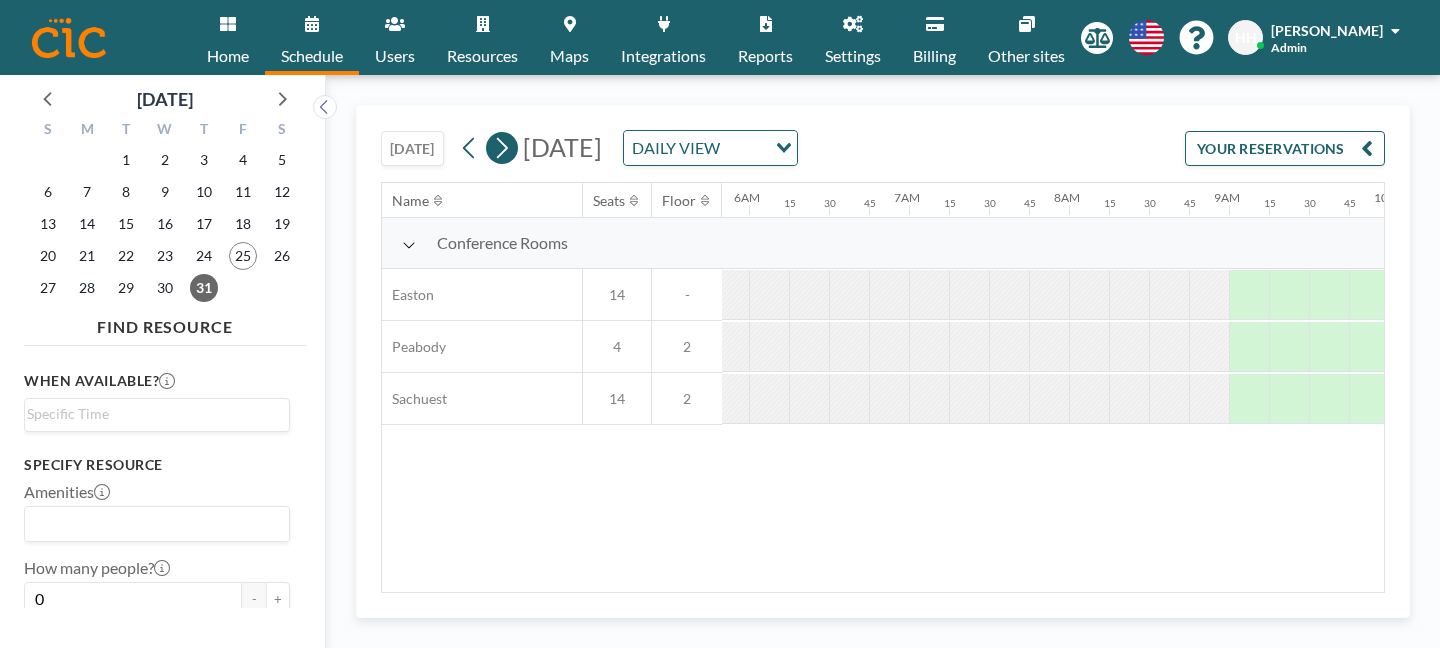 scroll, scrollTop: 0, scrollLeft: 1007, axis: horizontal 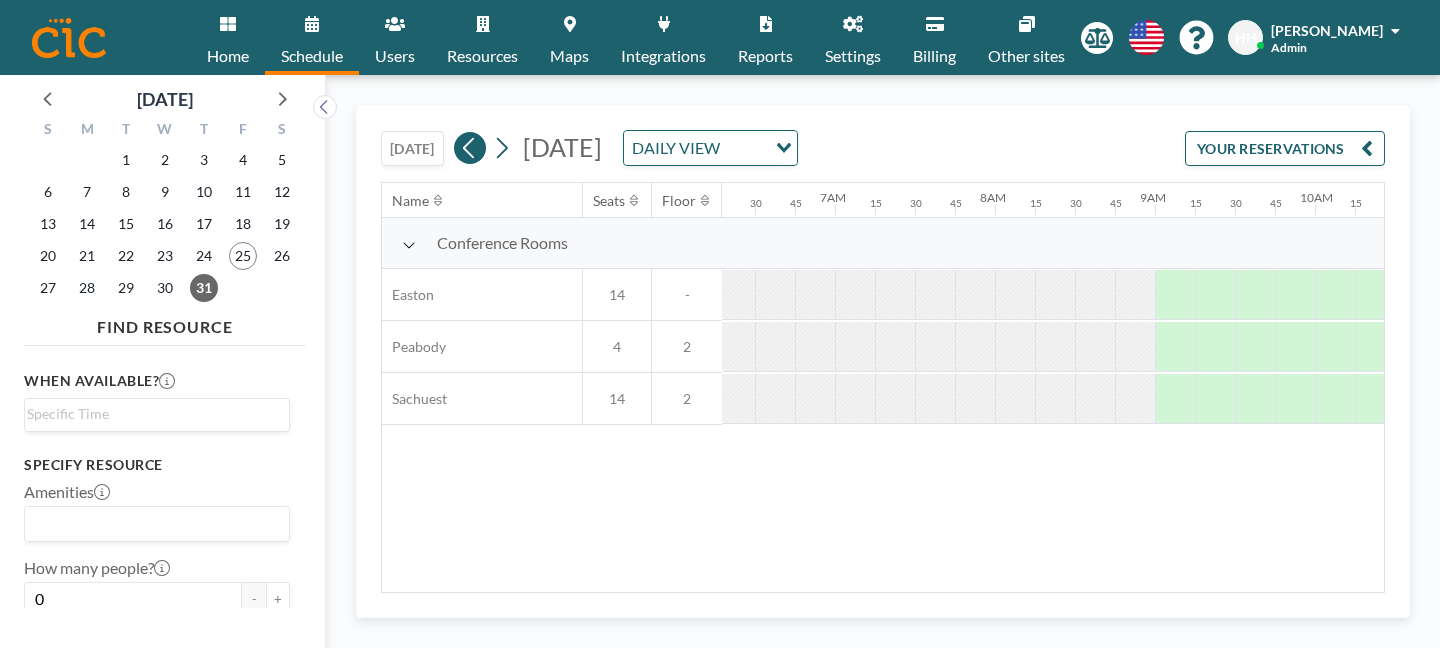click at bounding box center (470, 148) 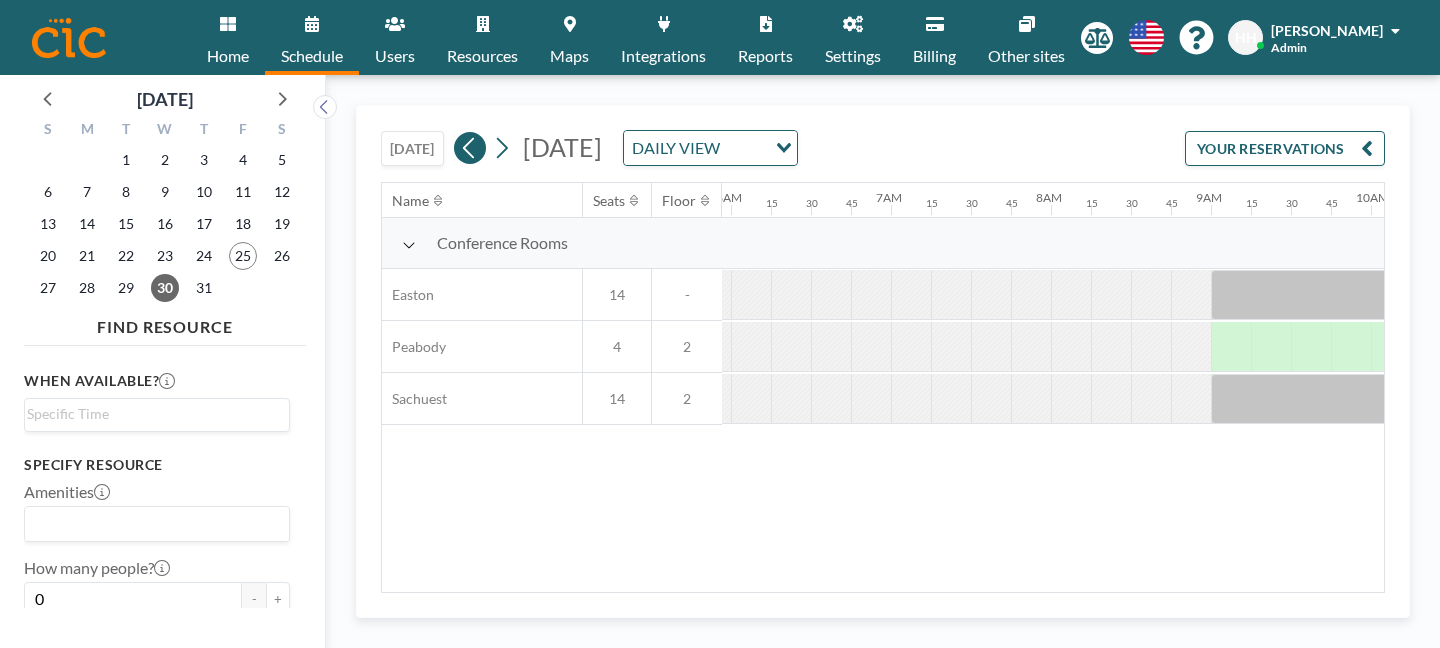 scroll, scrollTop: 0, scrollLeft: 1007, axis: horizontal 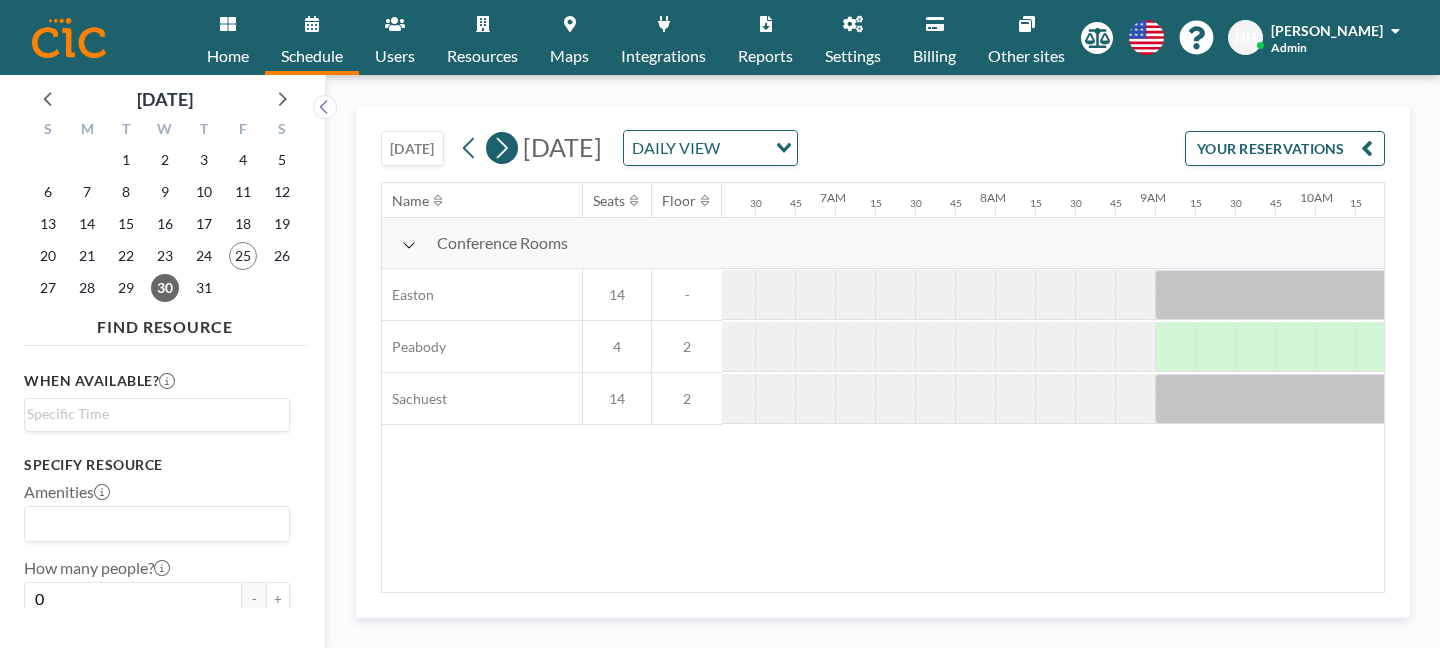 click 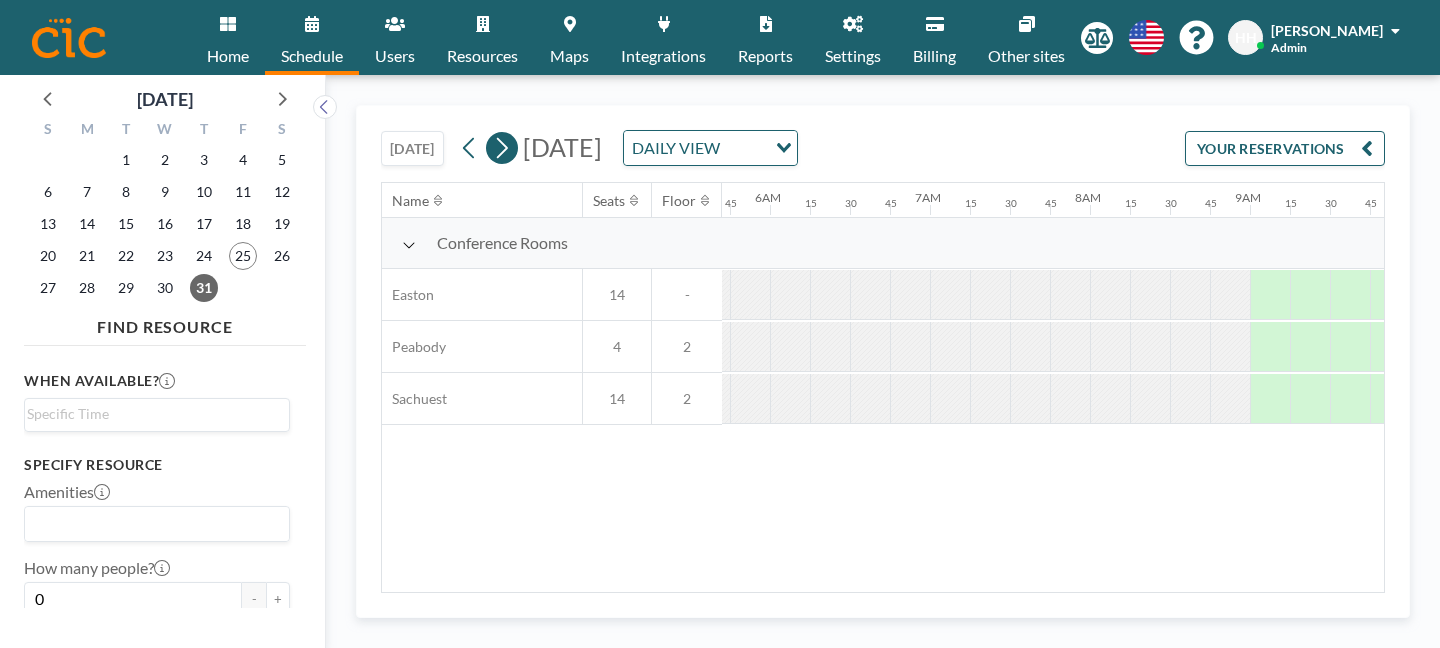 scroll, scrollTop: 0, scrollLeft: 1007, axis: horizontal 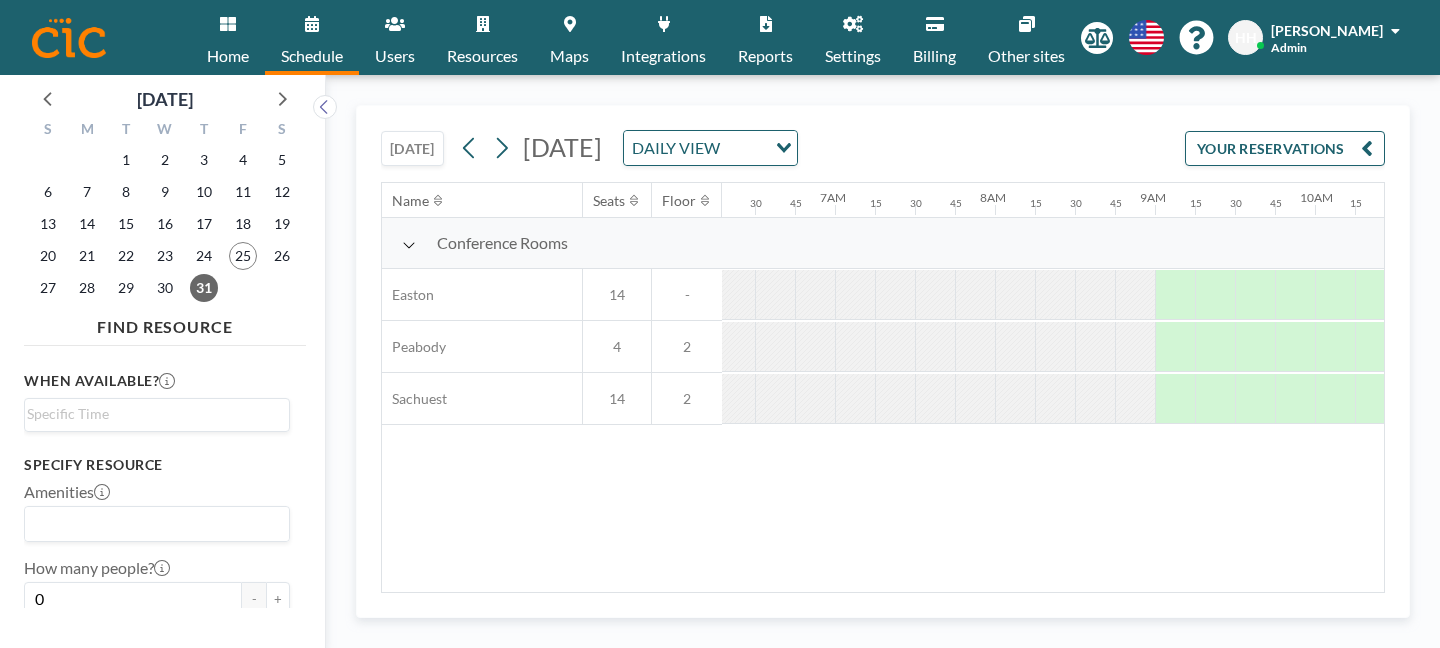 click on "[DATE]" at bounding box center (412, 148) 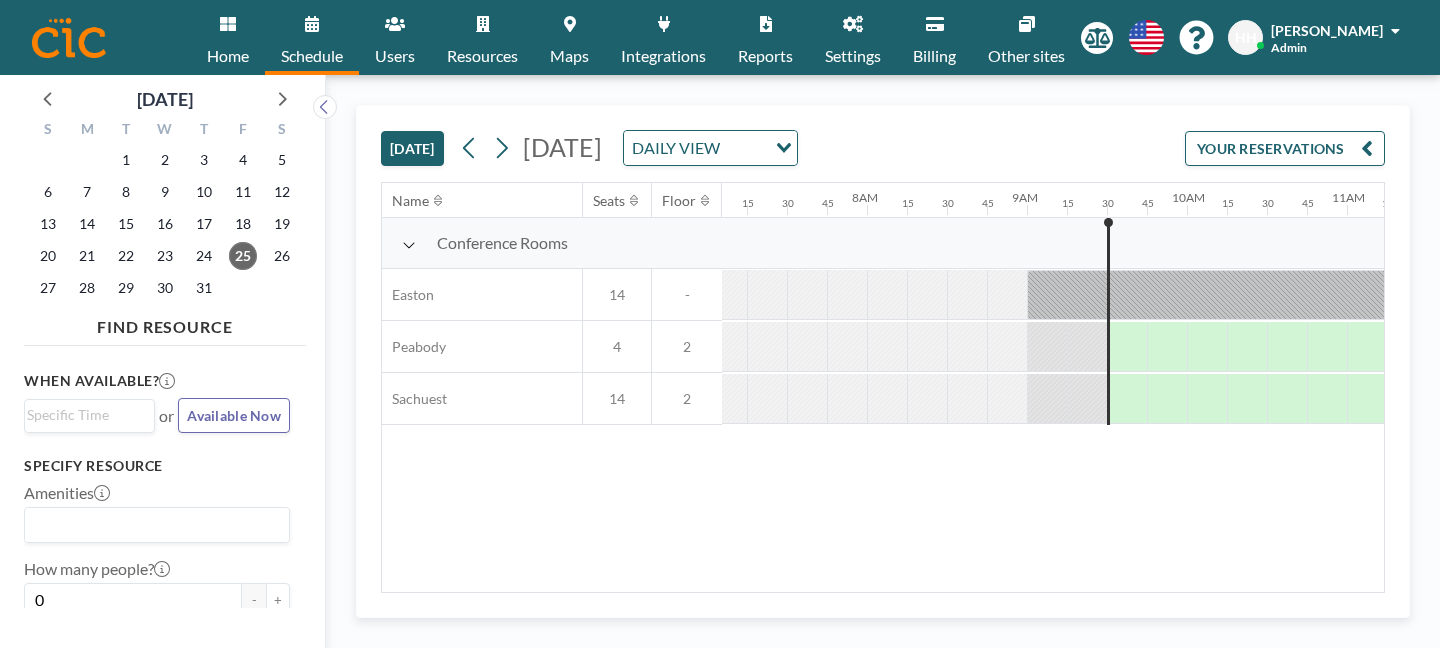 scroll, scrollTop: 0, scrollLeft: 1202, axis: horizontal 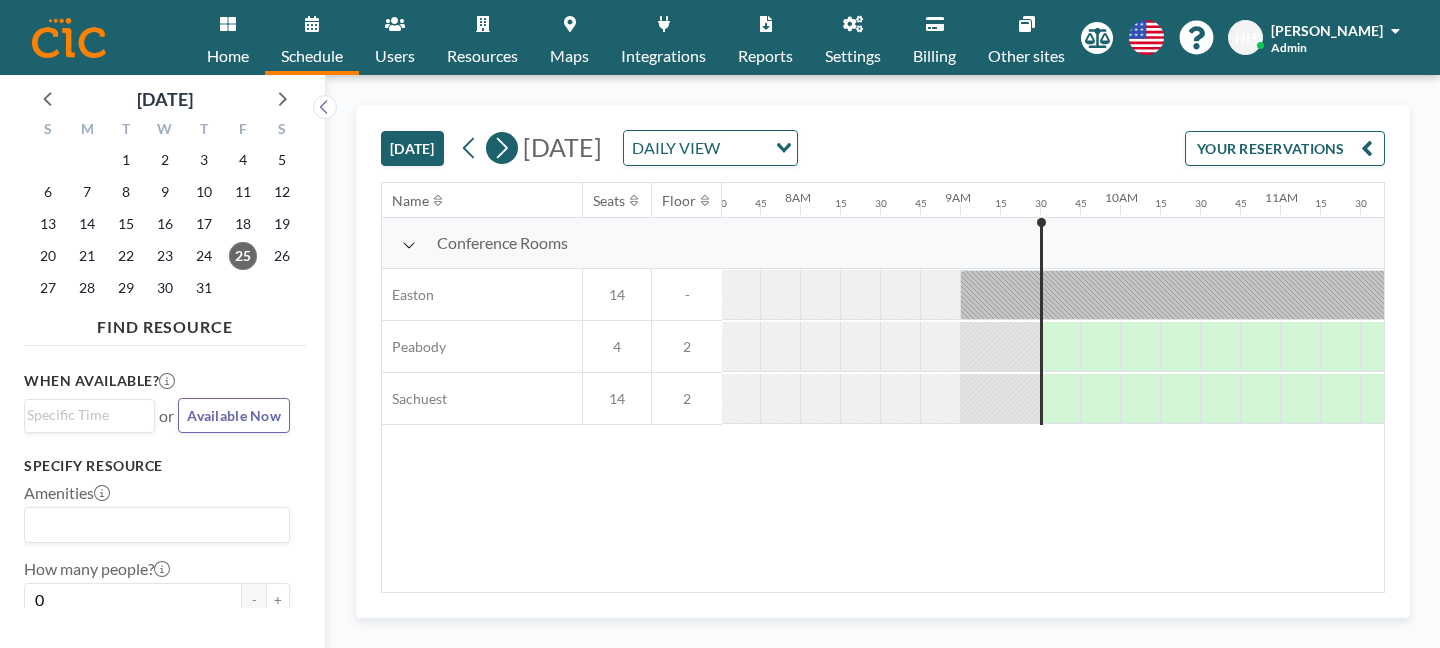 click 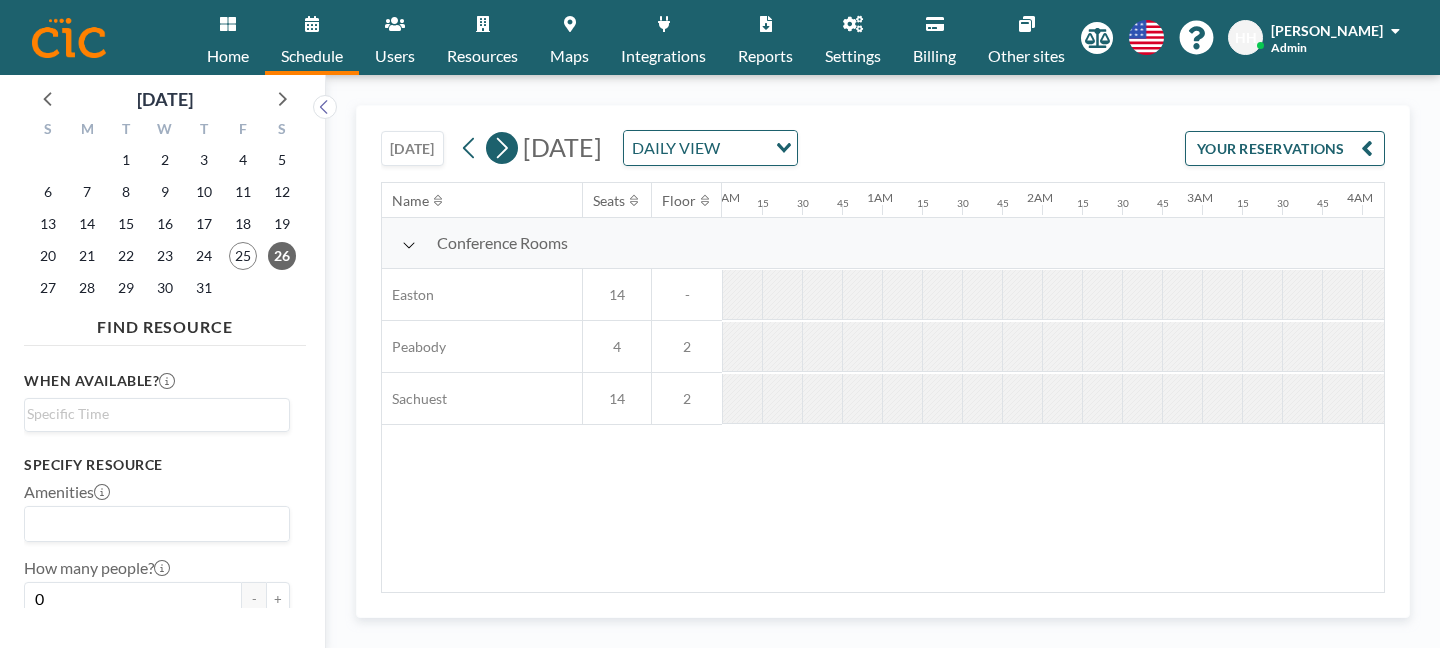 scroll, scrollTop: 0, scrollLeft: 364, axis: horizontal 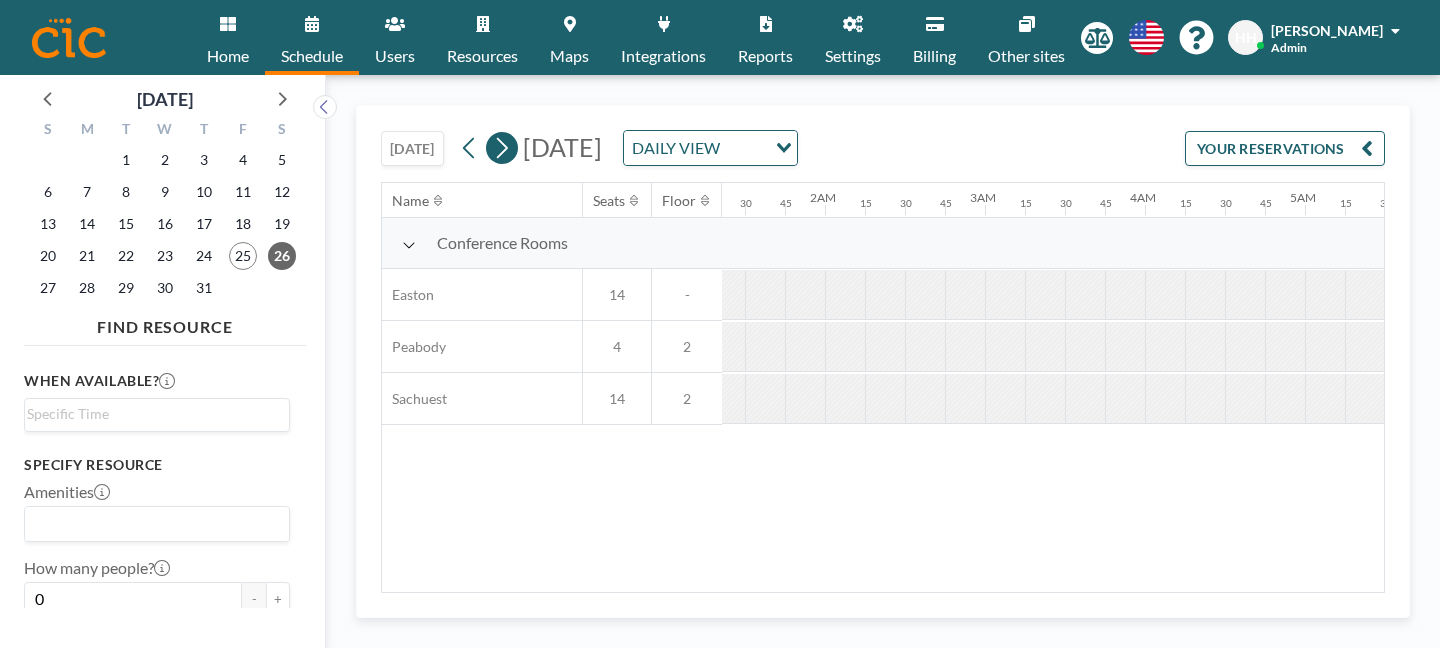 click 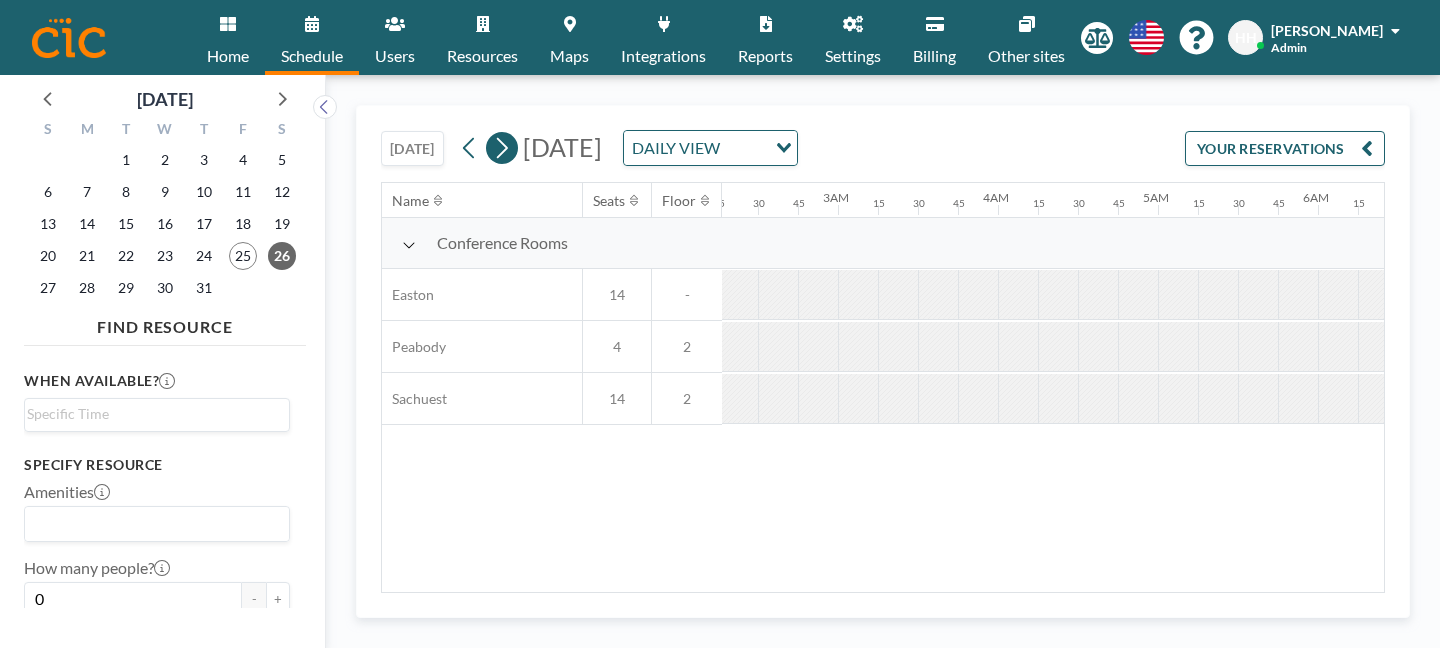 scroll, scrollTop: 0, scrollLeft: 0, axis: both 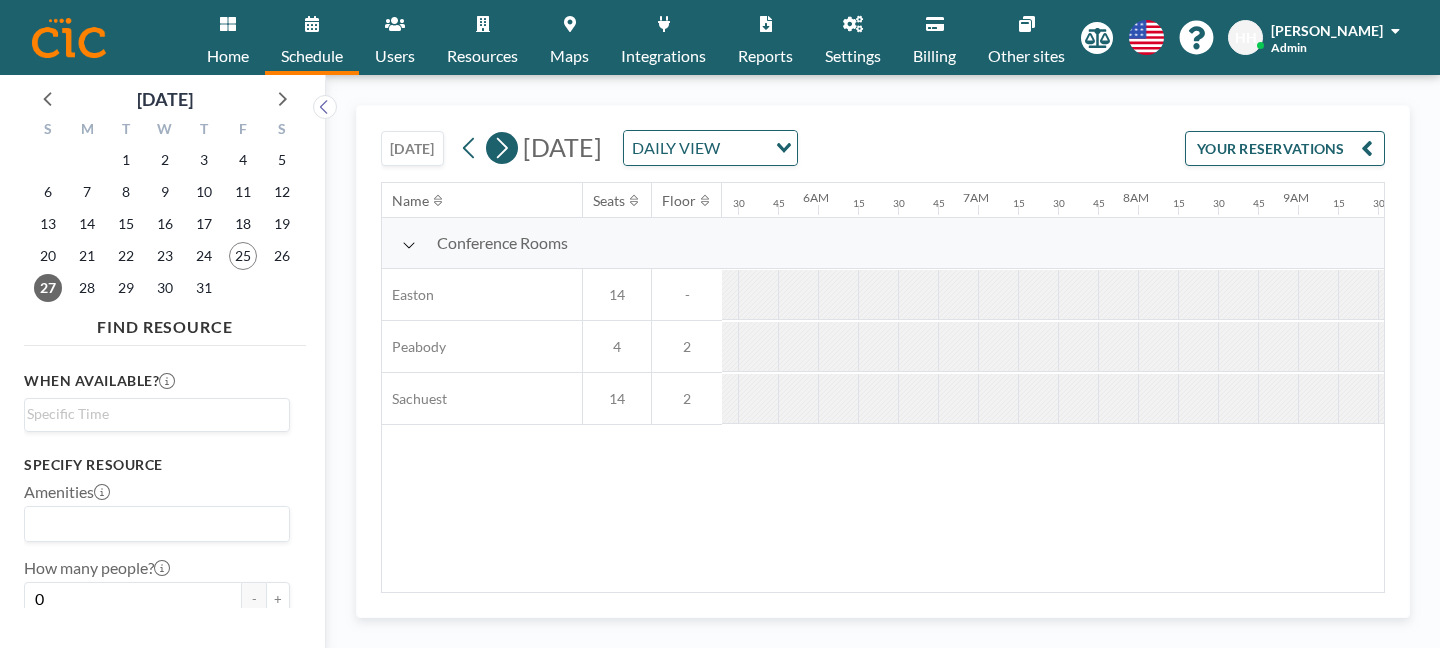 click 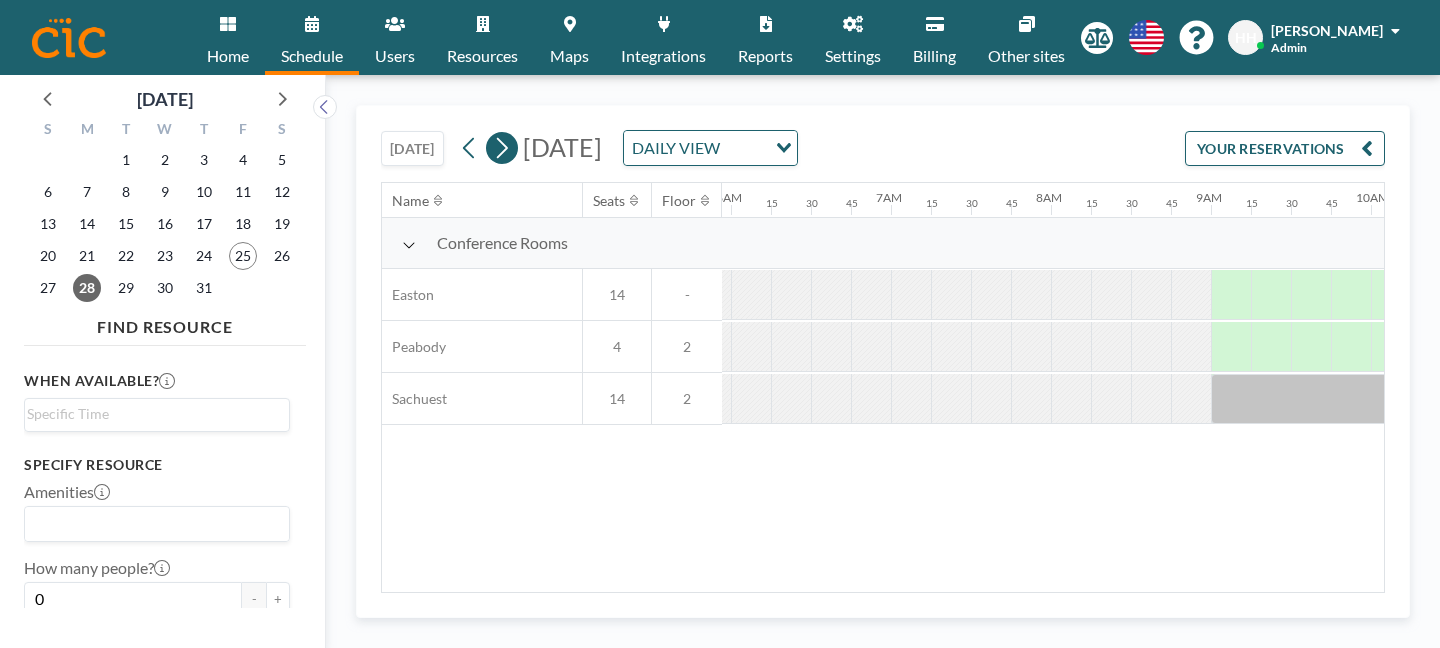 scroll, scrollTop: 0, scrollLeft: 1007, axis: horizontal 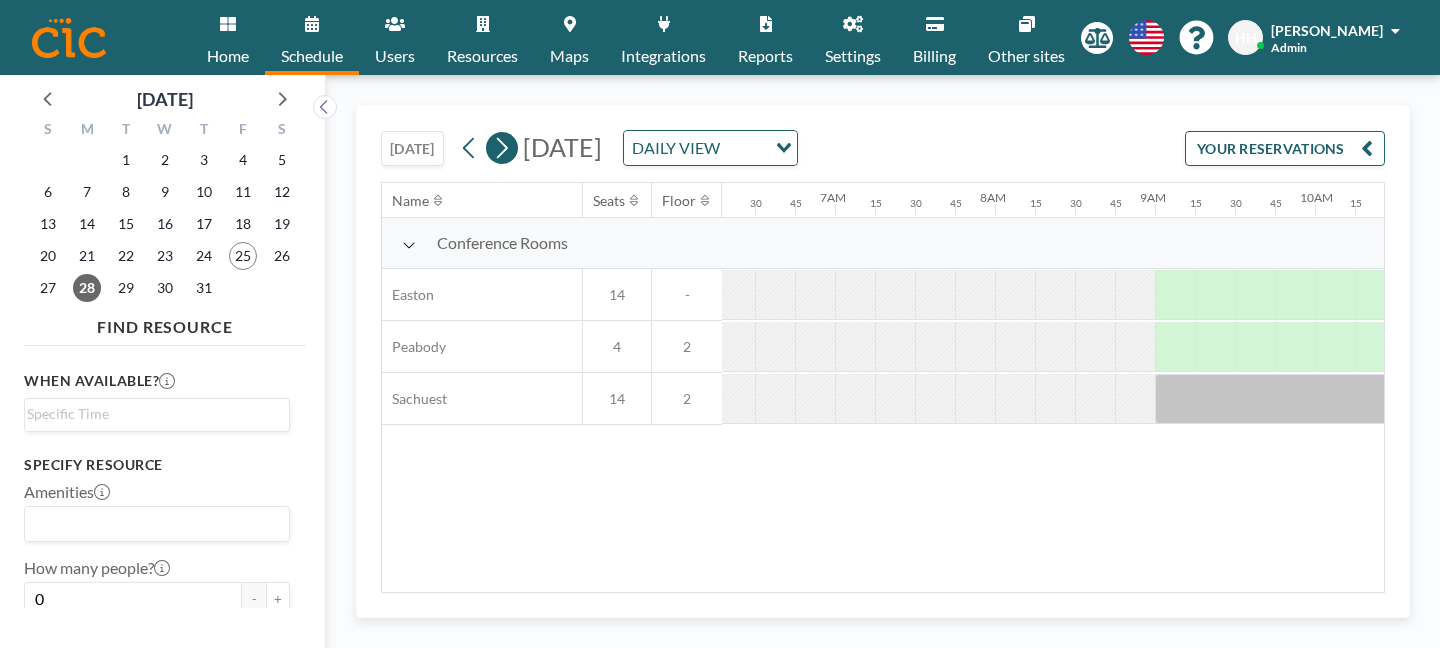click 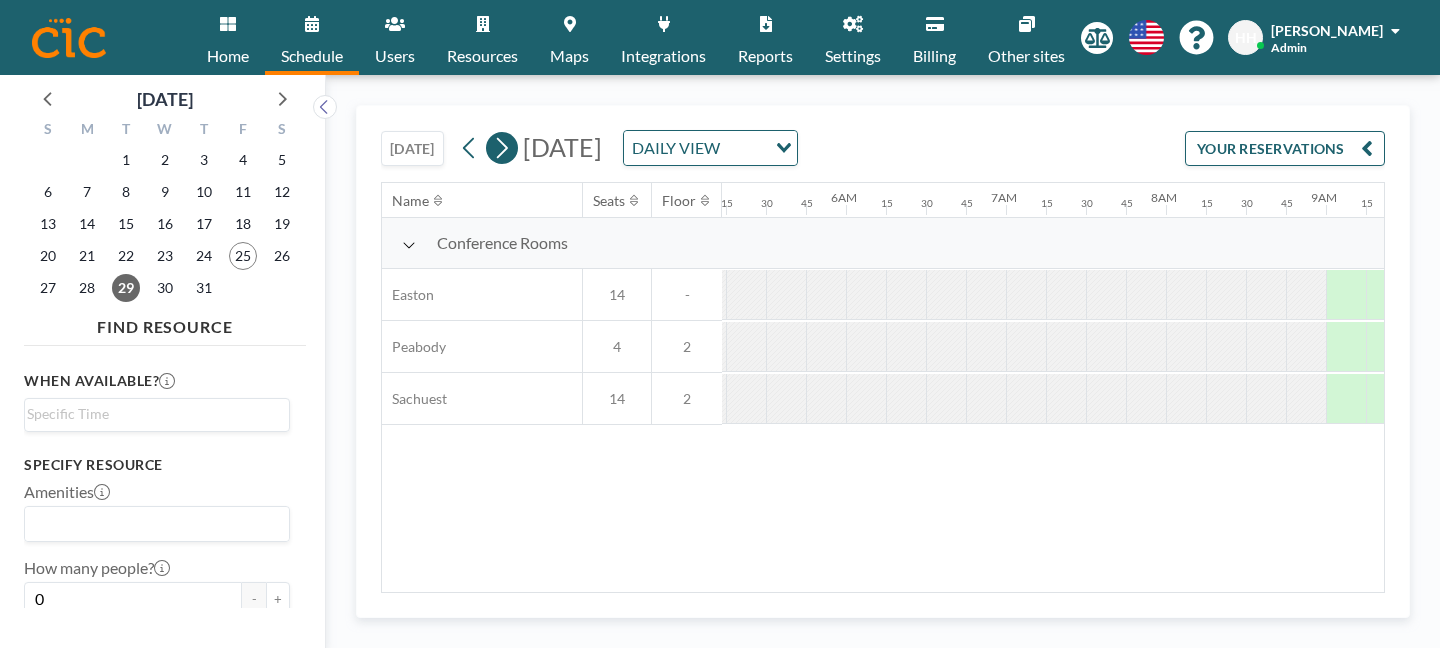 scroll, scrollTop: 0, scrollLeft: 1007, axis: horizontal 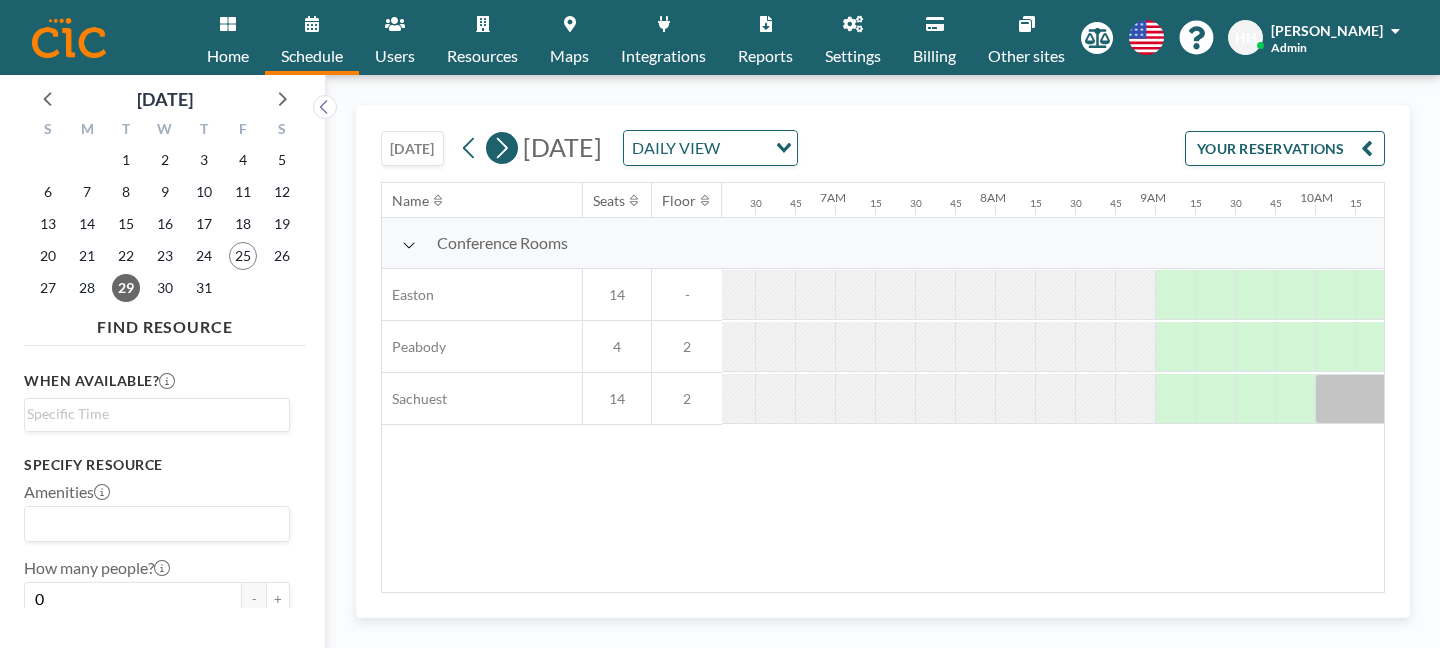 click on "[DATE]
DAILY VIEW
Loading..." at bounding box center (626, 148) 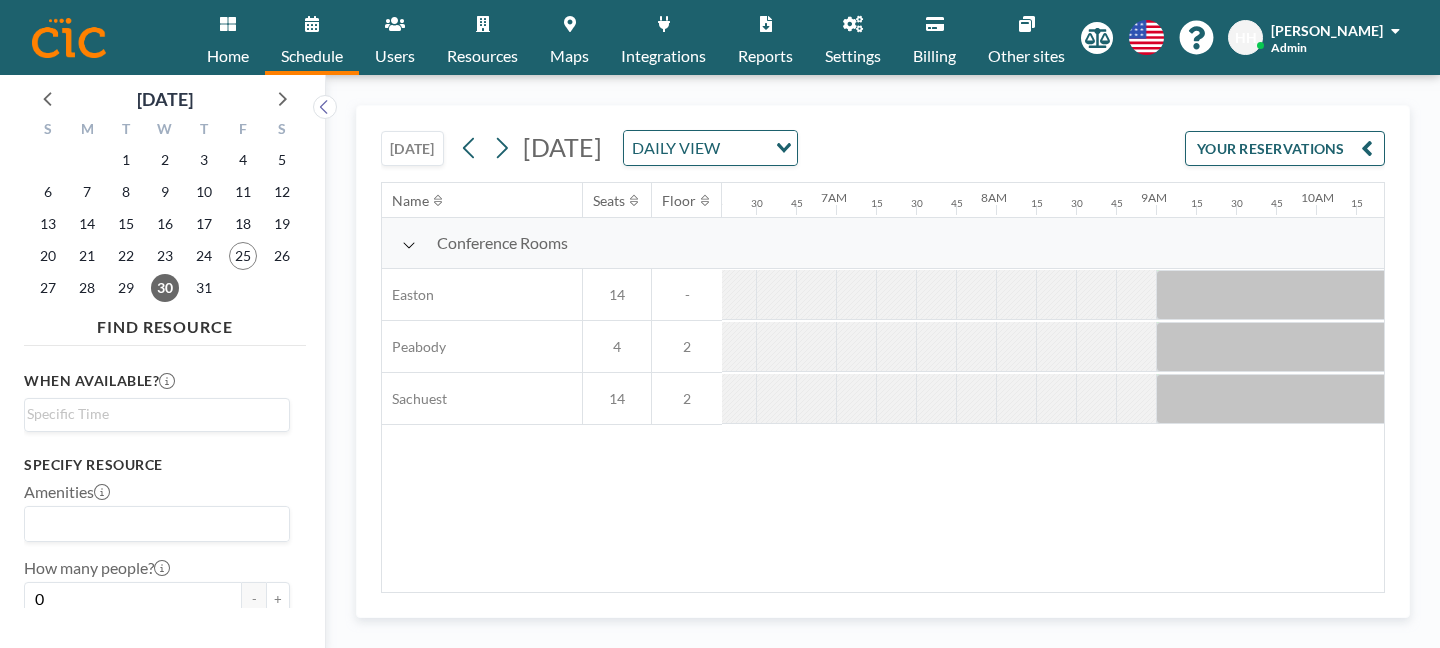 scroll, scrollTop: 0, scrollLeft: 1007, axis: horizontal 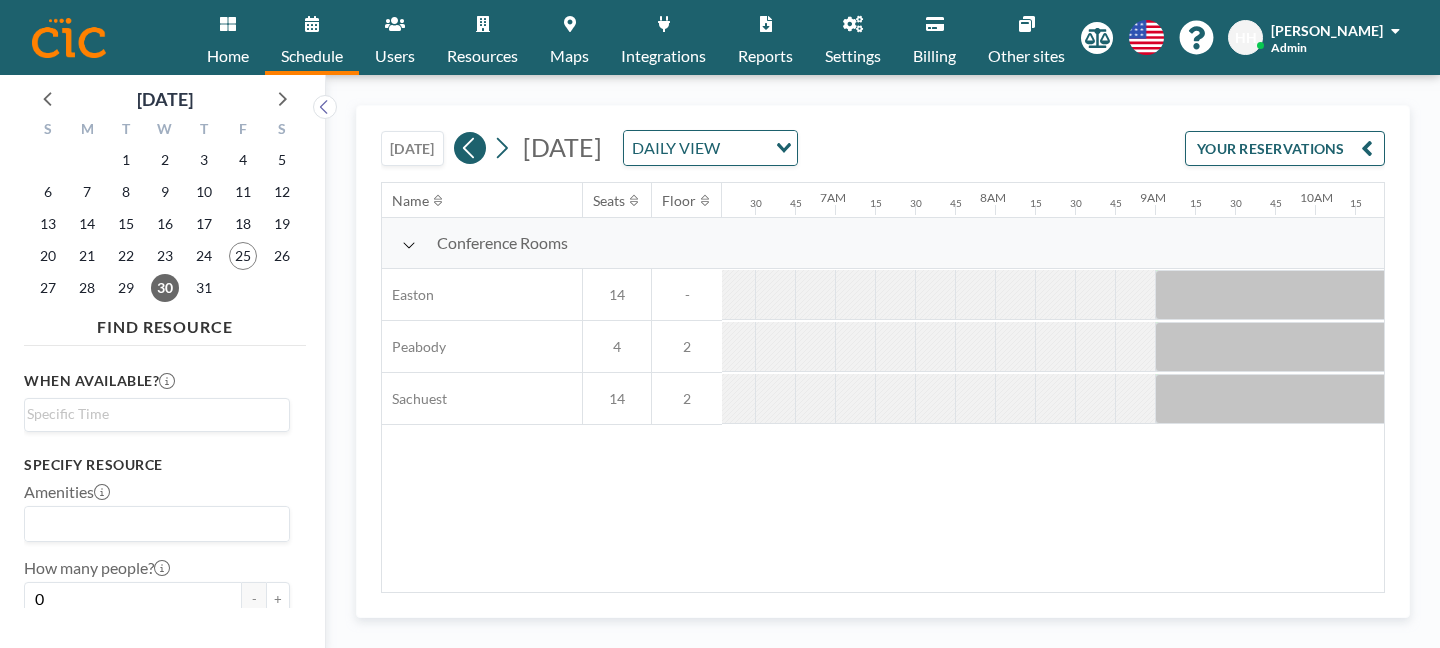 click 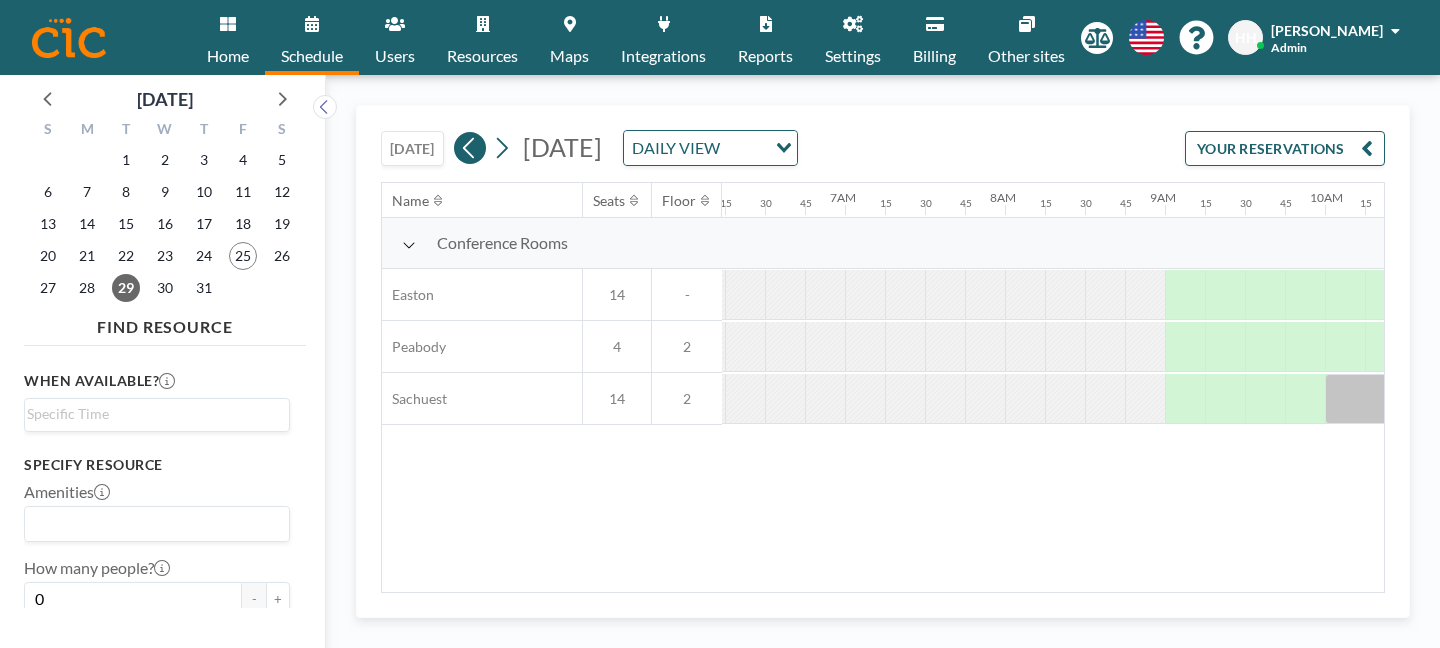 scroll, scrollTop: 0, scrollLeft: 1007, axis: horizontal 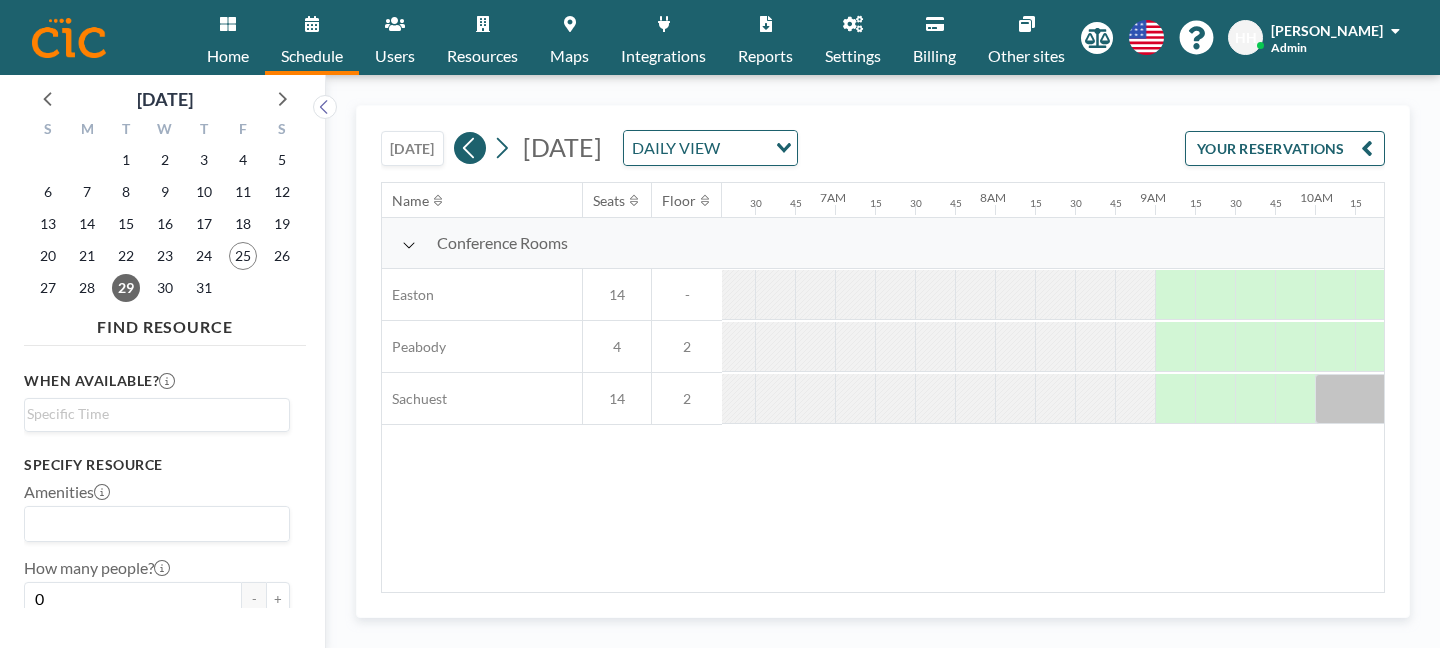 click 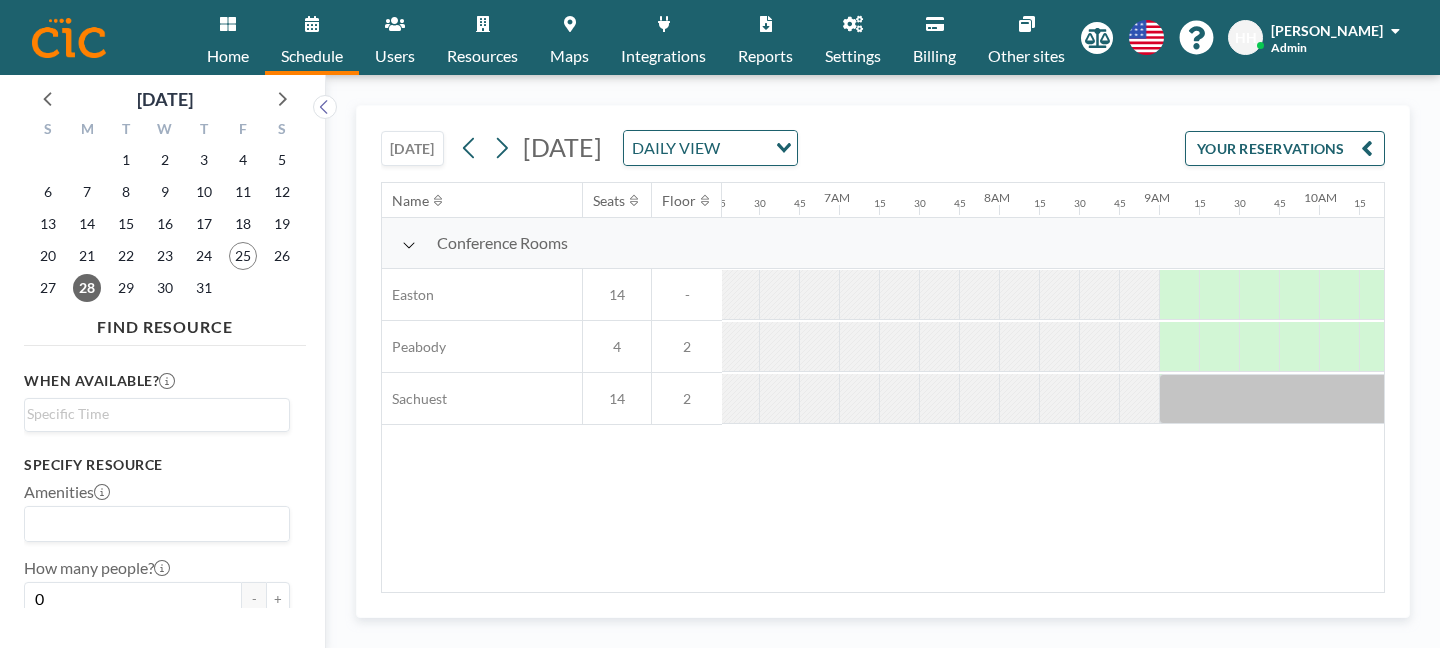 scroll, scrollTop: 0, scrollLeft: 1007, axis: horizontal 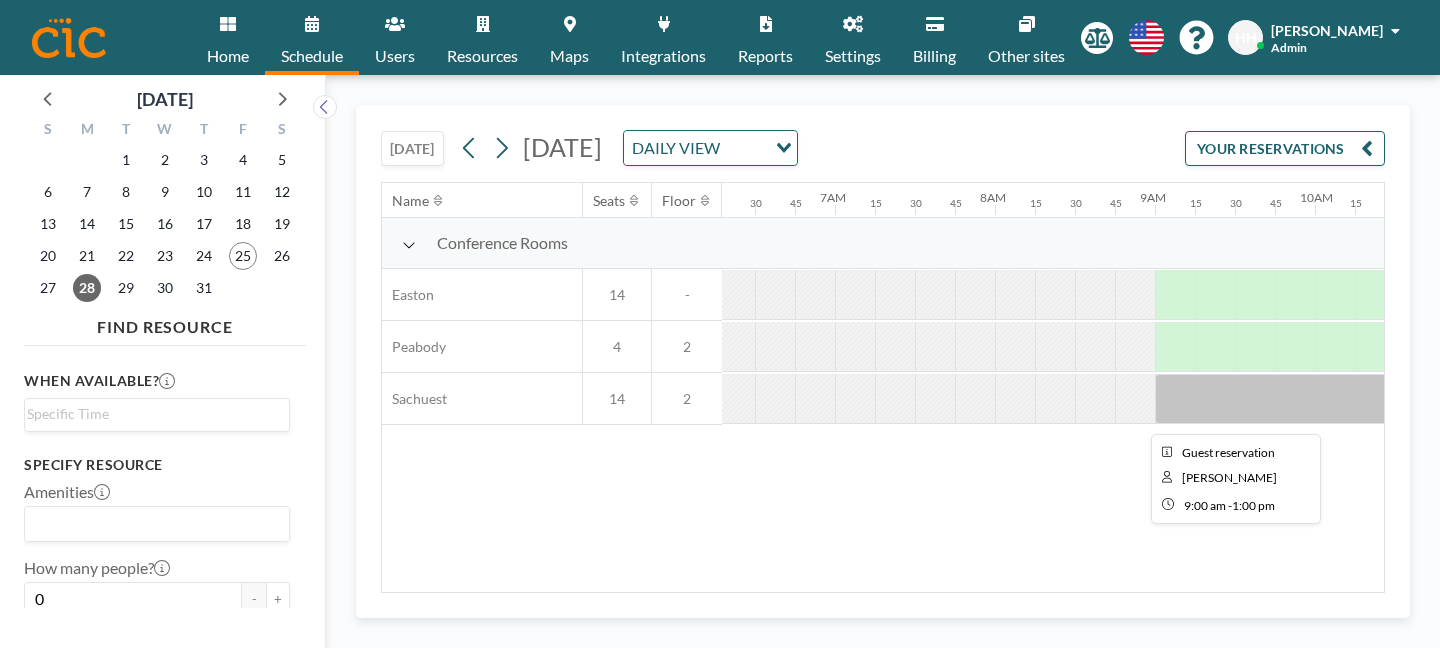 click at bounding box center (1475, 399) 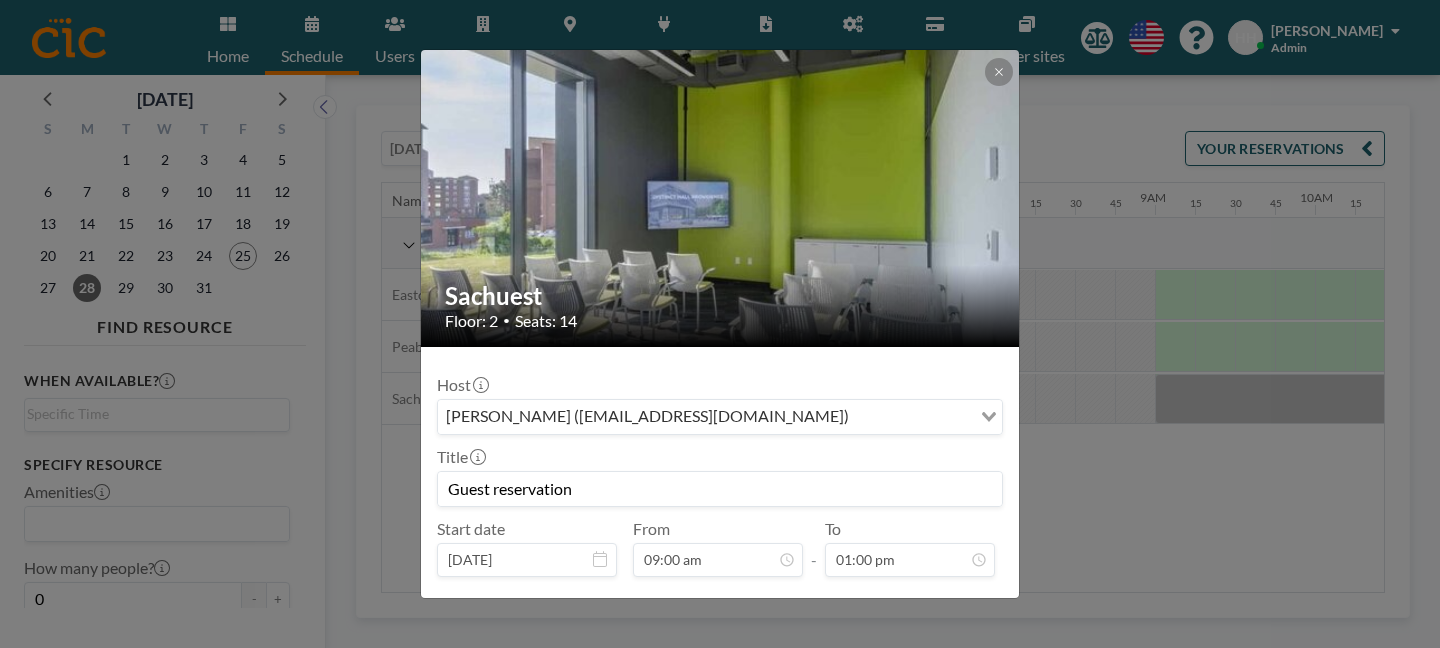 scroll, scrollTop: 511, scrollLeft: 0, axis: vertical 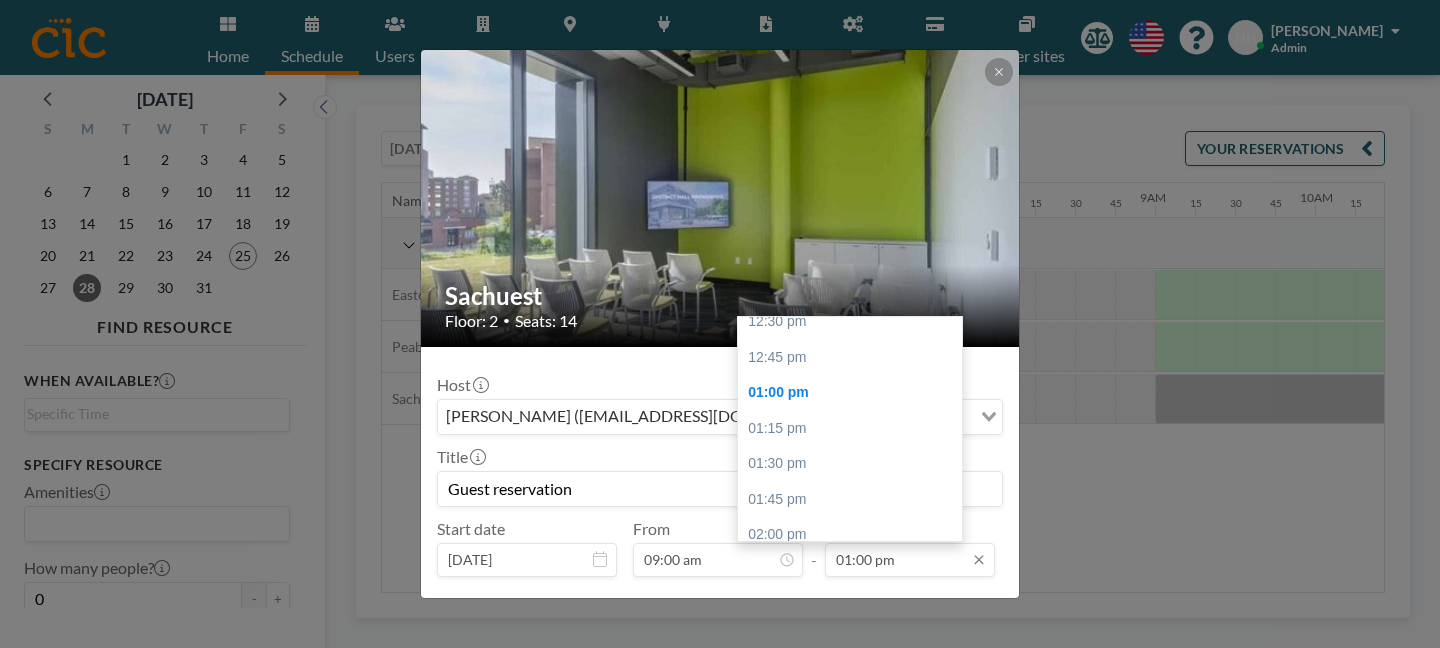 click on "01:00 pm" at bounding box center (910, 560) 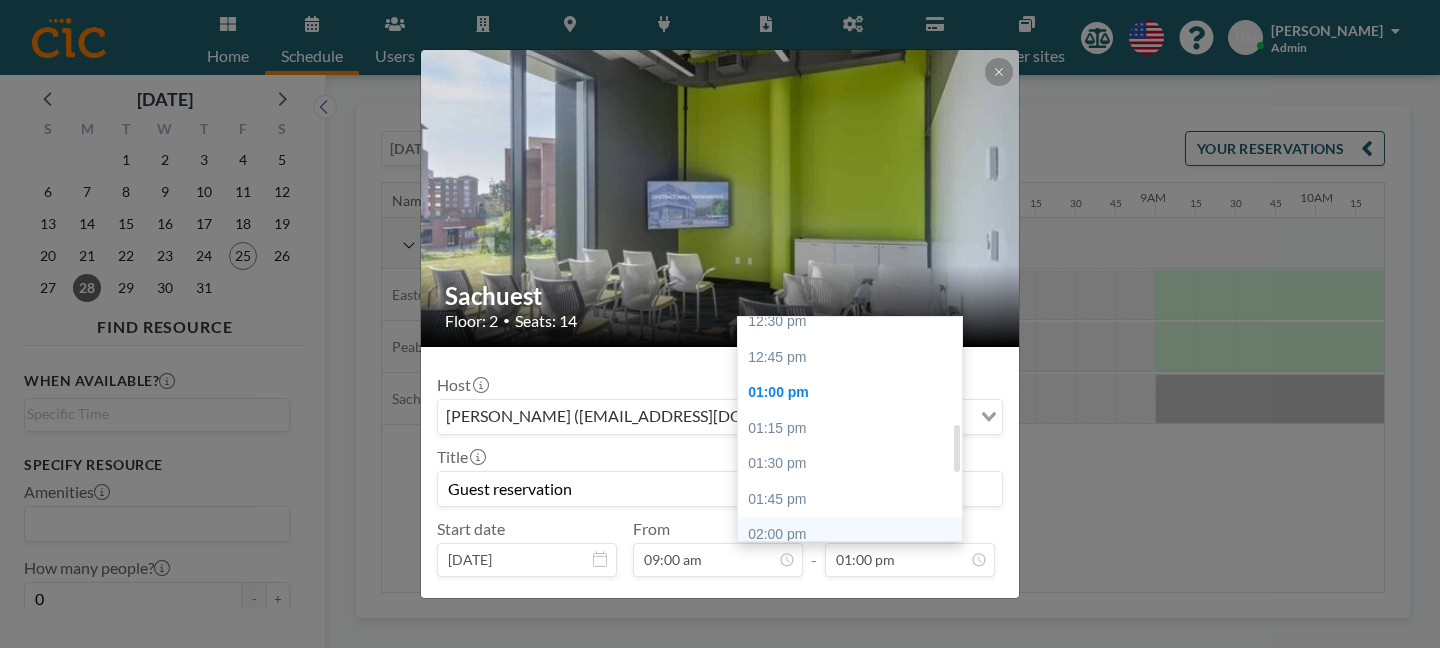 click on "02:00 pm" at bounding box center (855, 535) 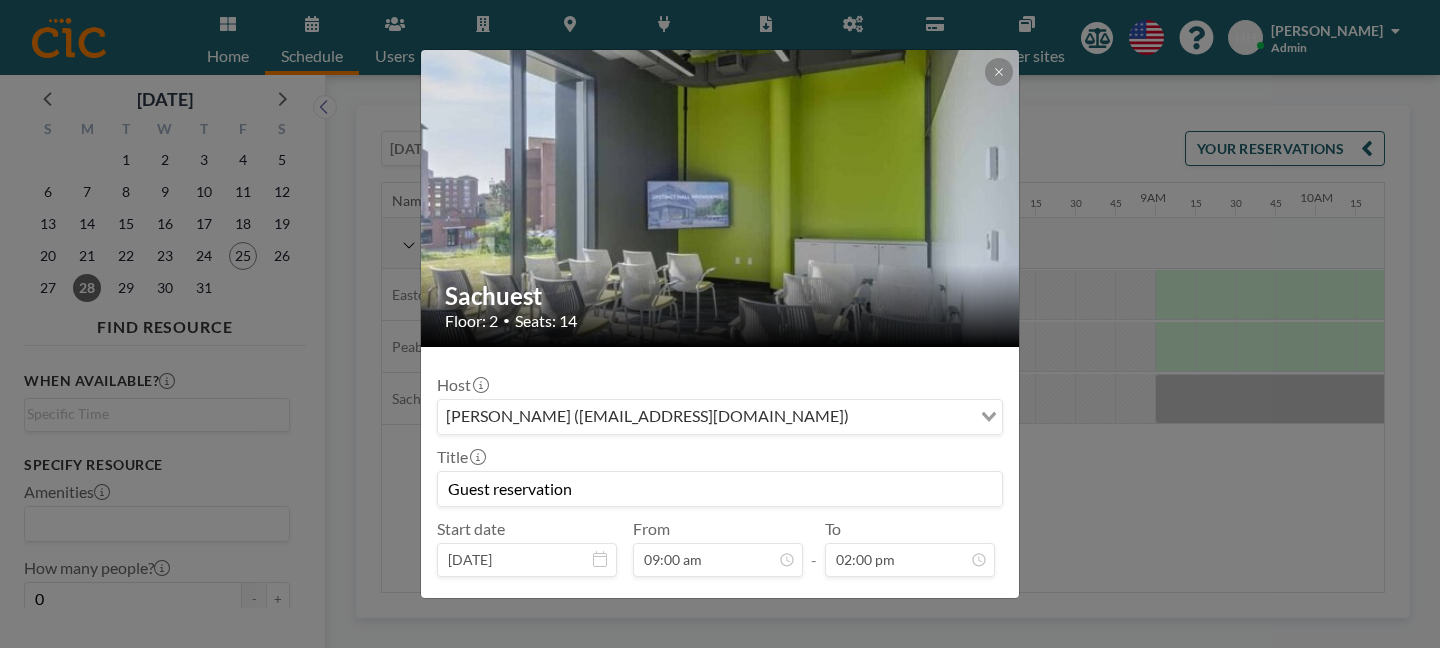 scroll, scrollTop: 638, scrollLeft: 0, axis: vertical 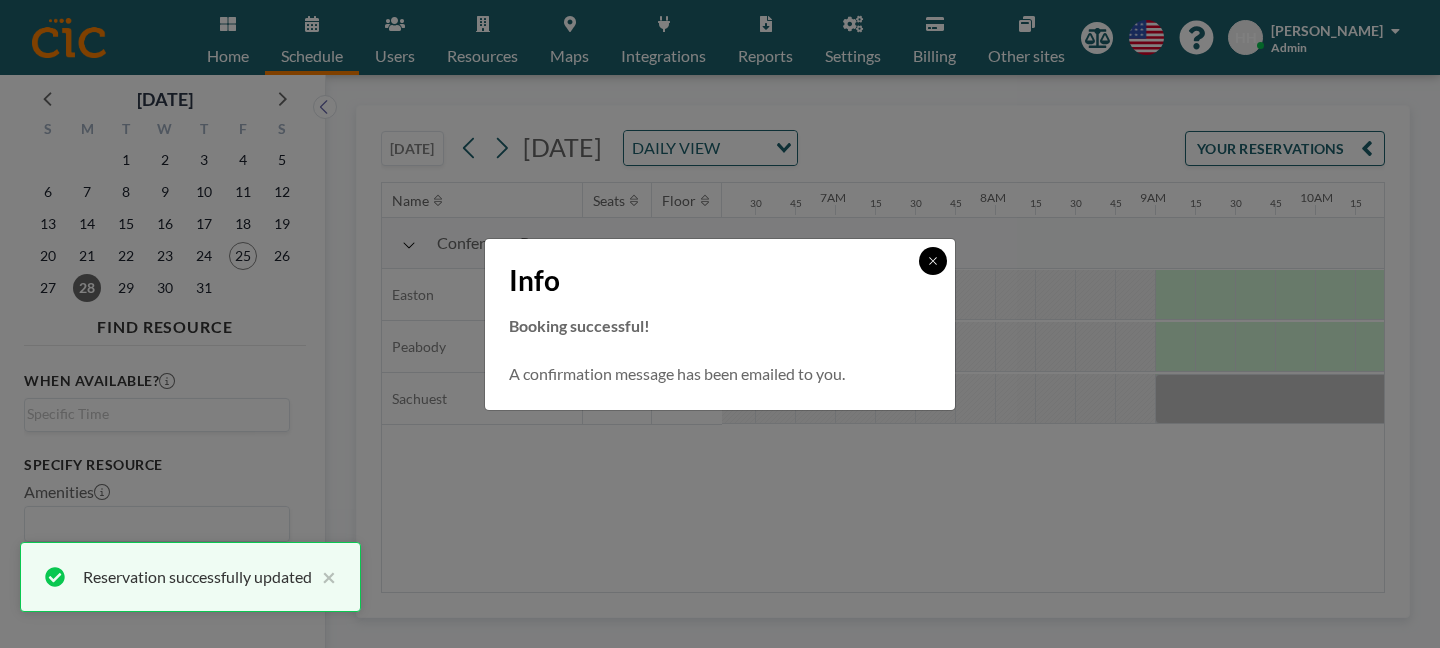click at bounding box center (933, 261) 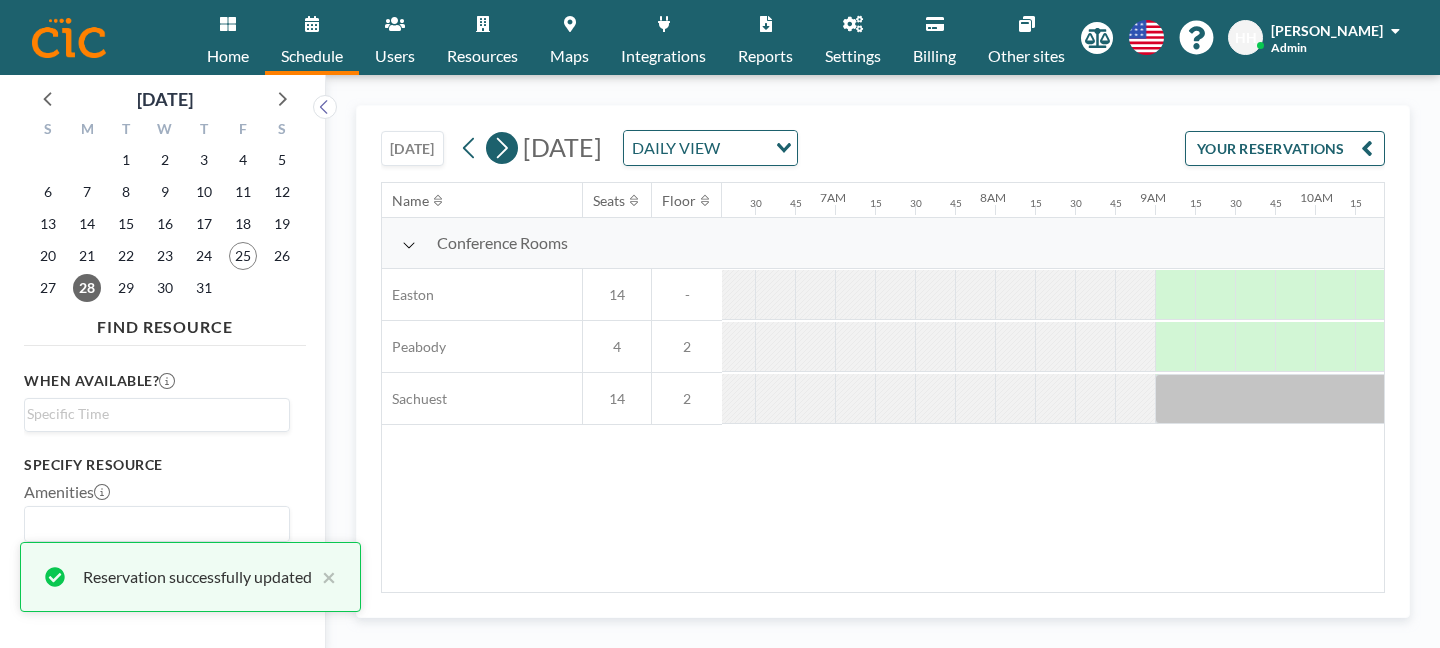 click 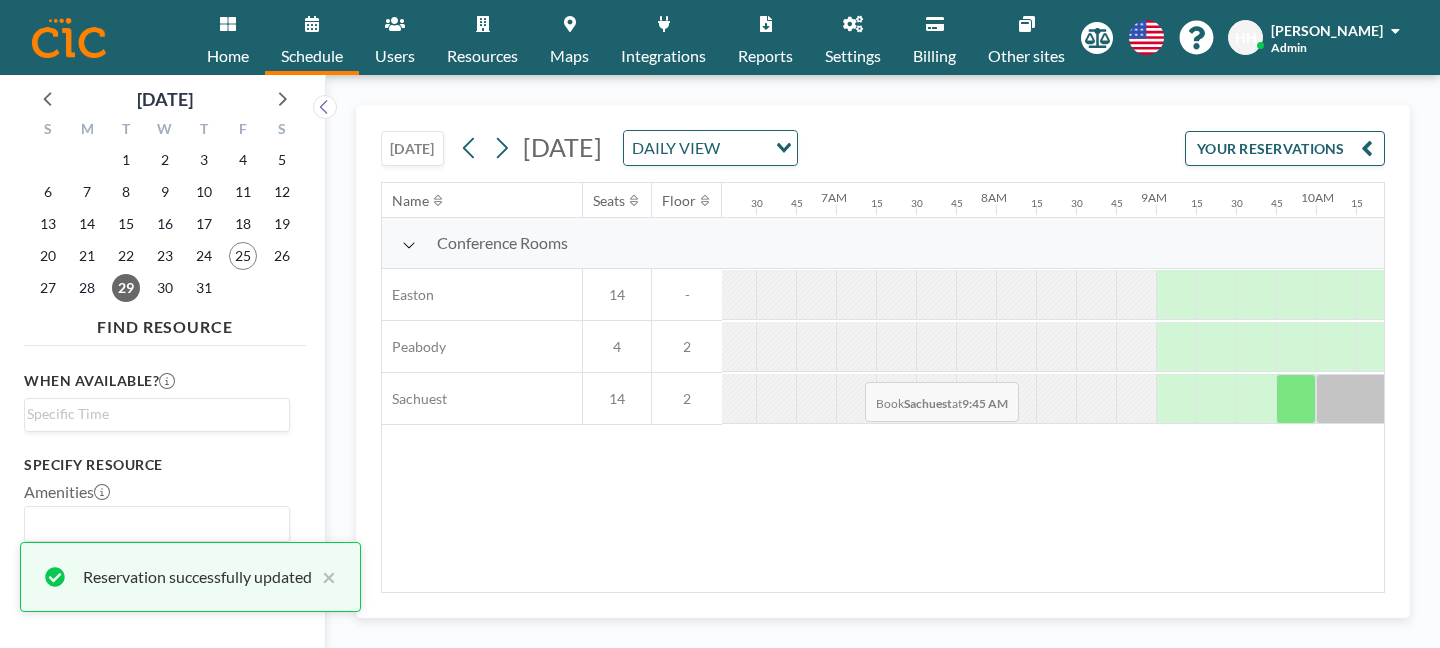 scroll, scrollTop: 0, scrollLeft: 1007, axis: horizontal 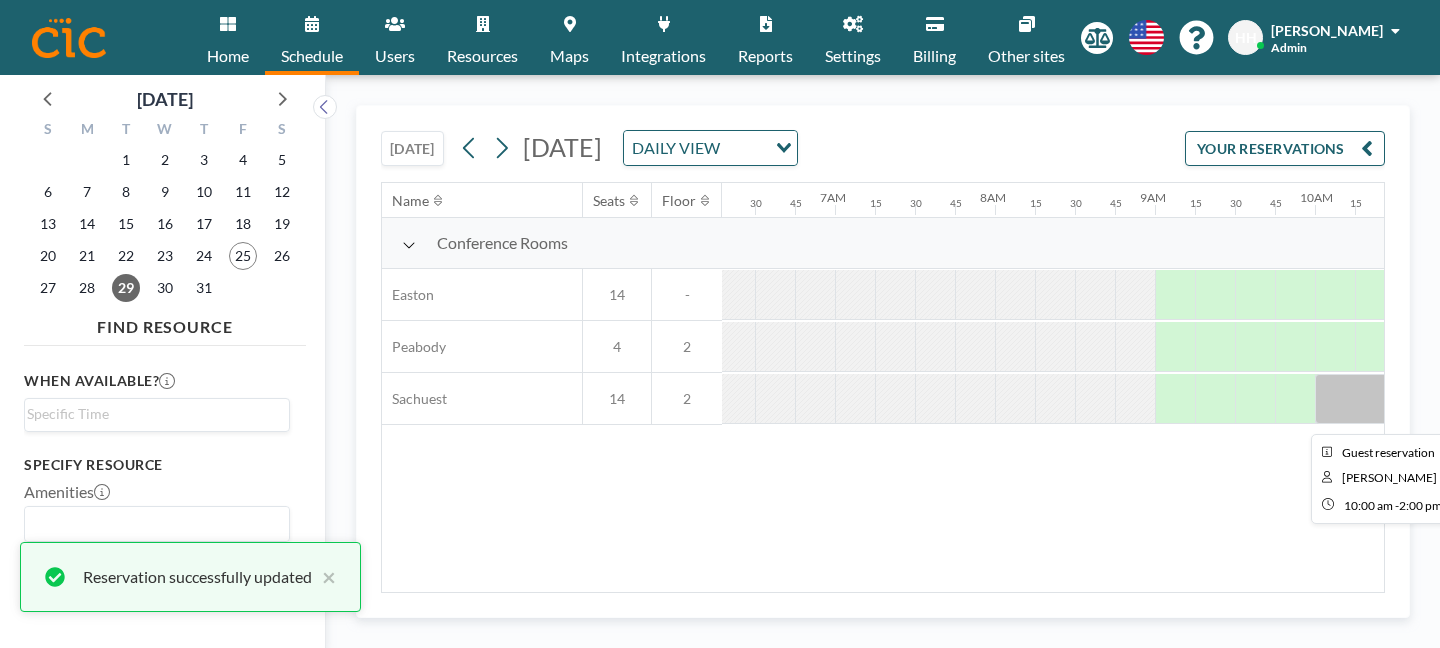 click at bounding box center (1635, 399) 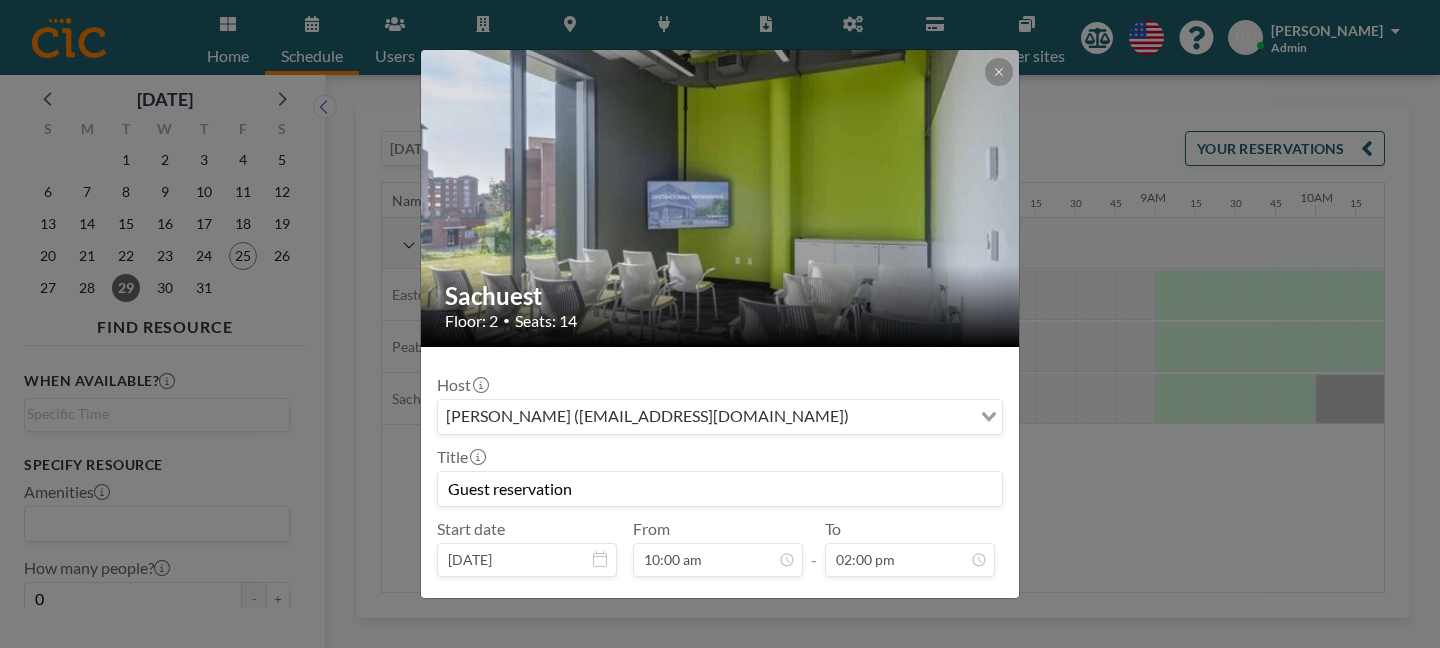 scroll, scrollTop: 638, scrollLeft: 0, axis: vertical 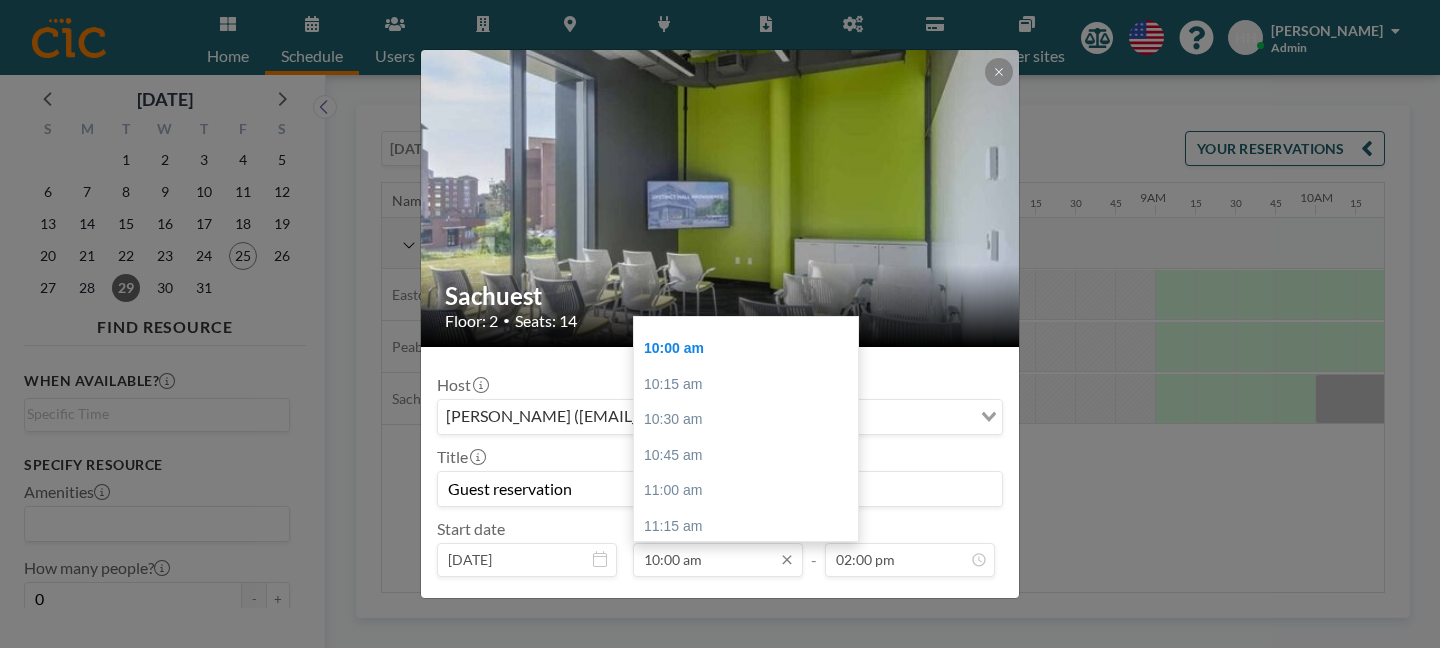 click on "10:00 am" at bounding box center (718, 560) 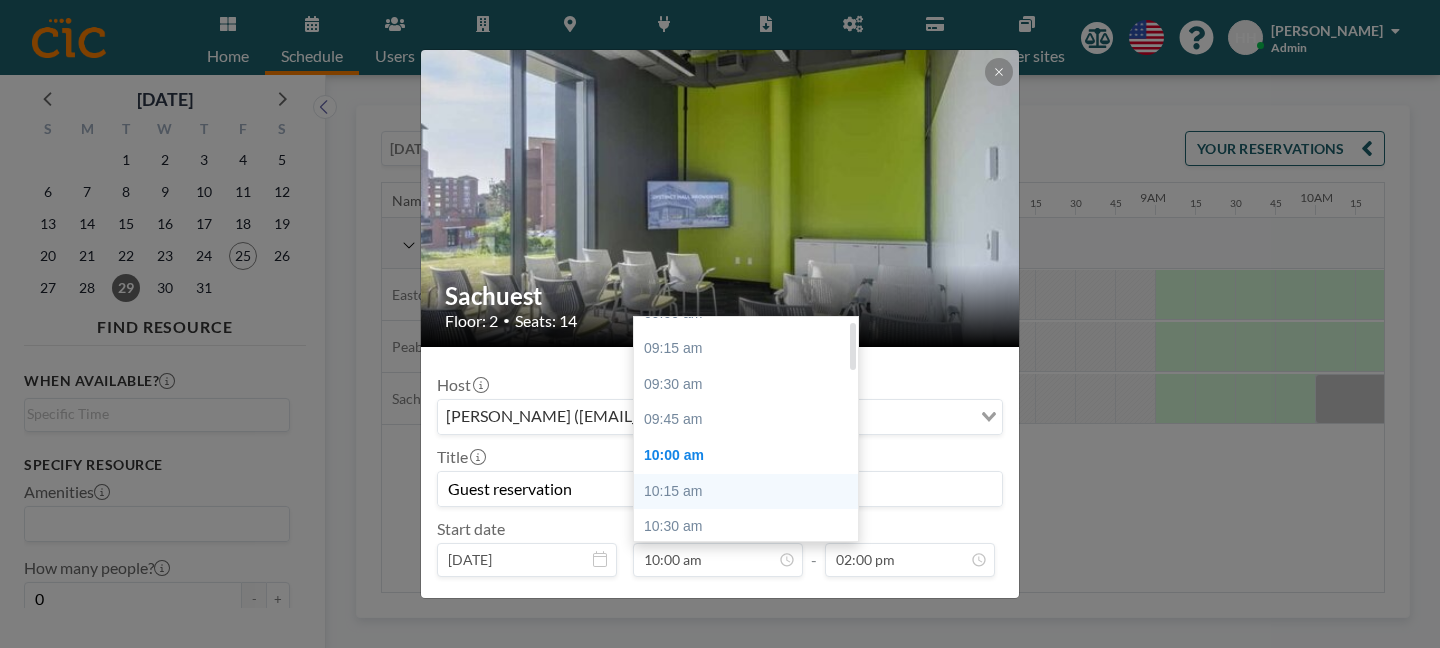 scroll, scrollTop: 0, scrollLeft: 0, axis: both 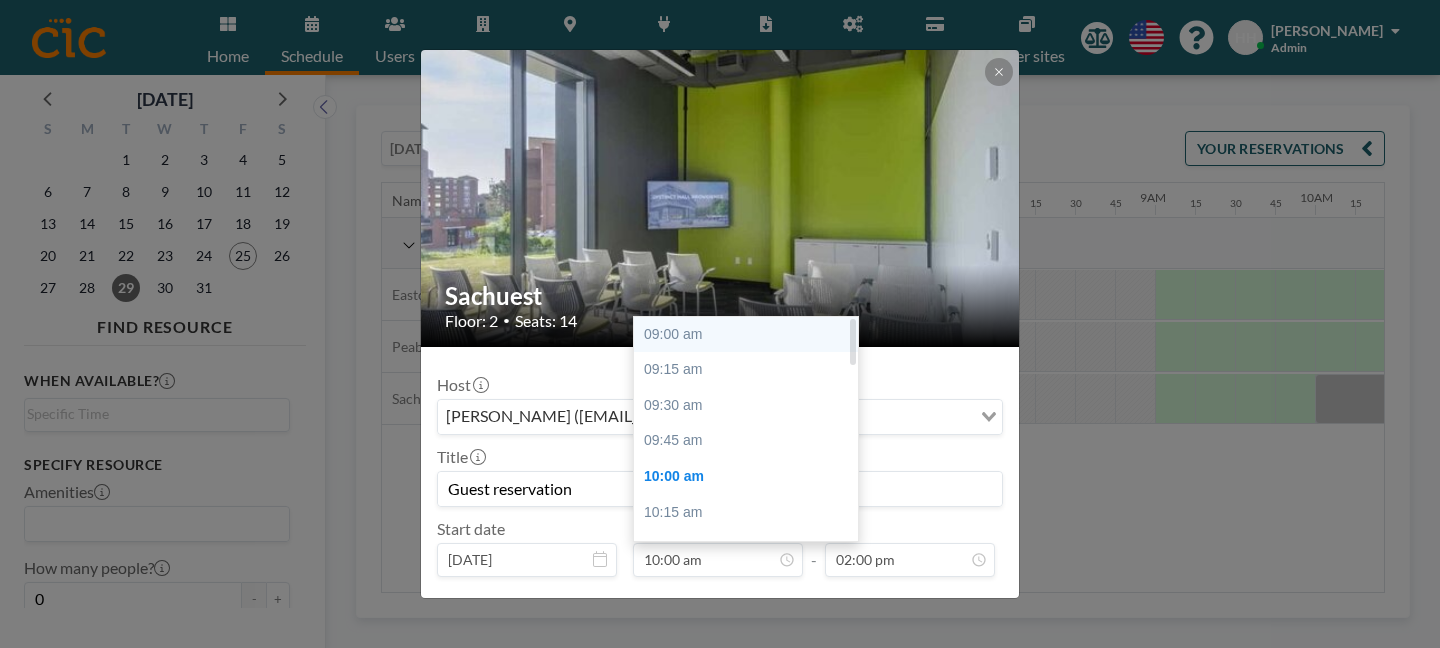 click on "09:00 am" at bounding box center [751, 335] 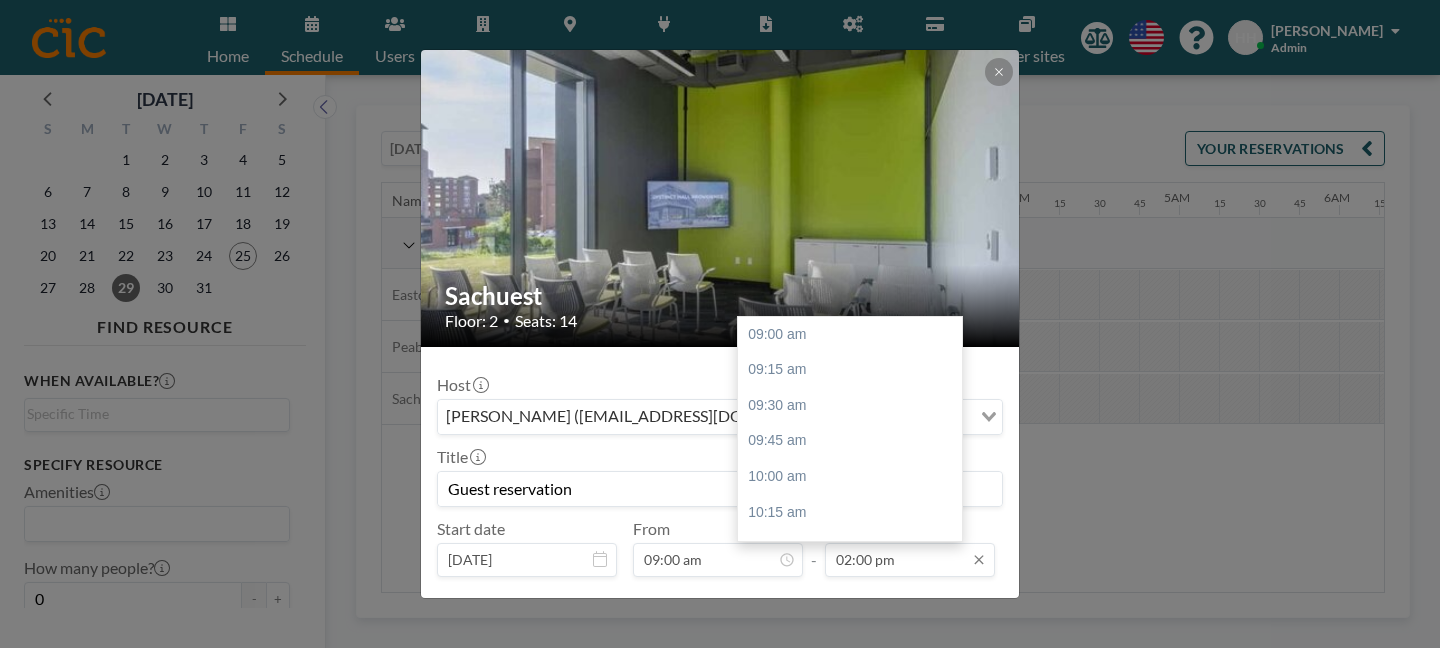 scroll, scrollTop: 0, scrollLeft: 909, axis: horizontal 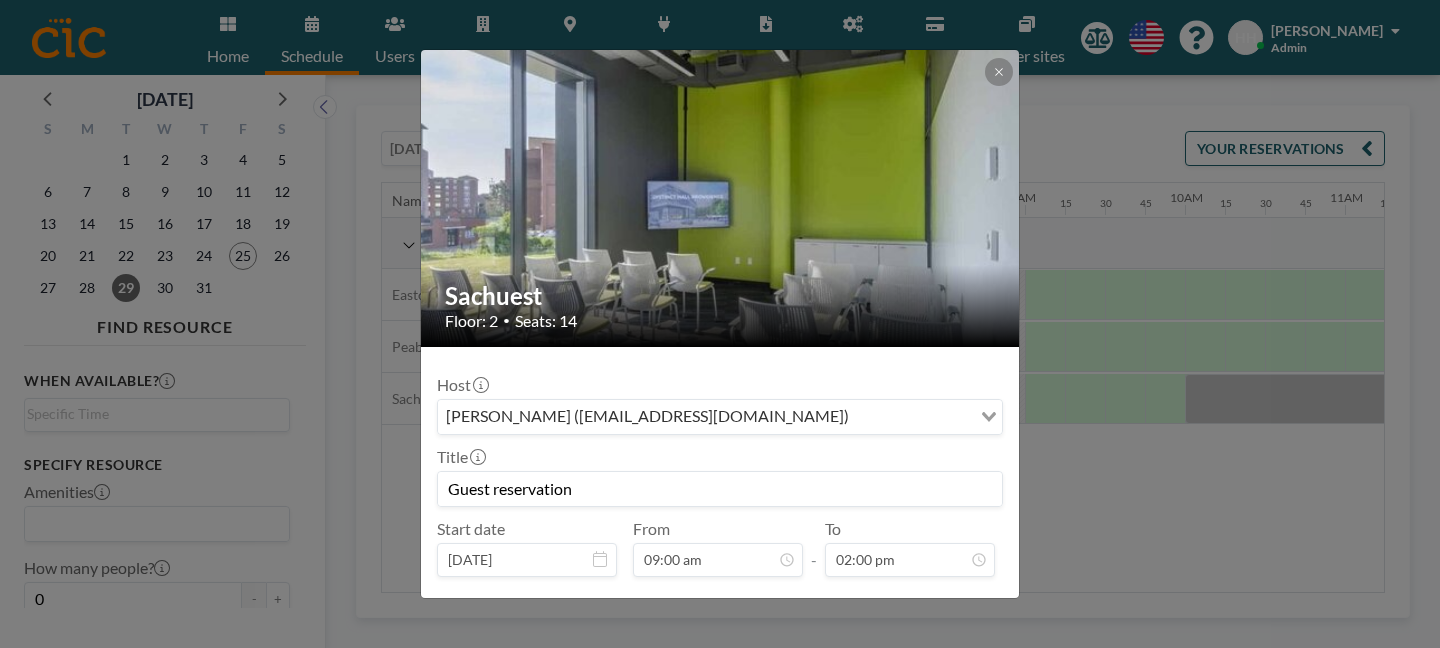 click on "SAVE CHANGES" at bounding box center [940, 655] 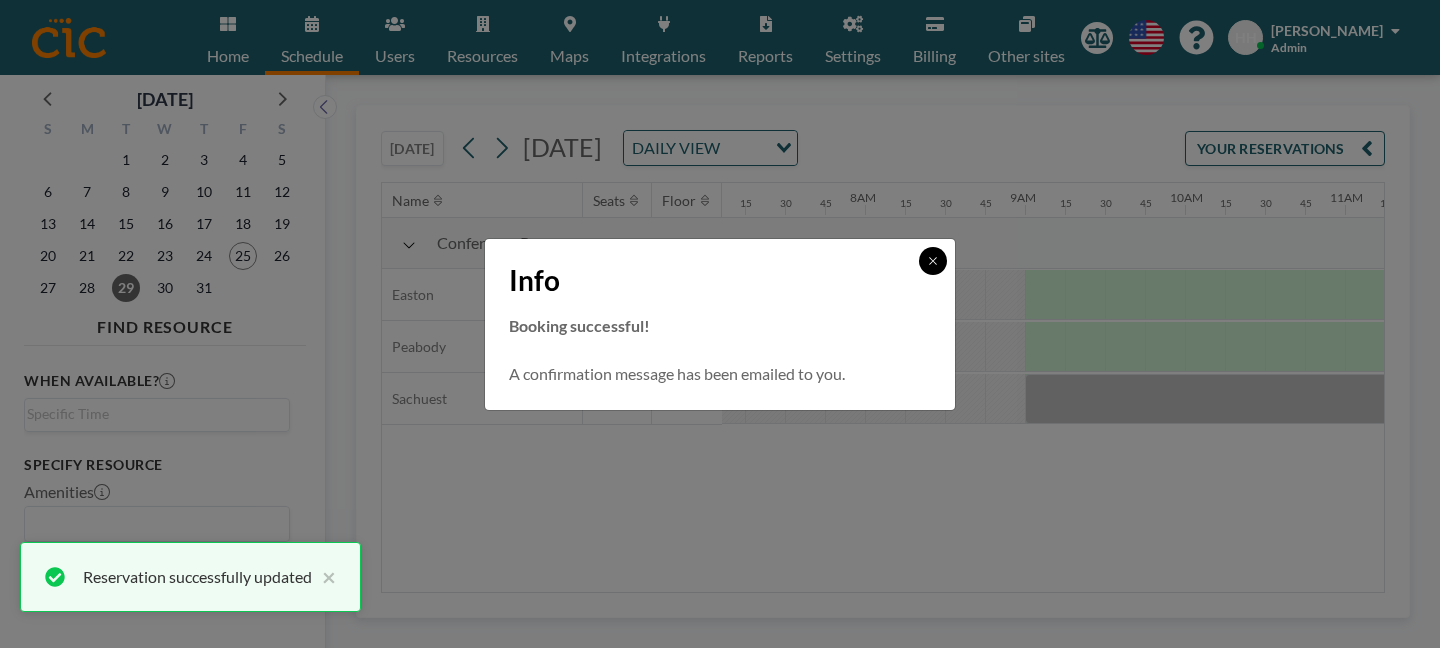 click 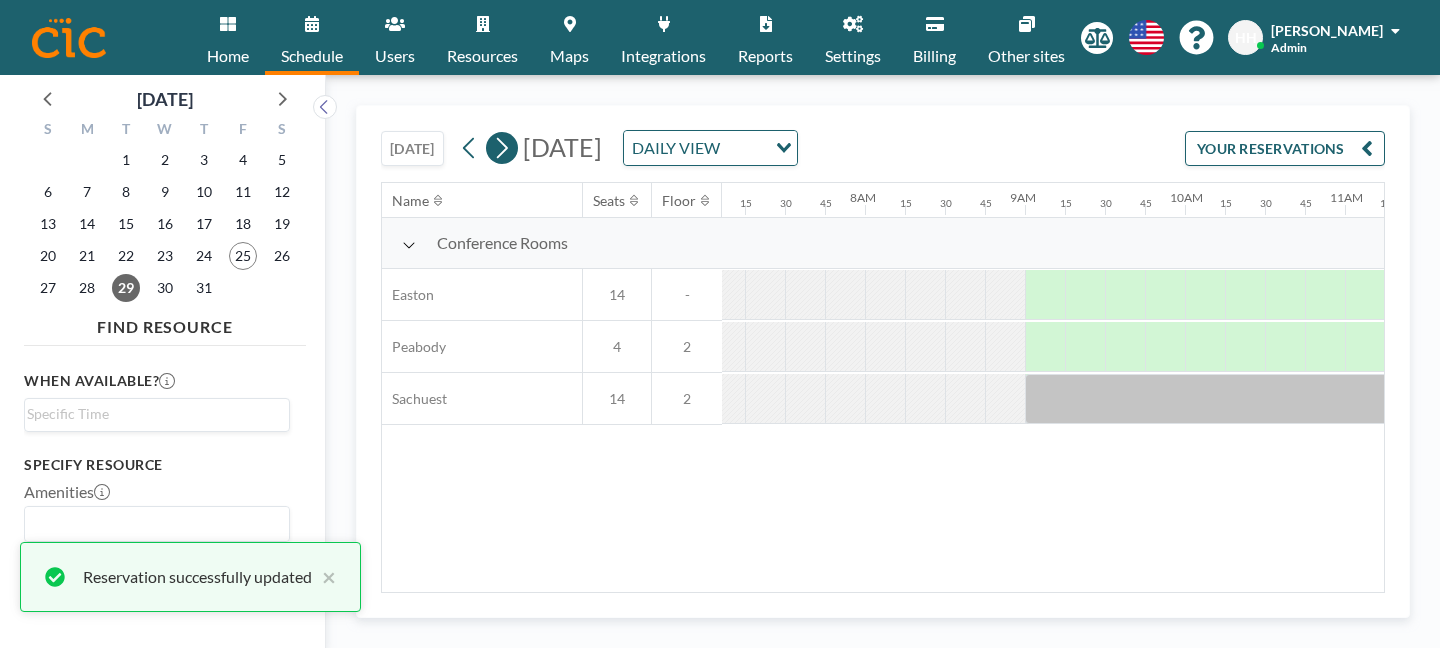 click 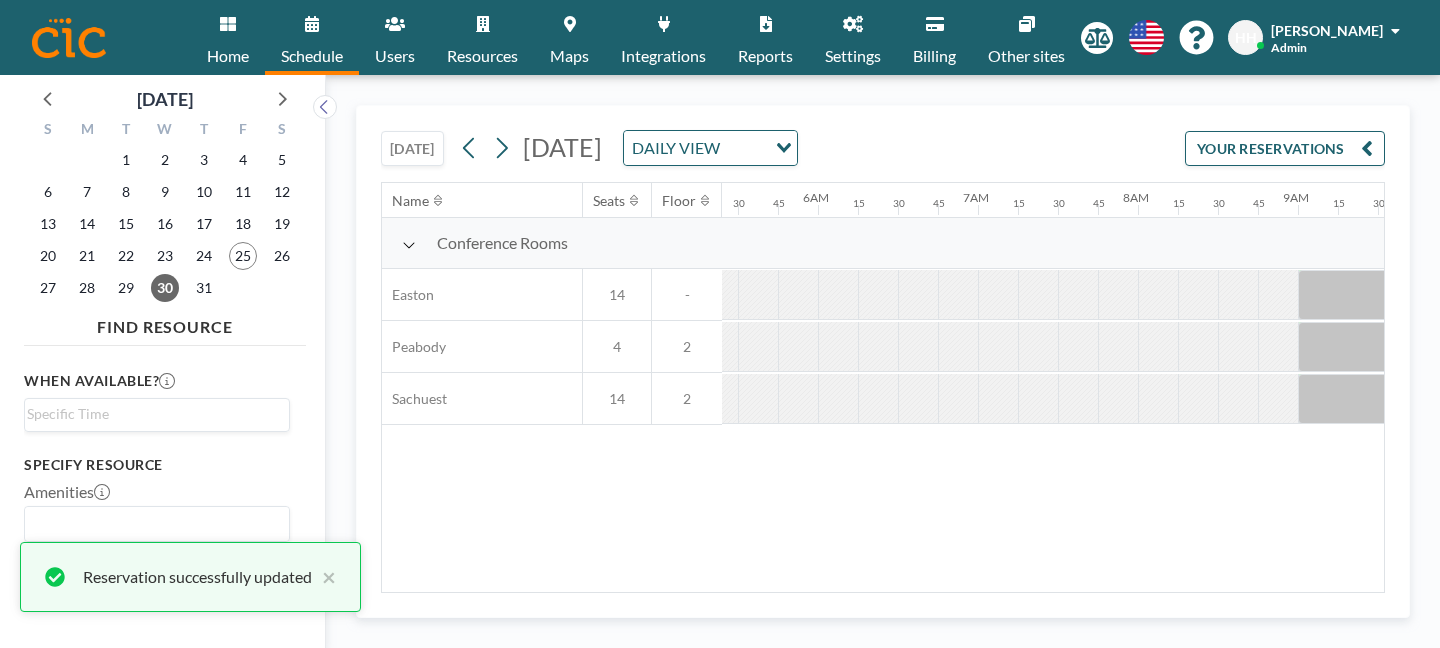 scroll, scrollTop: 0, scrollLeft: 1007, axis: horizontal 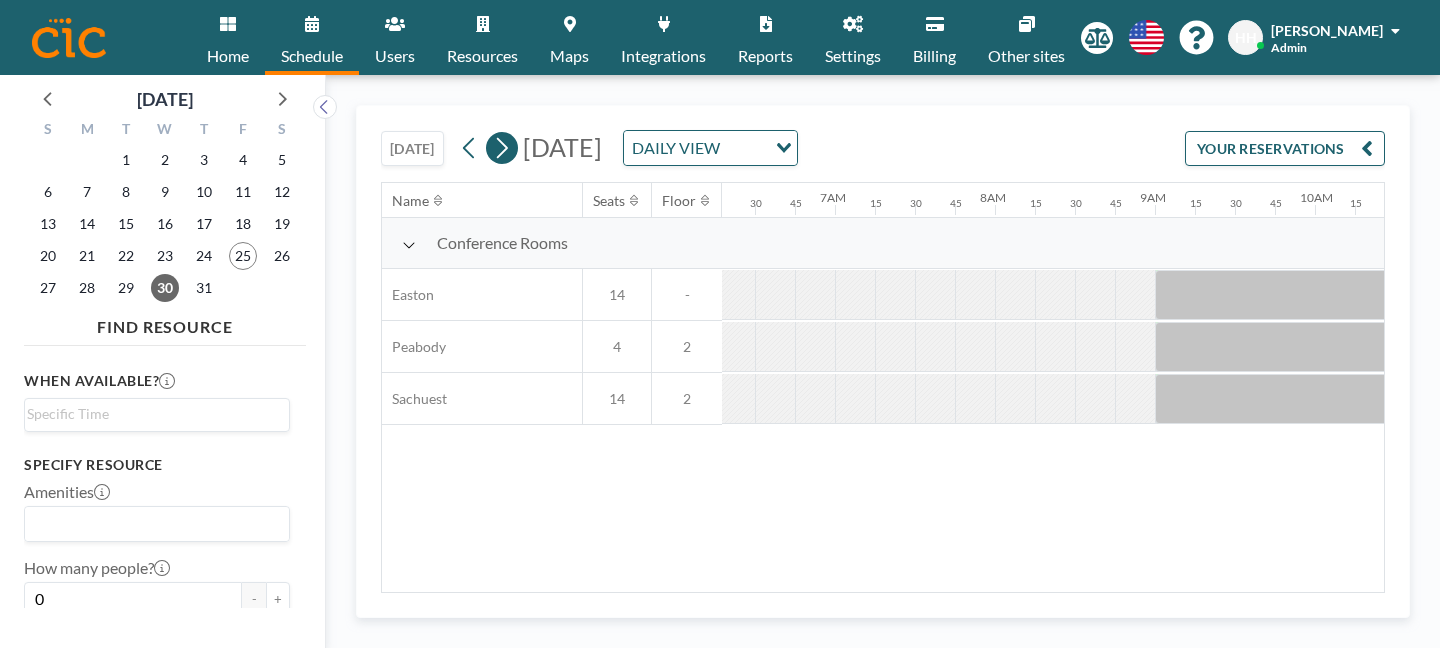 click 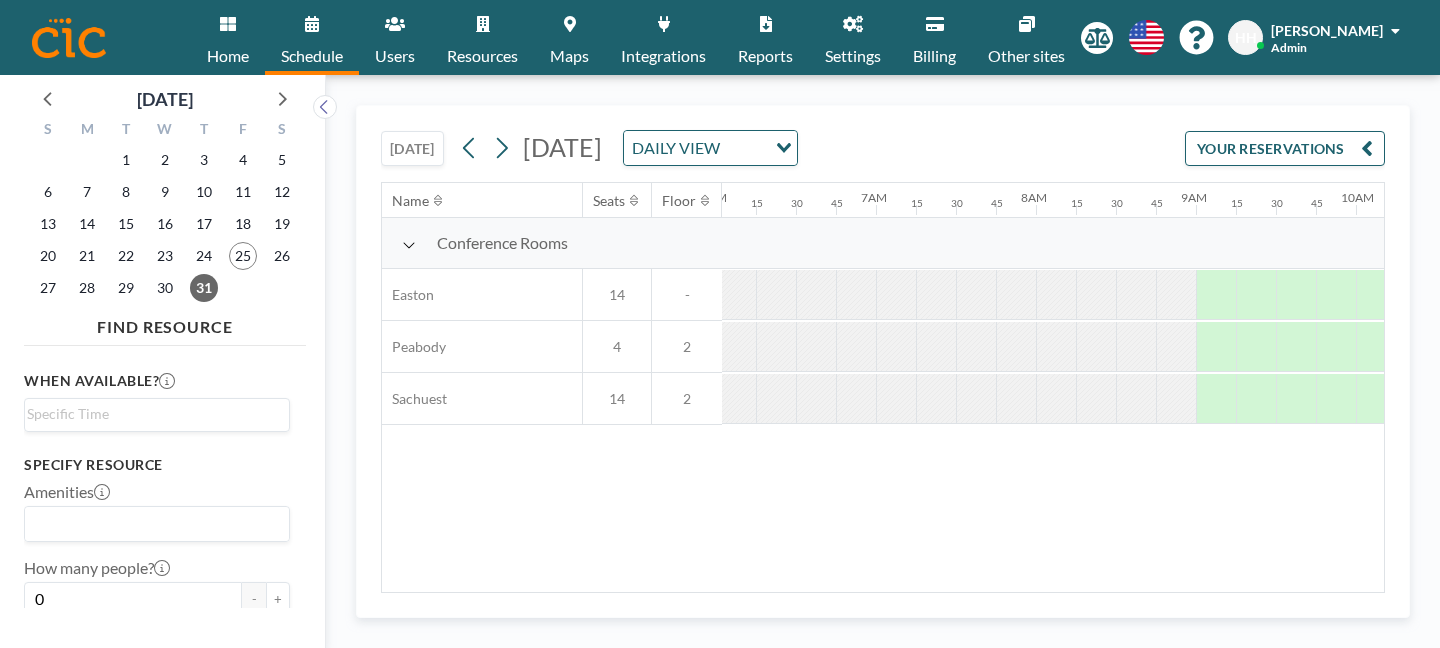 scroll, scrollTop: 0, scrollLeft: 1007, axis: horizontal 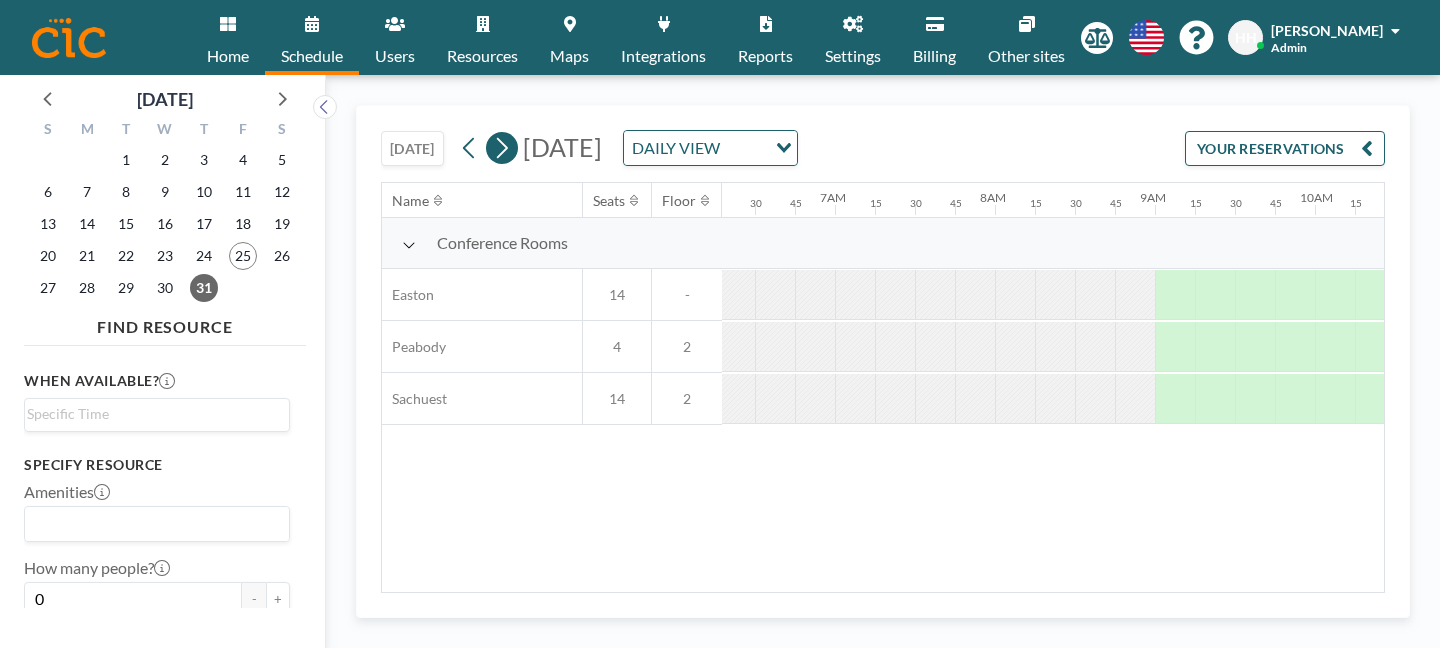 click 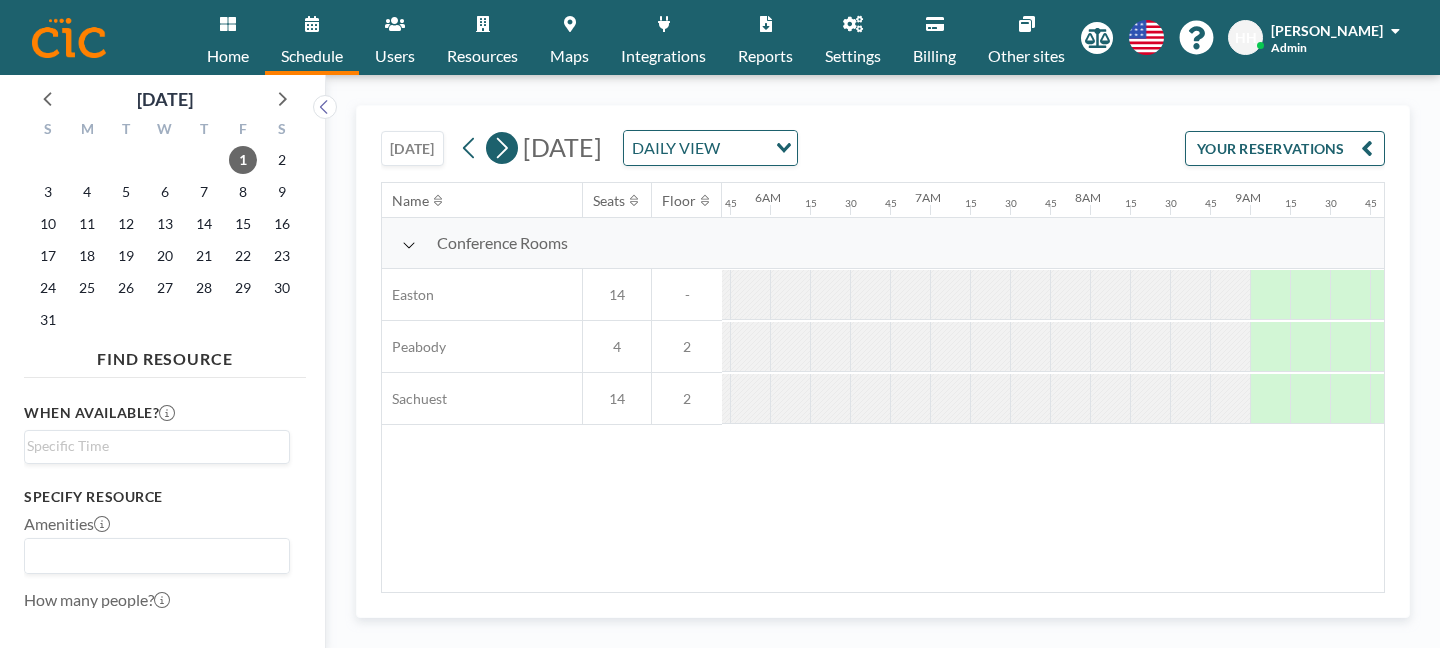 scroll, scrollTop: 0, scrollLeft: 1007, axis: horizontal 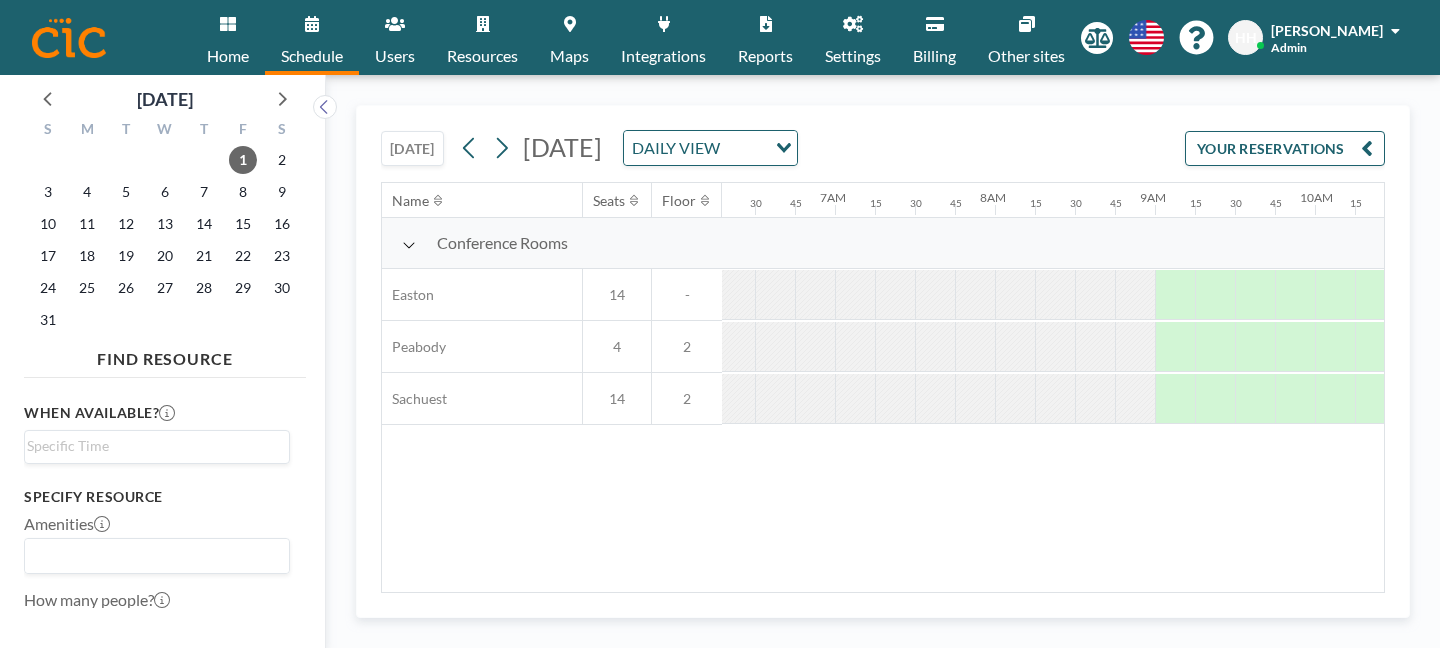 click 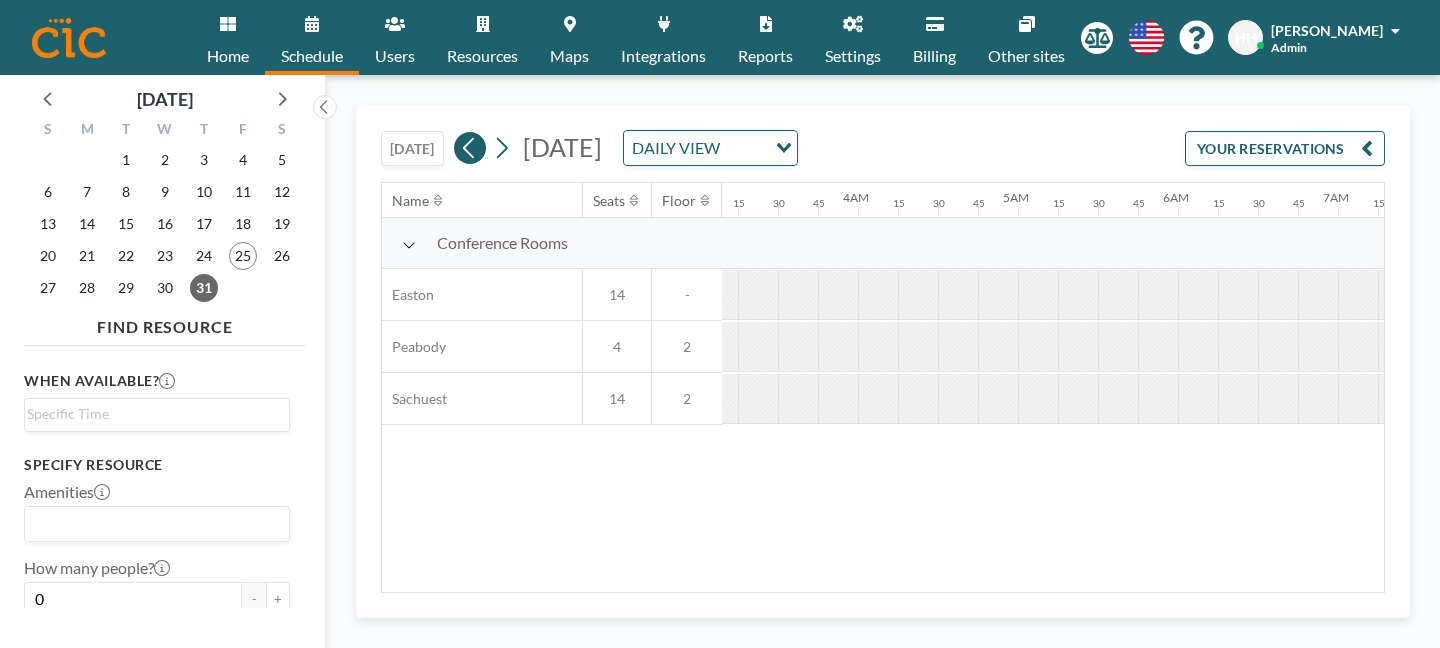 scroll, scrollTop: 0, scrollLeft: 774, axis: horizontal 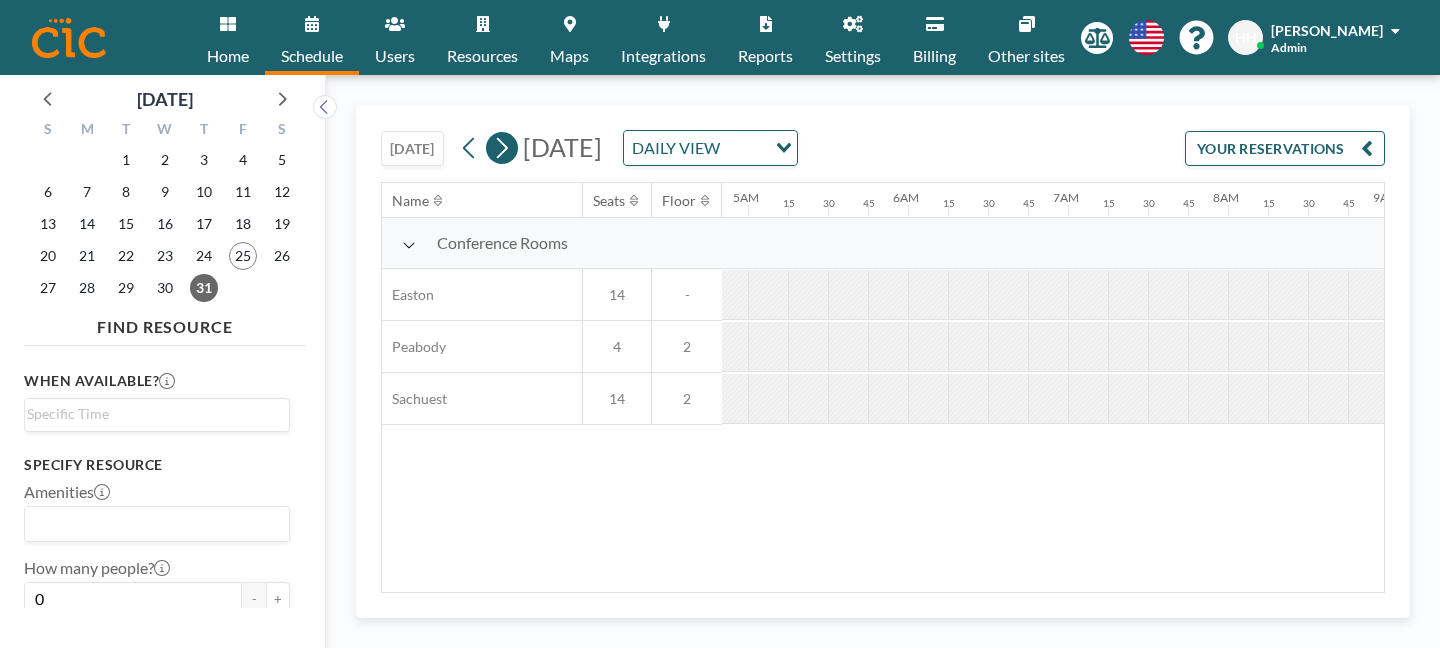 click 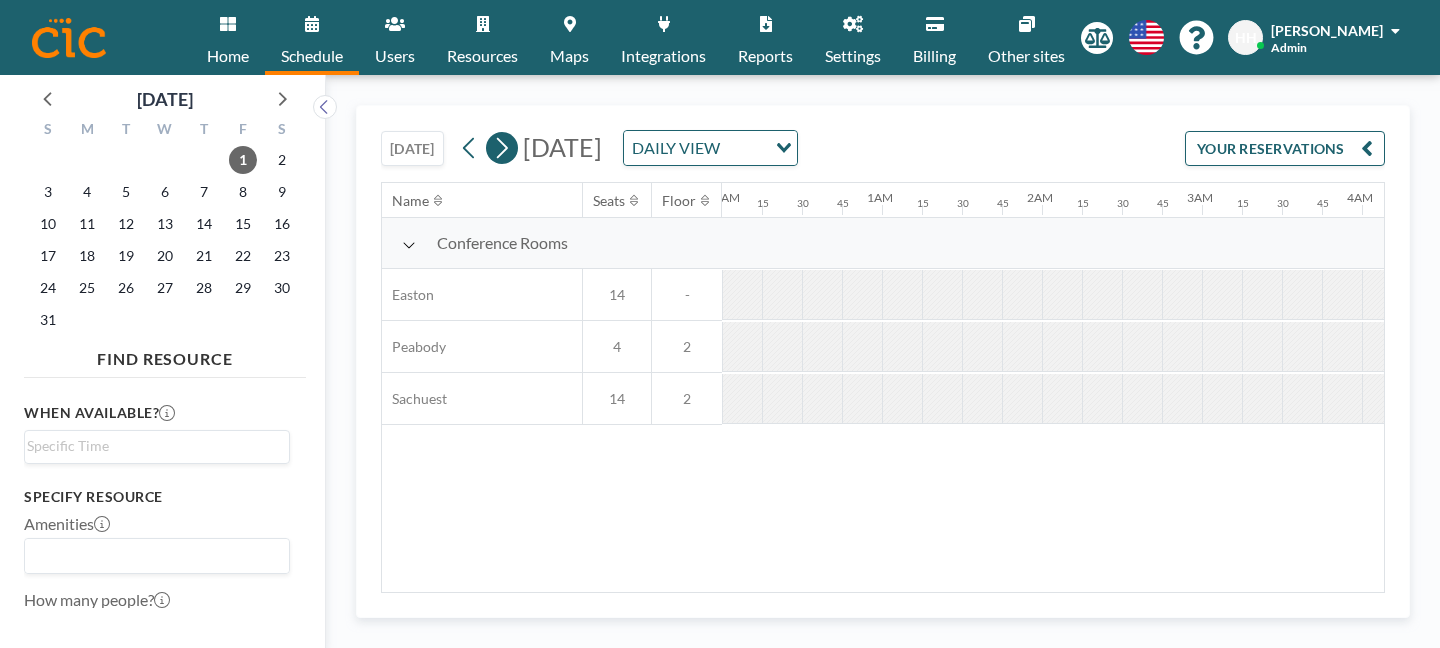 click 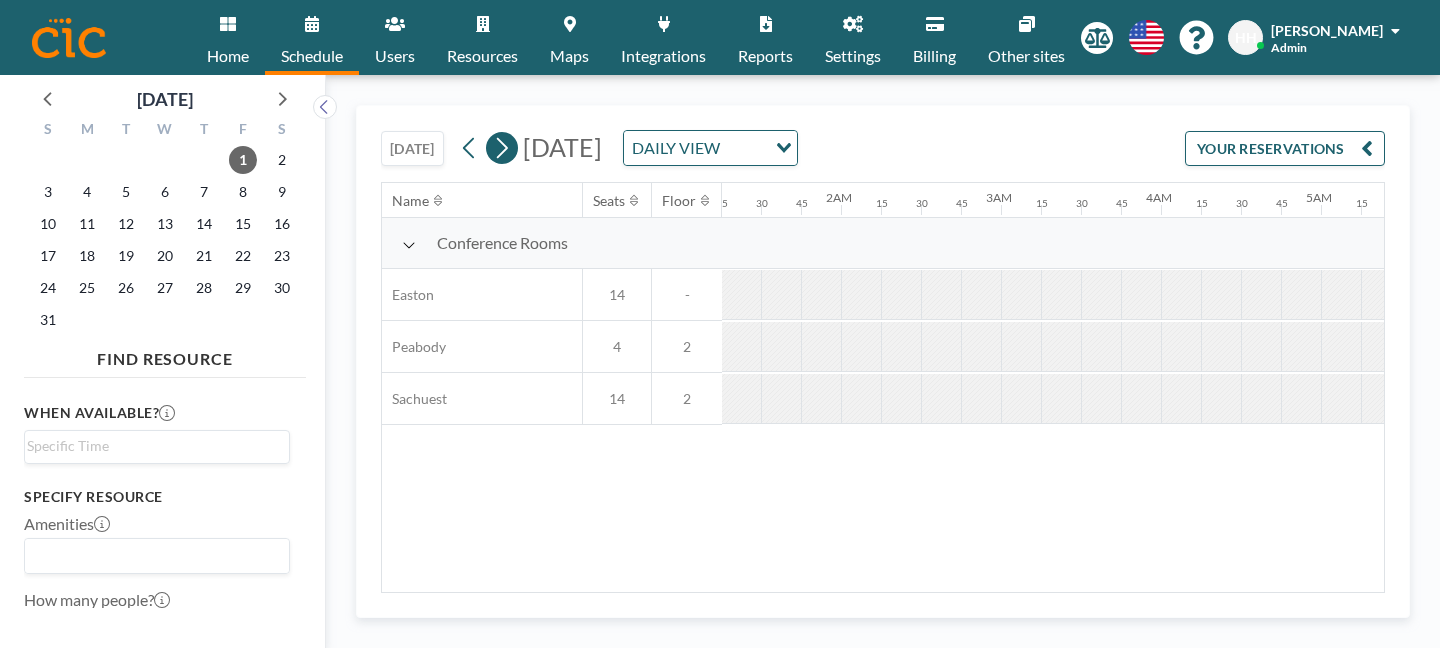 scroll, scrollTop: 0, scrollLeft: 0, axis: both 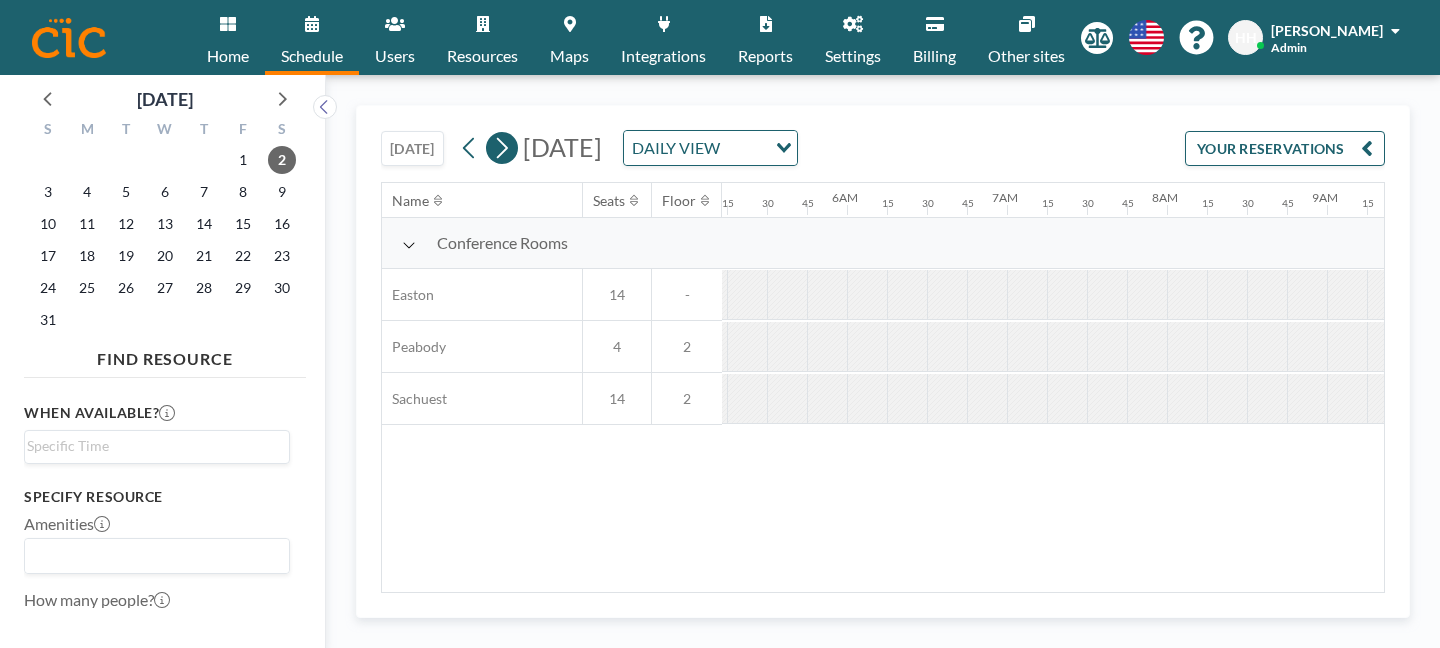 click 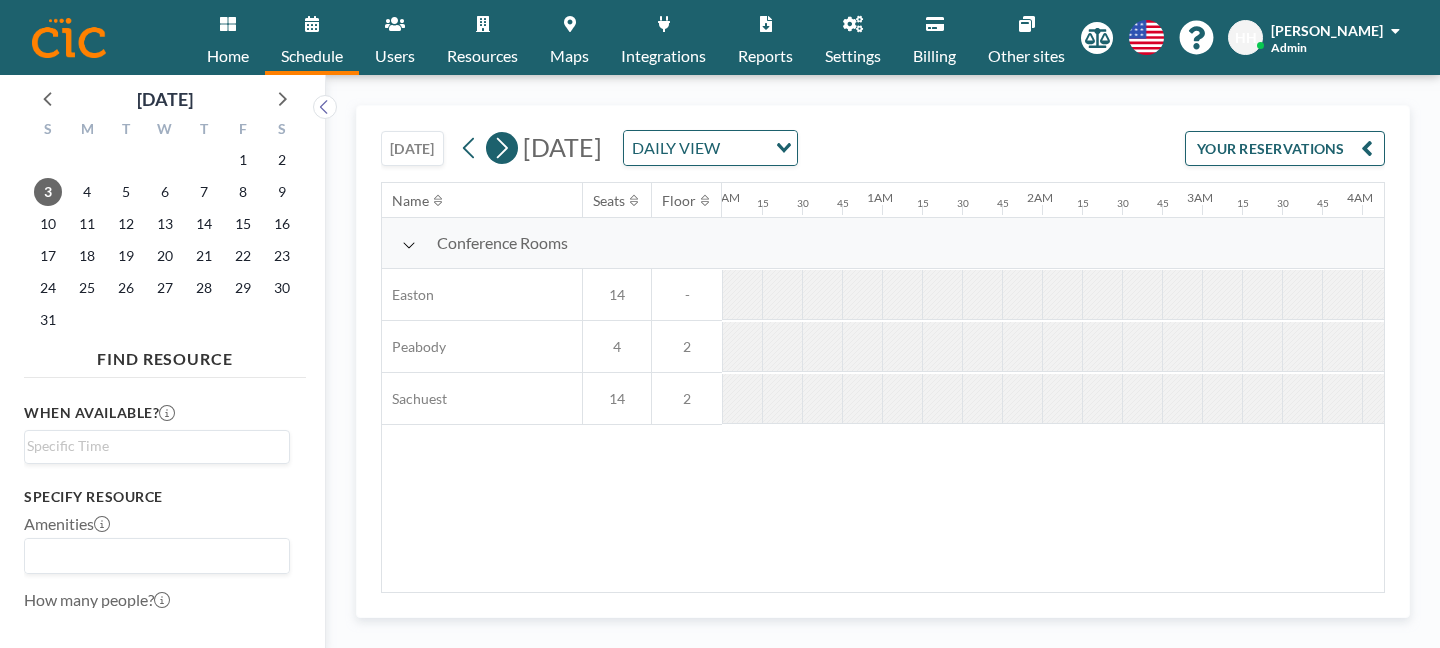scroll, scrollTop: 0, scrollLeft: 625, axis: horizontal 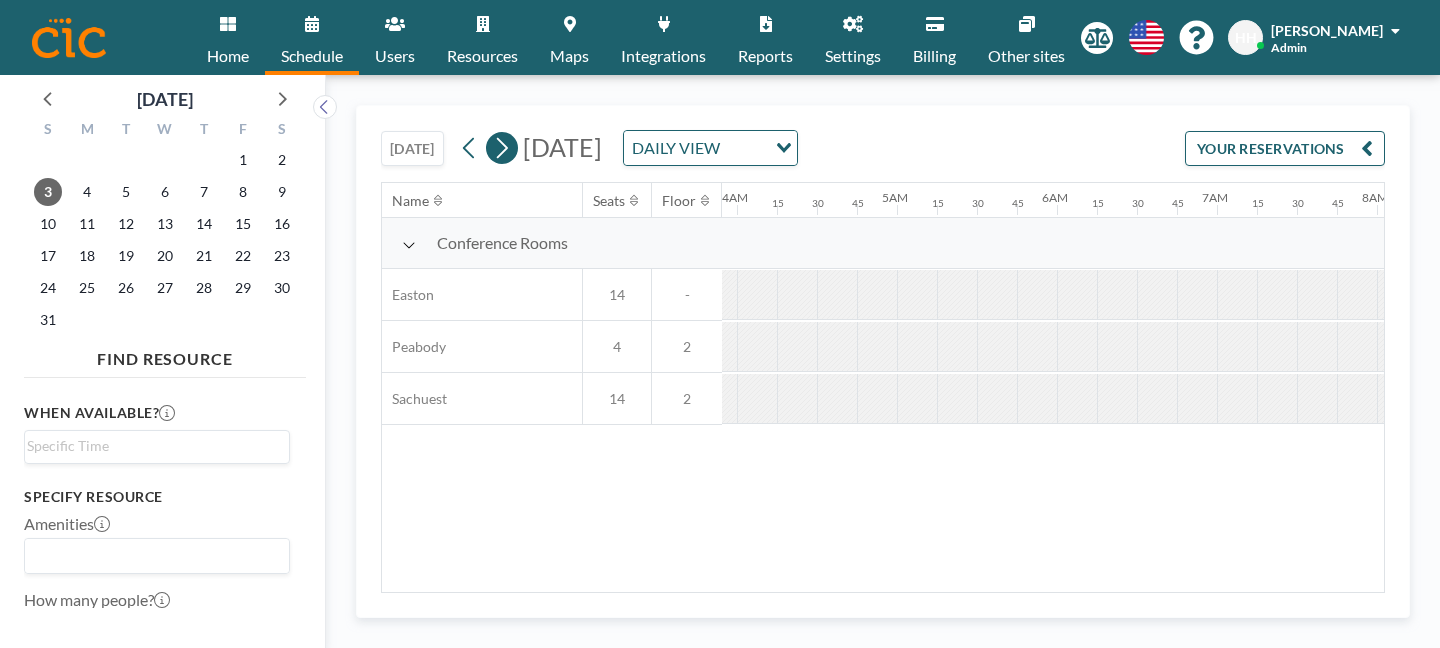 click 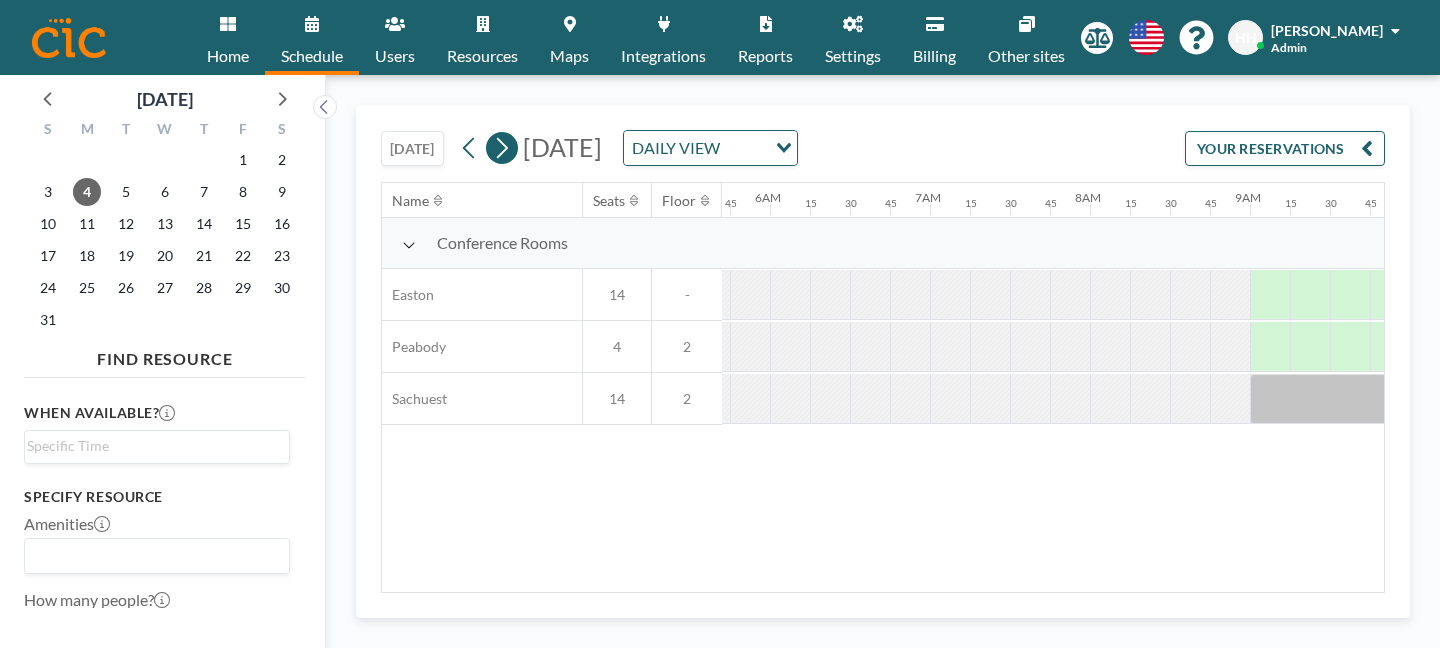 scroll, scrollTop: 0, scrollLeft: 1007, axis: horizontal 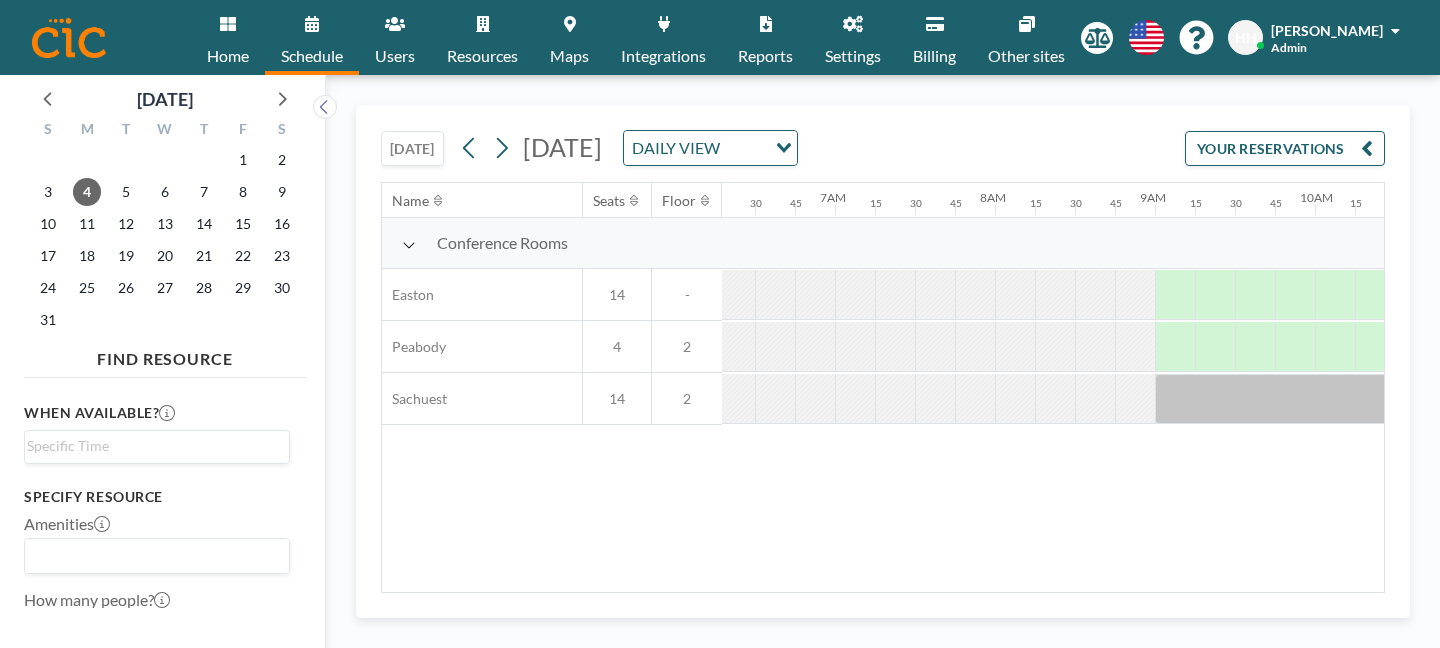 click 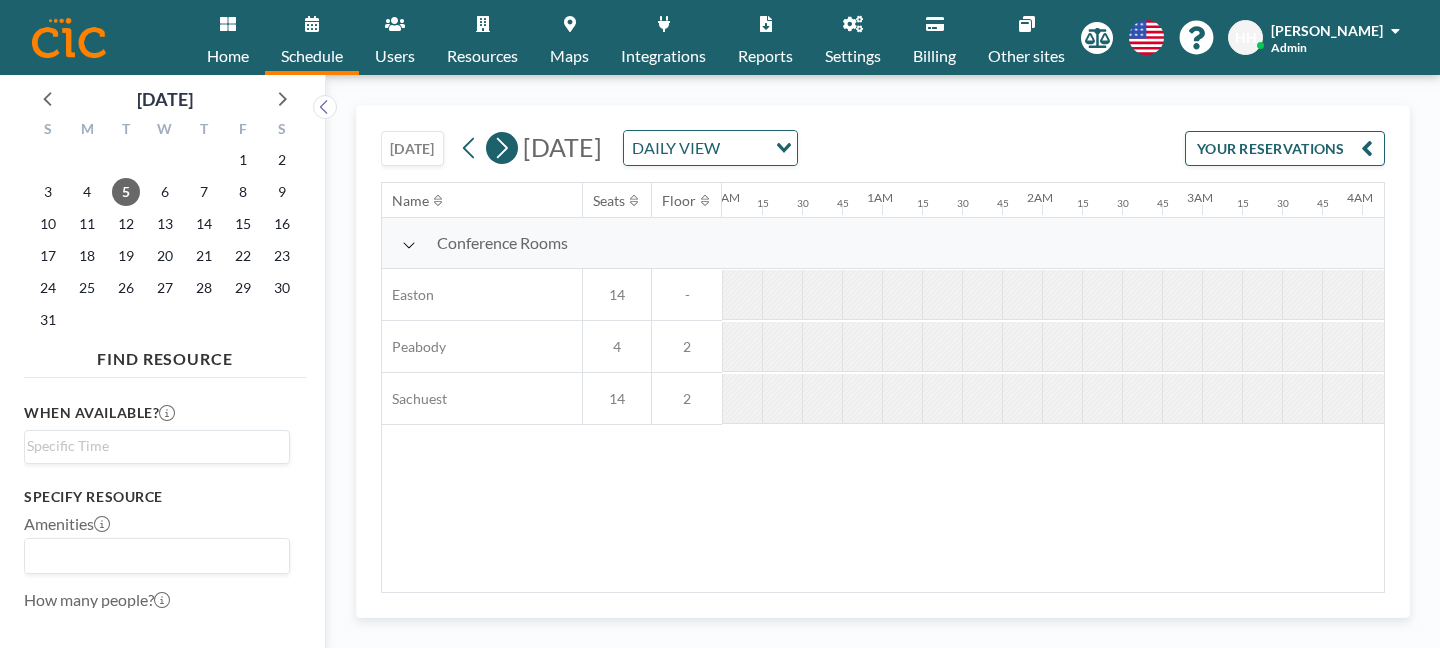 scroll, scrollTop: 0, scrollLeft: 201, axis: horizontal 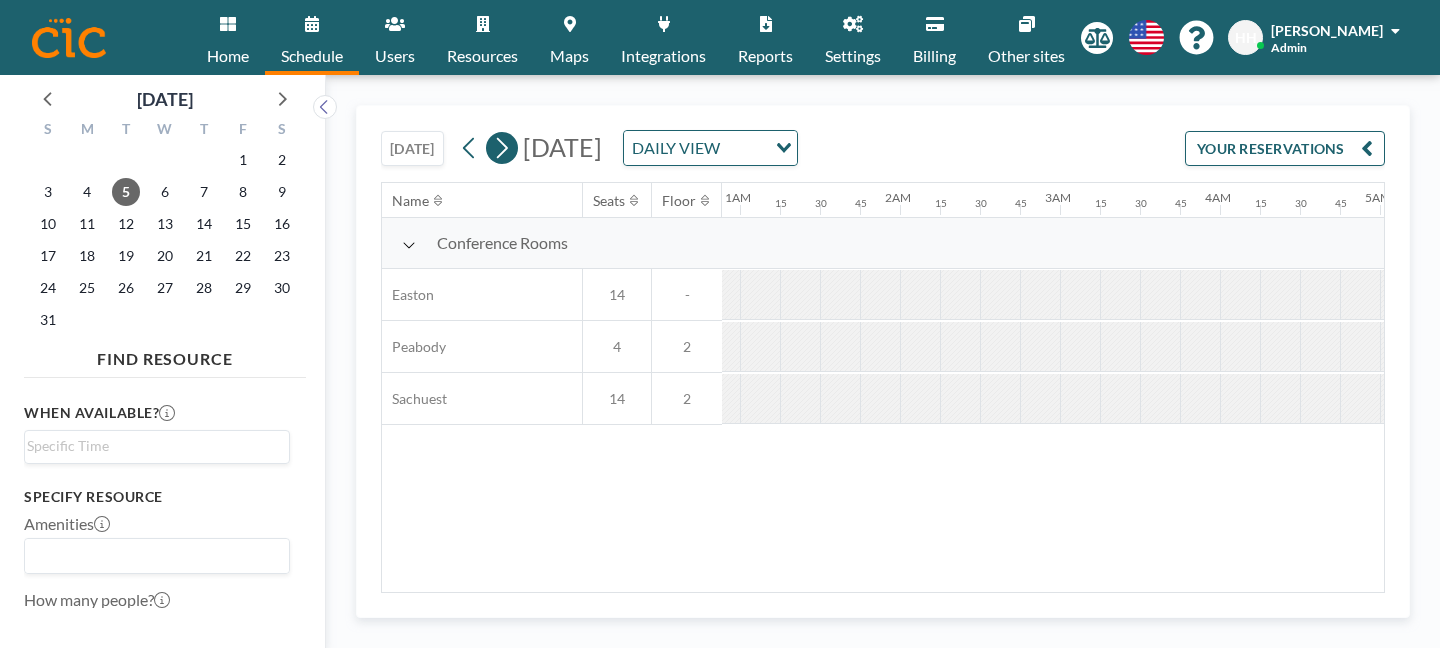 click 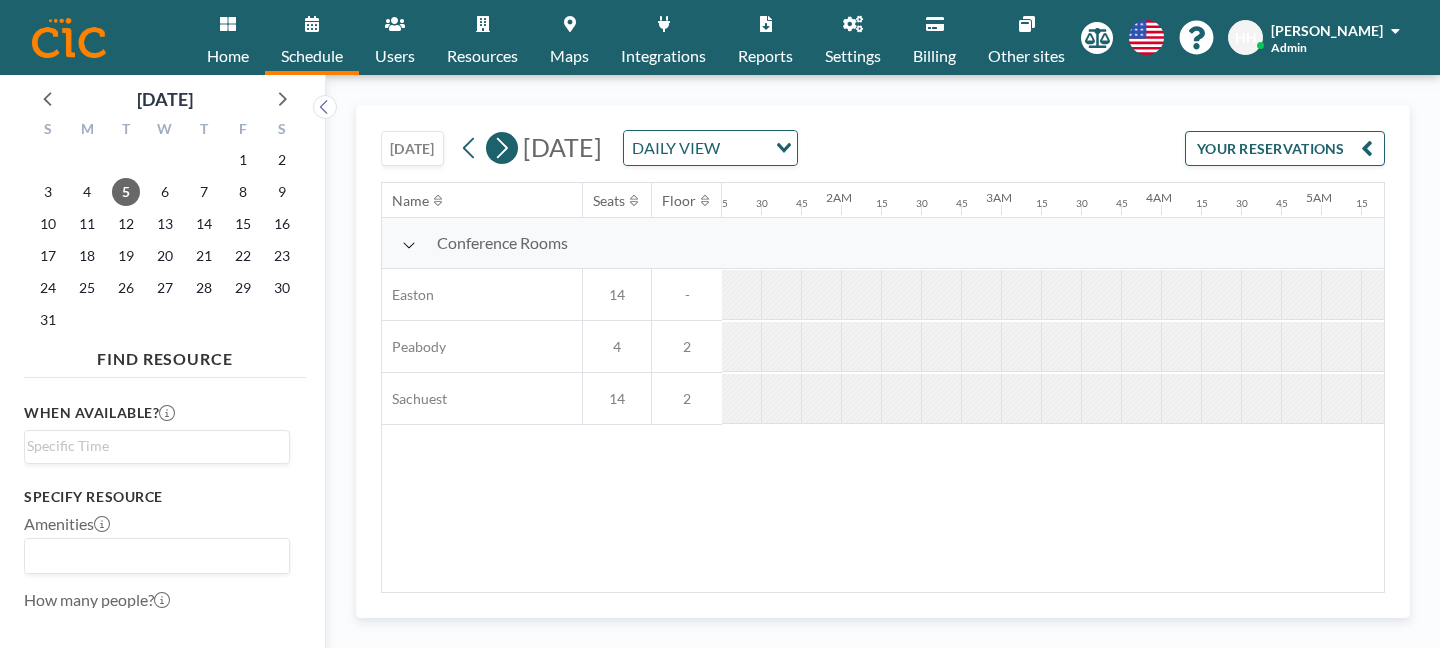 scroll, scrollTop: 0, scrollLeft: 0, axis: both 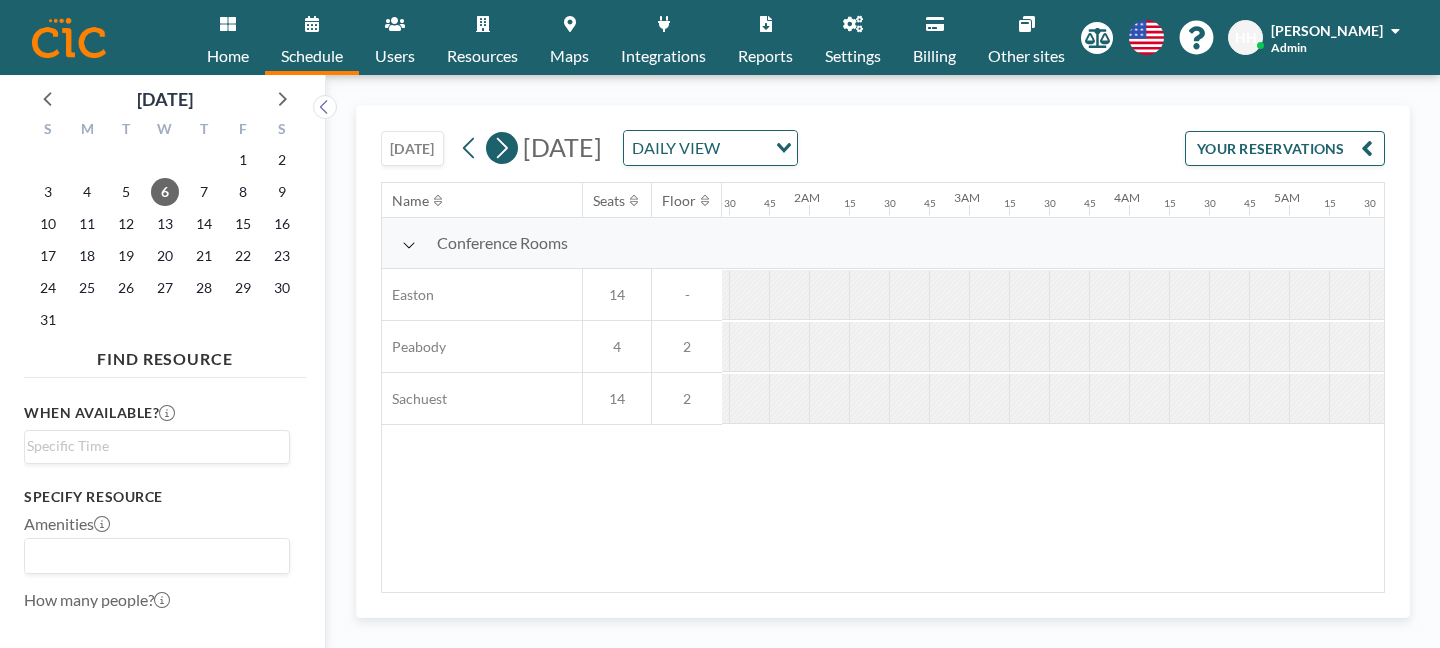 click 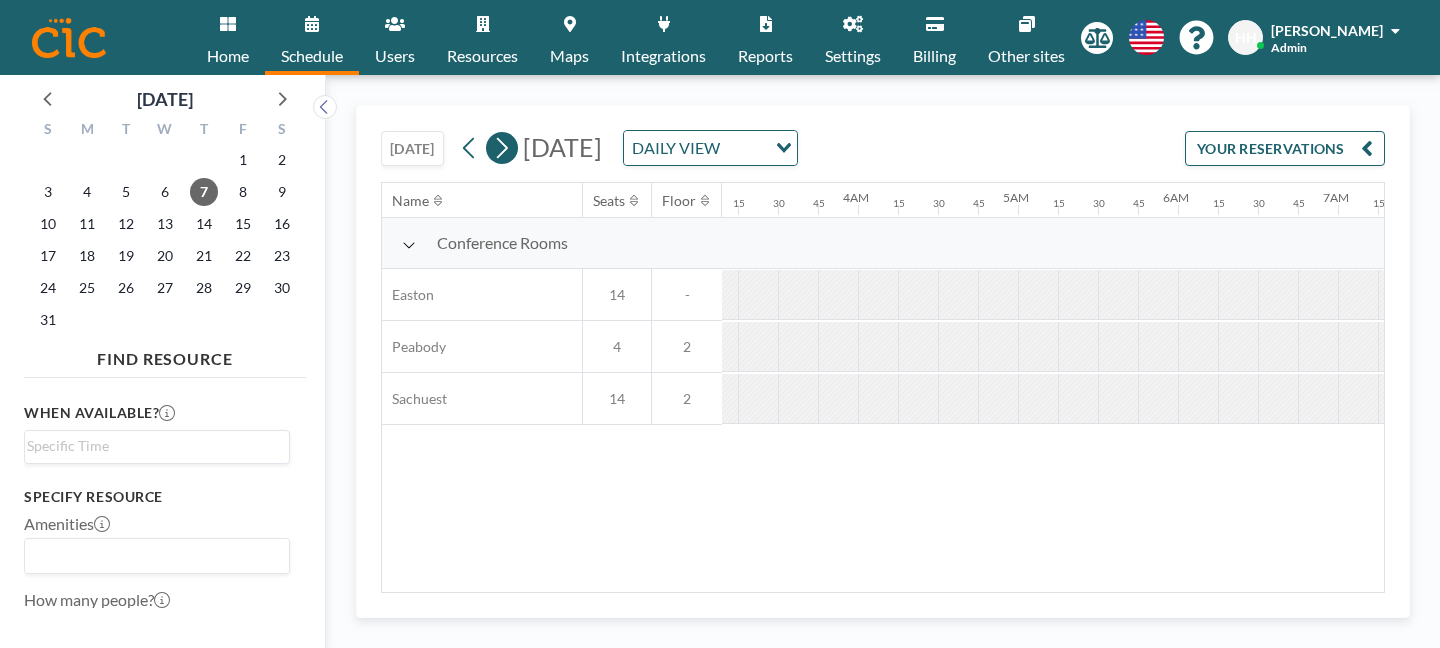 click 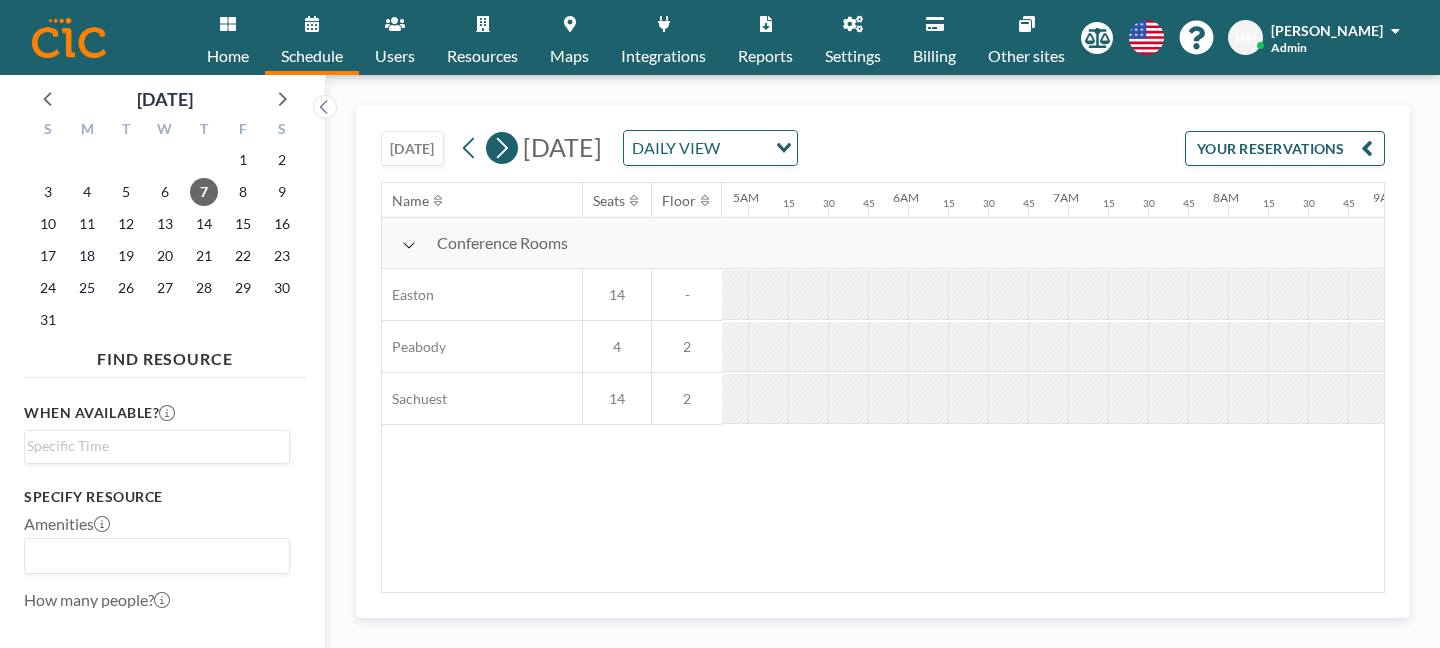 scroll 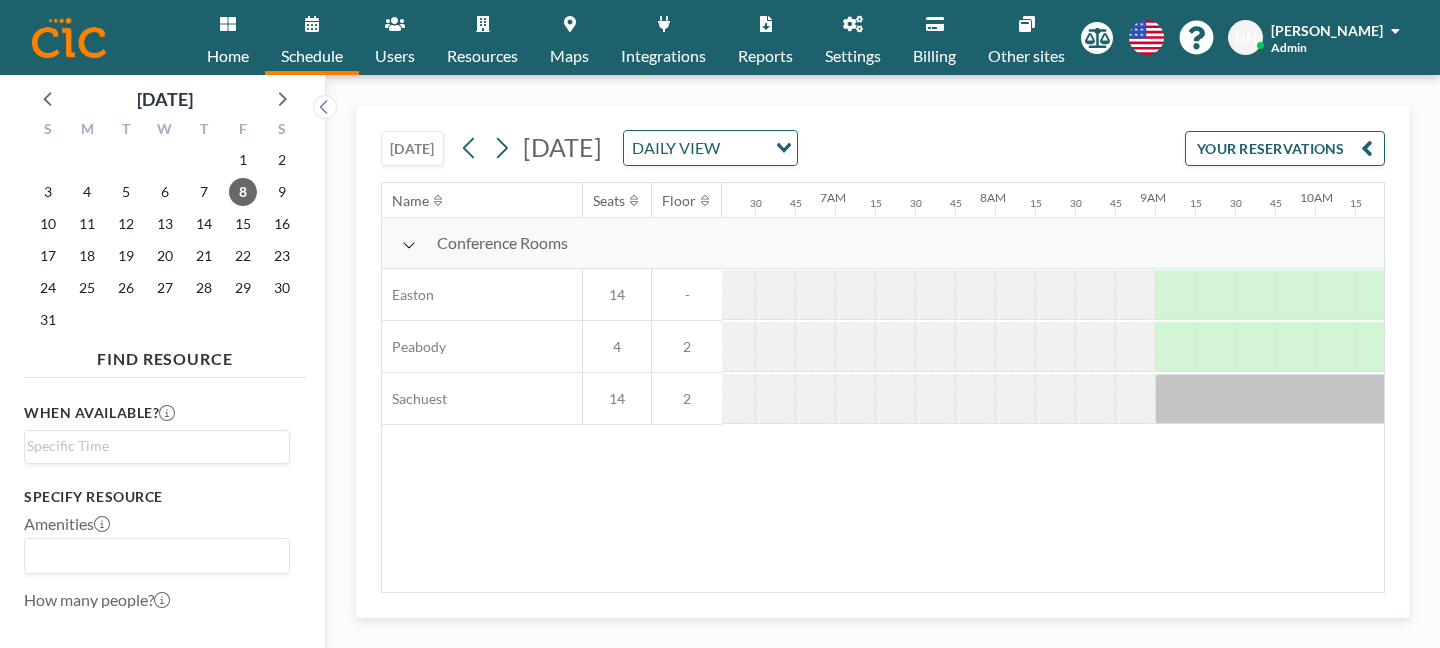 click on "[DATE]" at bounding box center (412, 148) 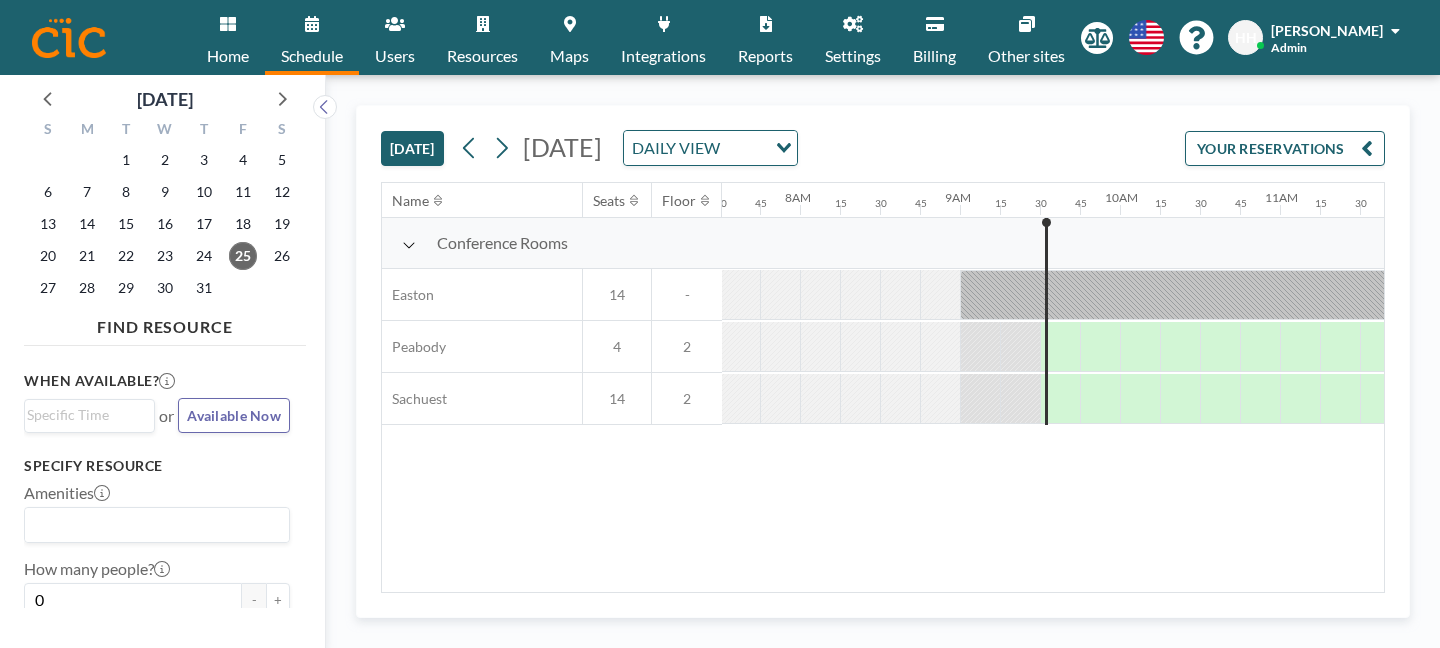 click on "Name Seats Floor  12AM   15   30   45   1AM   15   30   45   2AM   15   30   45   3AM   15   30   45   4AM   15   30   45   5AM   15   30   45   6AM   15   30   45   7AM   15   30   45   8AM   15   30   45   9AM   15   30   45   10AM   15   30   45   11AM   15   30   45   12PM   15   30   45   1PM   15   30   45   2PM   15   30   45   3PM   15   30   45   4PM   15   30   45   5PM   15   30   45   6PM   15   30   45   7PM   15   30   45   8PM   15   30   45   9PM   15   30   45   10PM   15   30   45   11PM   15   30   45   Conference Rooms  [GEOGRAPHIC_DATA]  14   -  [GEOGRAPHIC_DATA]  4   2  Sachuest  14   2" at bounding box center (883, 387) 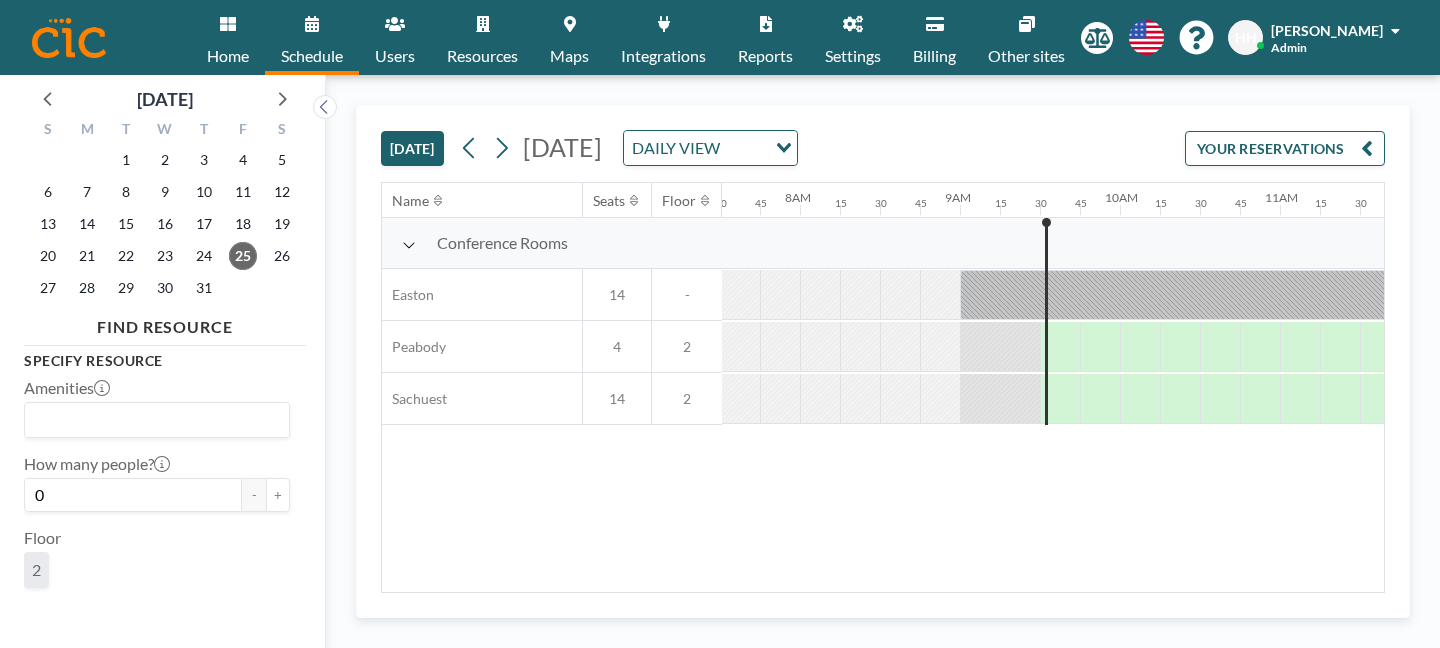 scroll, scrollTop: 0, scrollLeft: 0, axis: both 